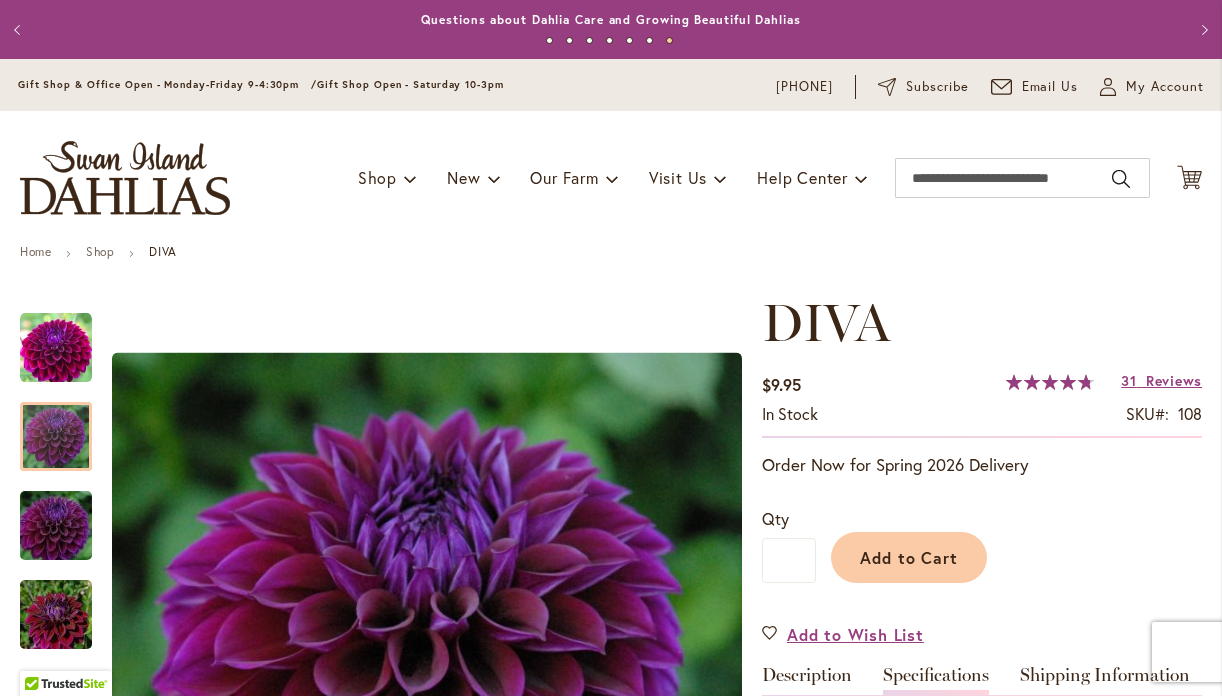 scroll, scrollTop: 0, scrollLeft: 0, axis: both 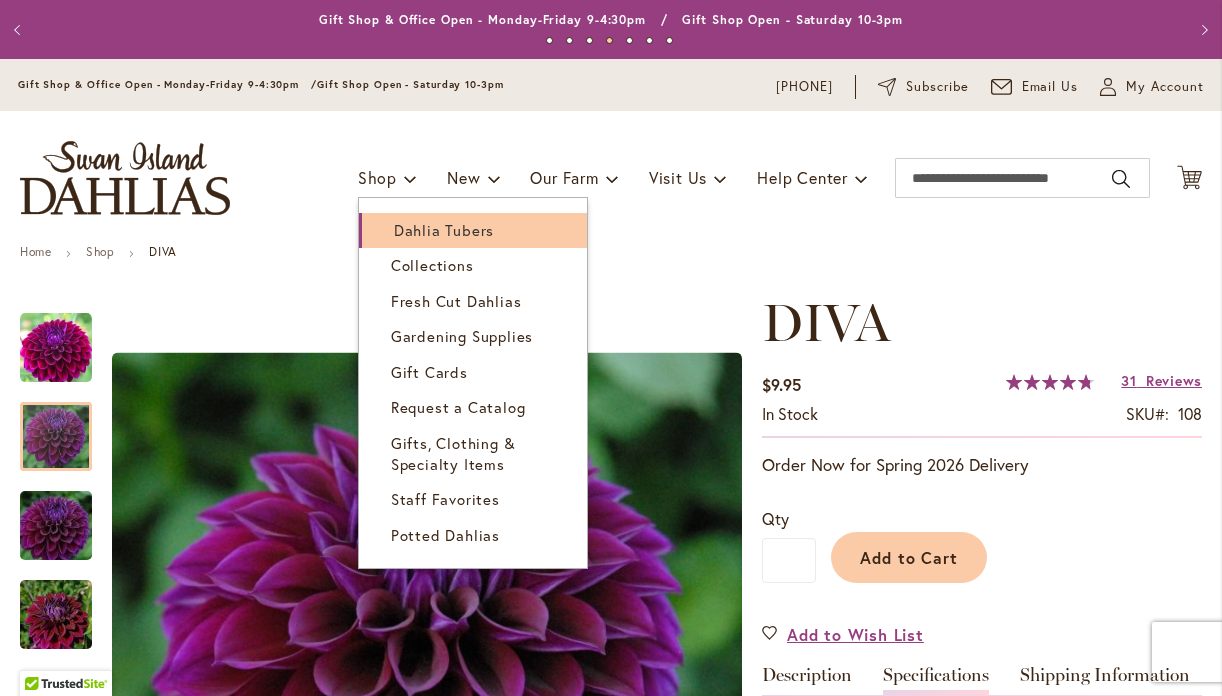 click on "Dahlia Tubers" at bounding box center (444, 230) 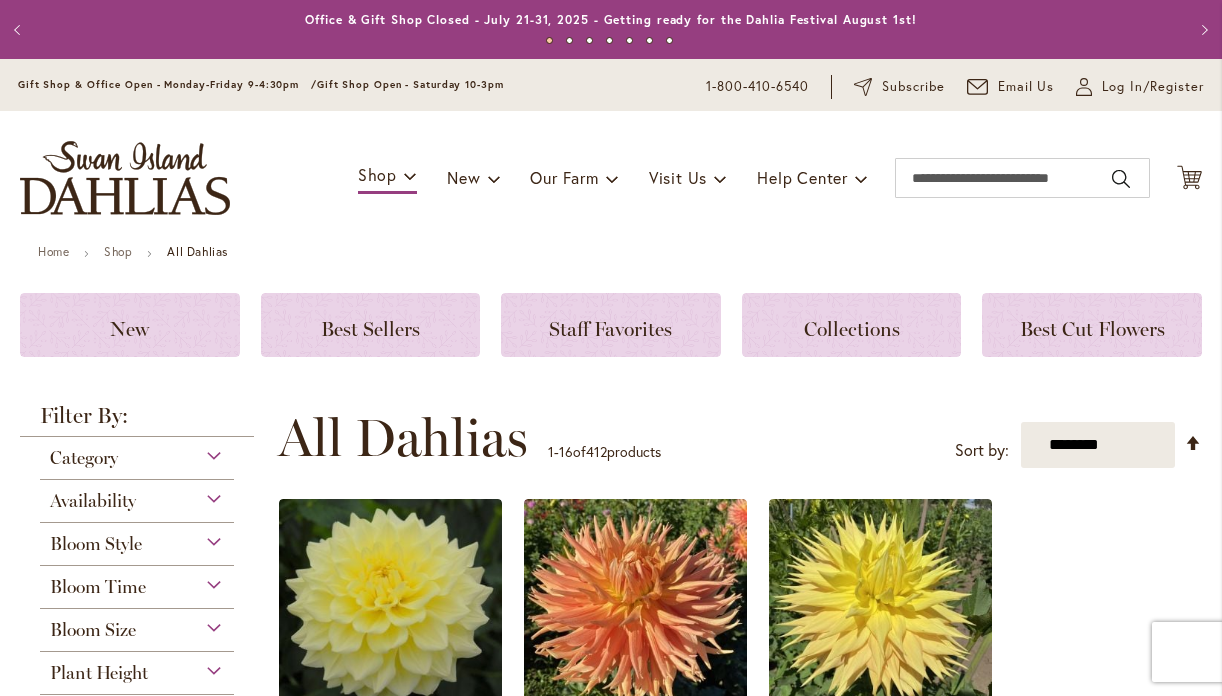 scroll, scrollTop: 0, scrollLeft: 0, axis: both 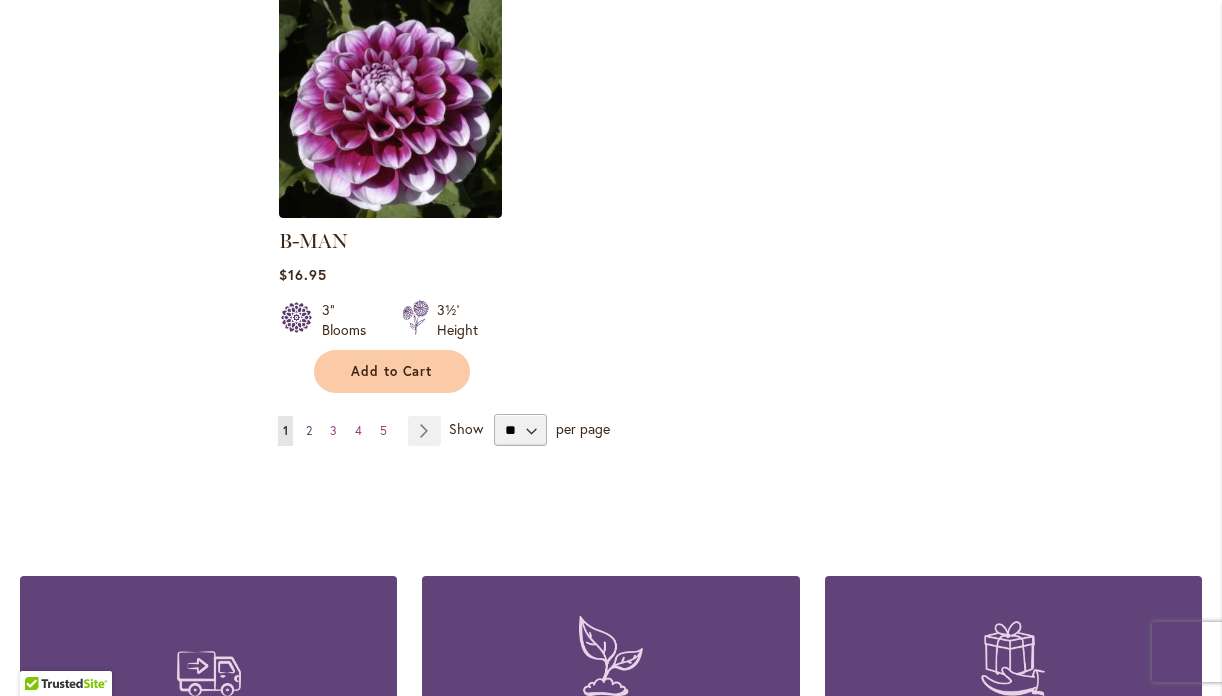 click on "2" at bounding box center (309, 430) 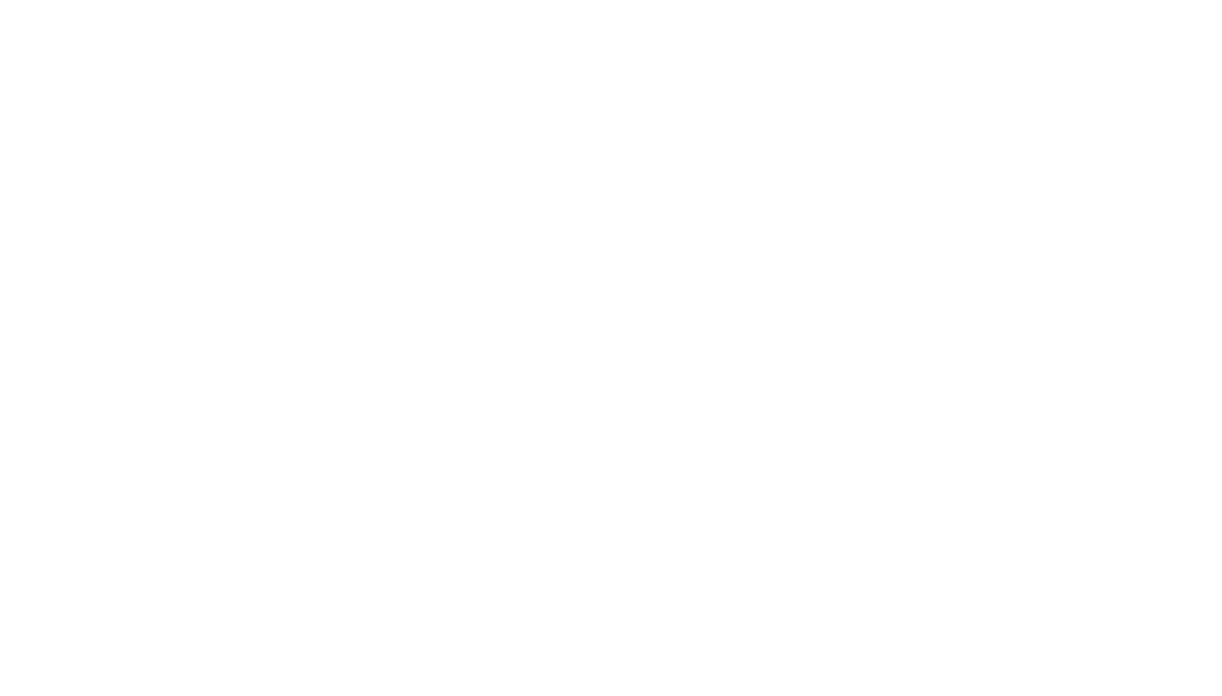 scroll, scrollTop: 0, scrollLeft: 0, axis: both 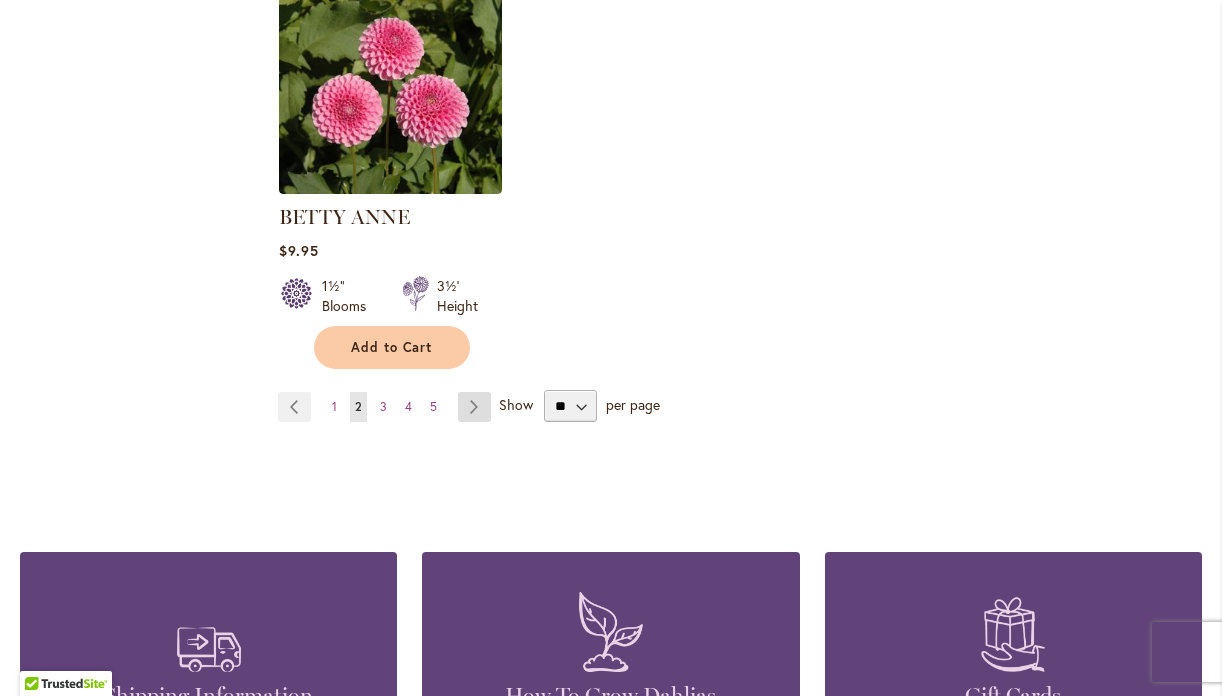 click on "Page
Next" at bounding box center [474, 407] 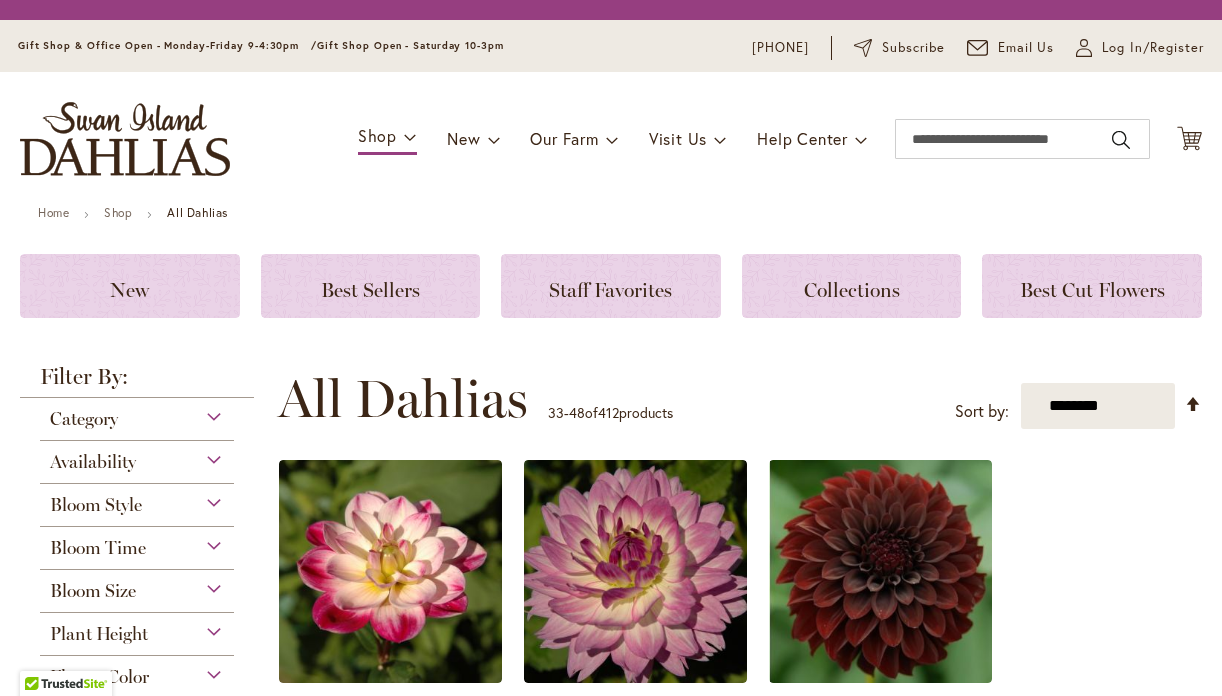 scroll, scrollTop: 0, scrollLeft: 0, axis: both 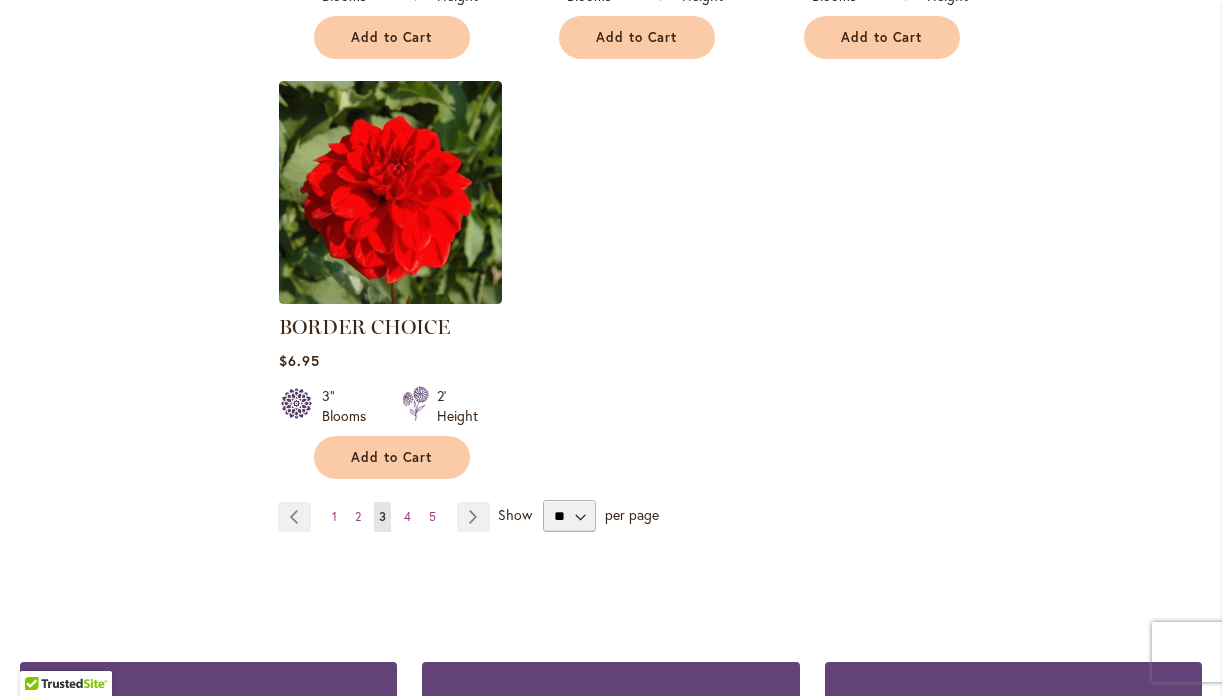 click on "Show" at bounding box center (515, 514) 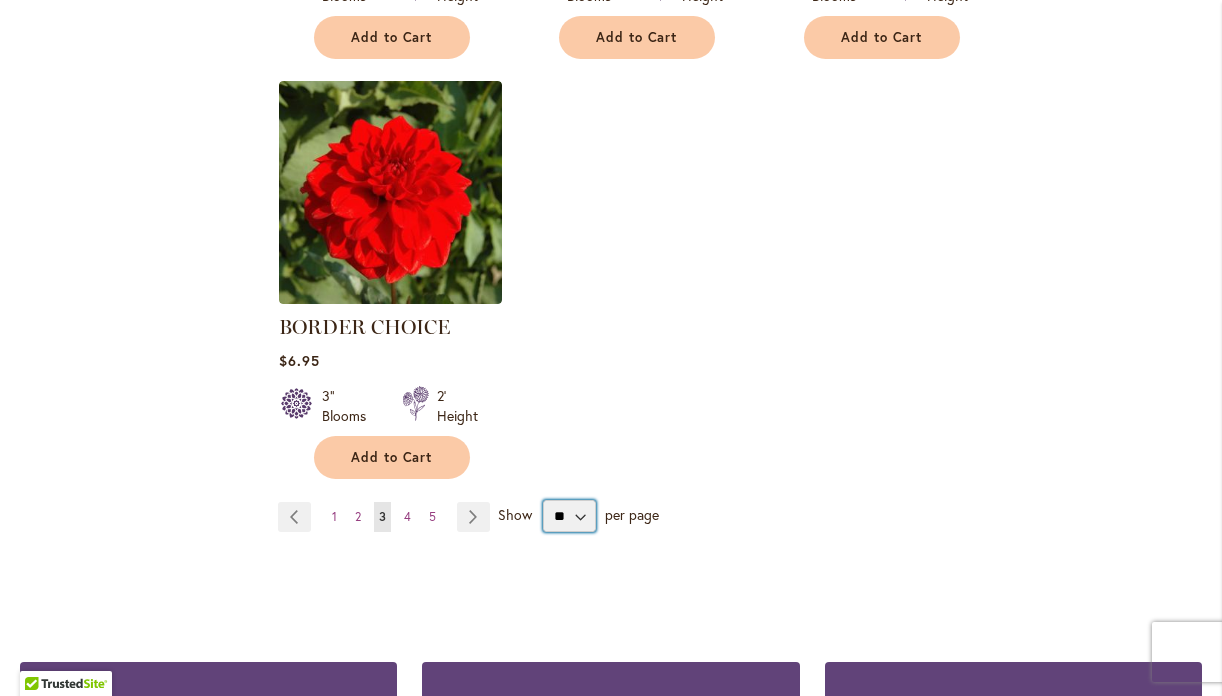click on "**
**
**
**" at bounding box center [569, 516] 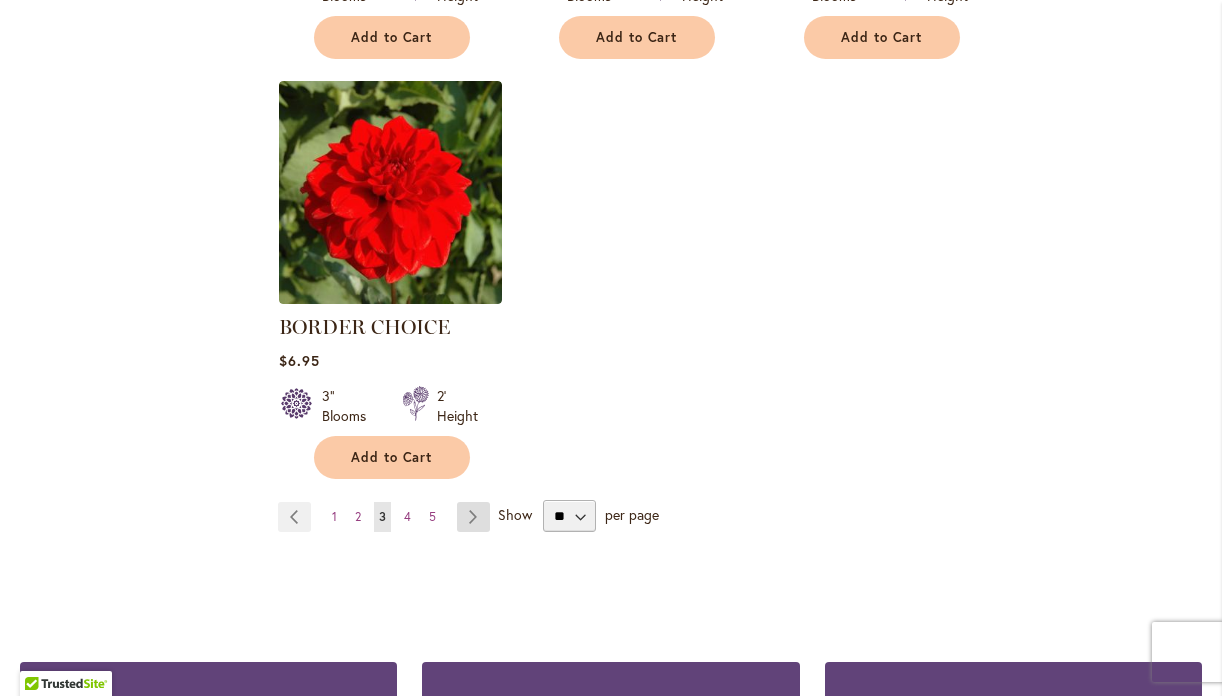 click on "Page
Next" at bounding box center [473, 517] 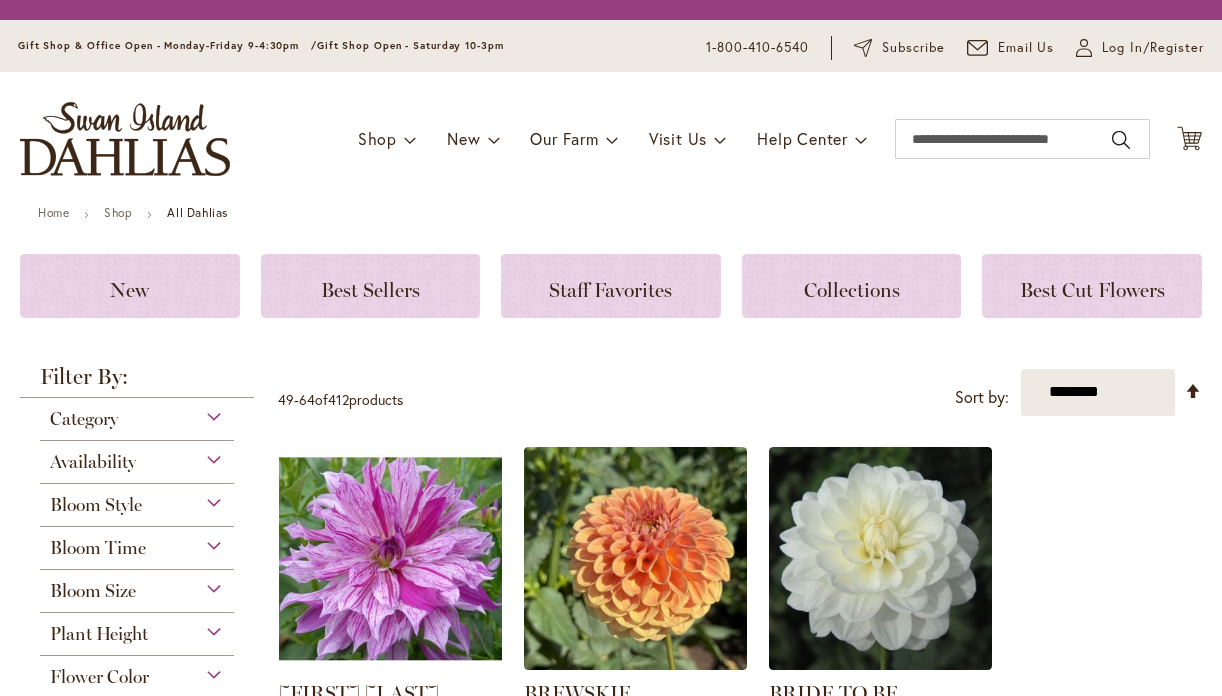scroll, scrollTop: 0, scrollLeft: 0, axis: both 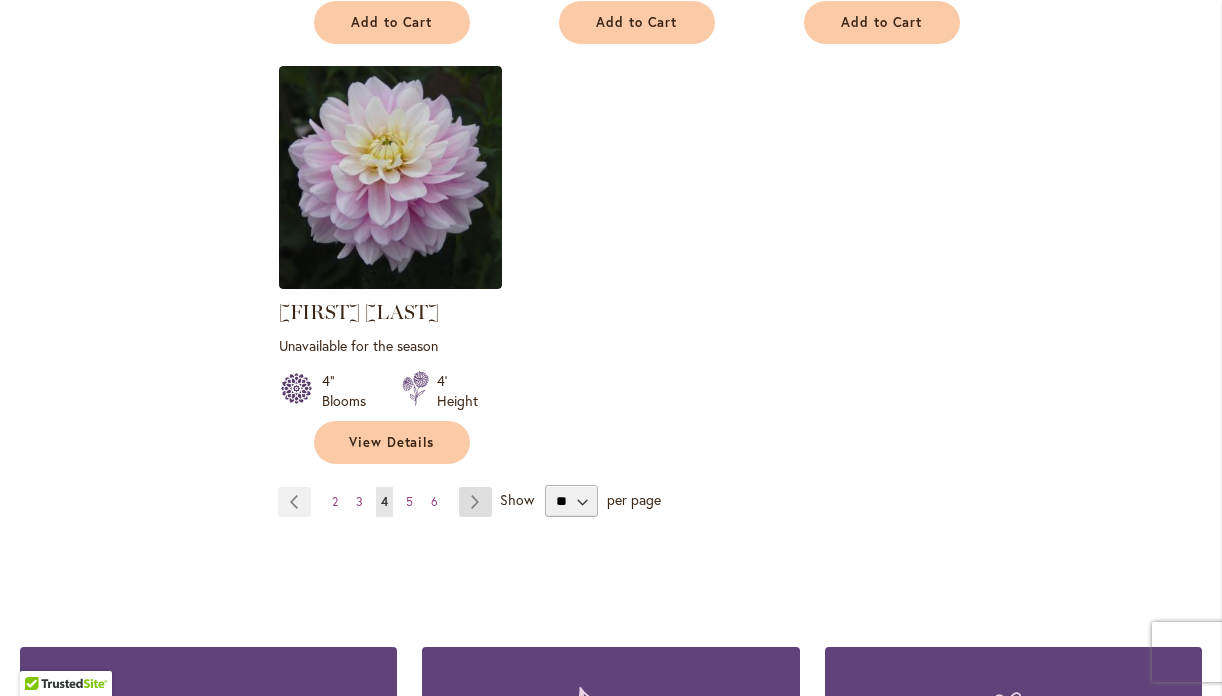 click on "Page
Next" at bounding box center [475, 502] 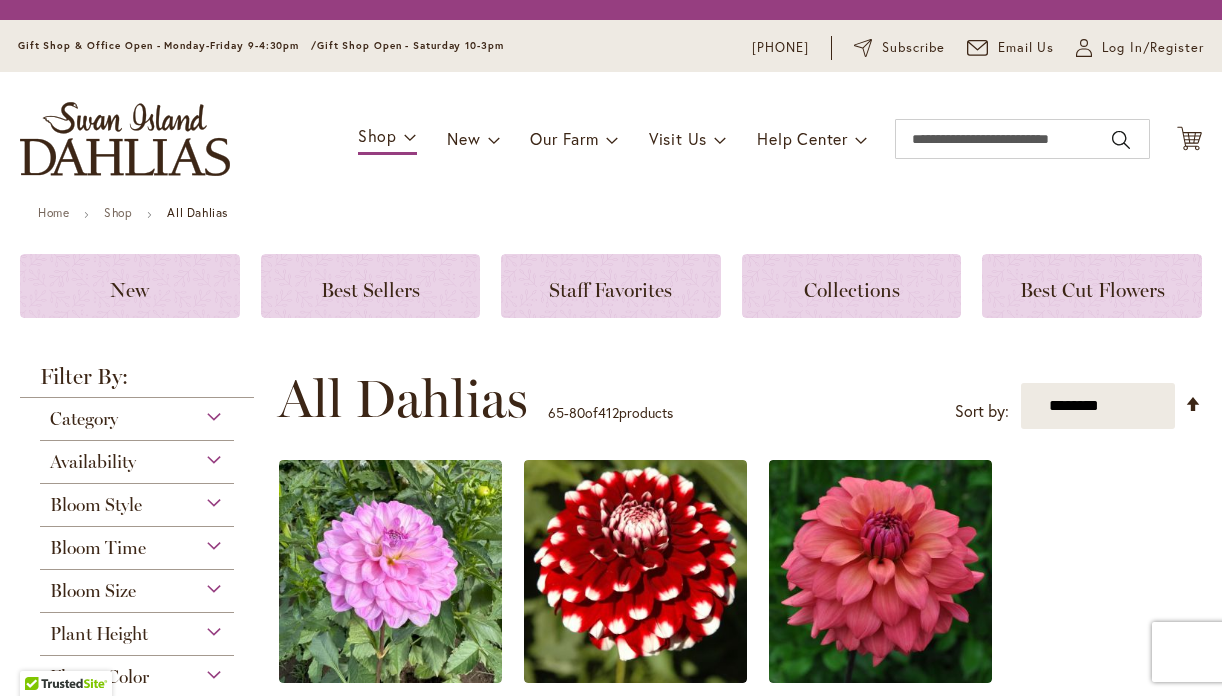 scroll, scrollTop: 0, scrollLeft: 0, axis: both 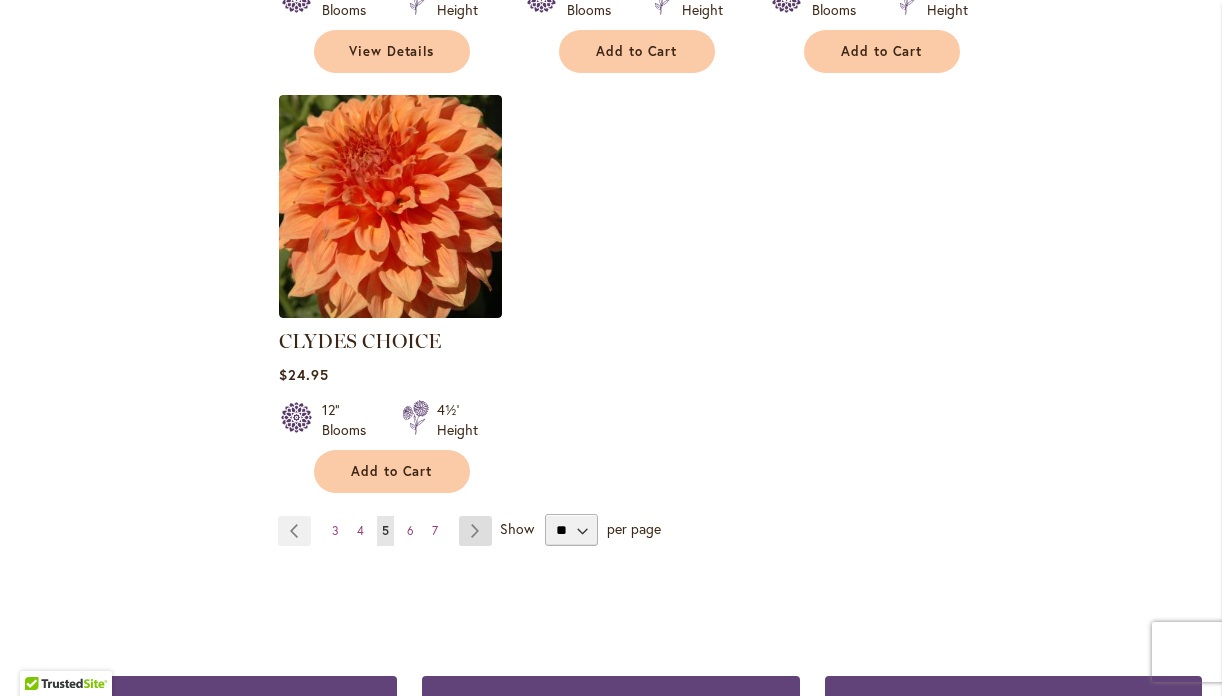 click on "Page
Next" at bounding box center (475, 531) 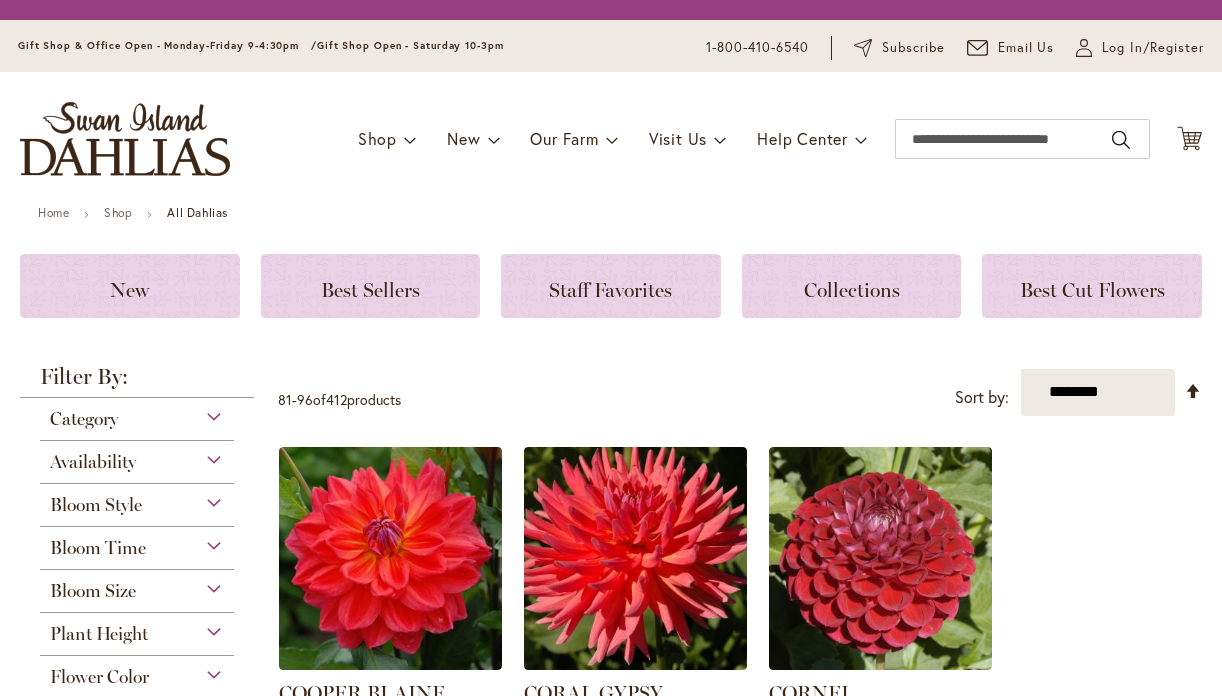 scroll, scrollTop: 0, scrollLeft: 0, axis: both 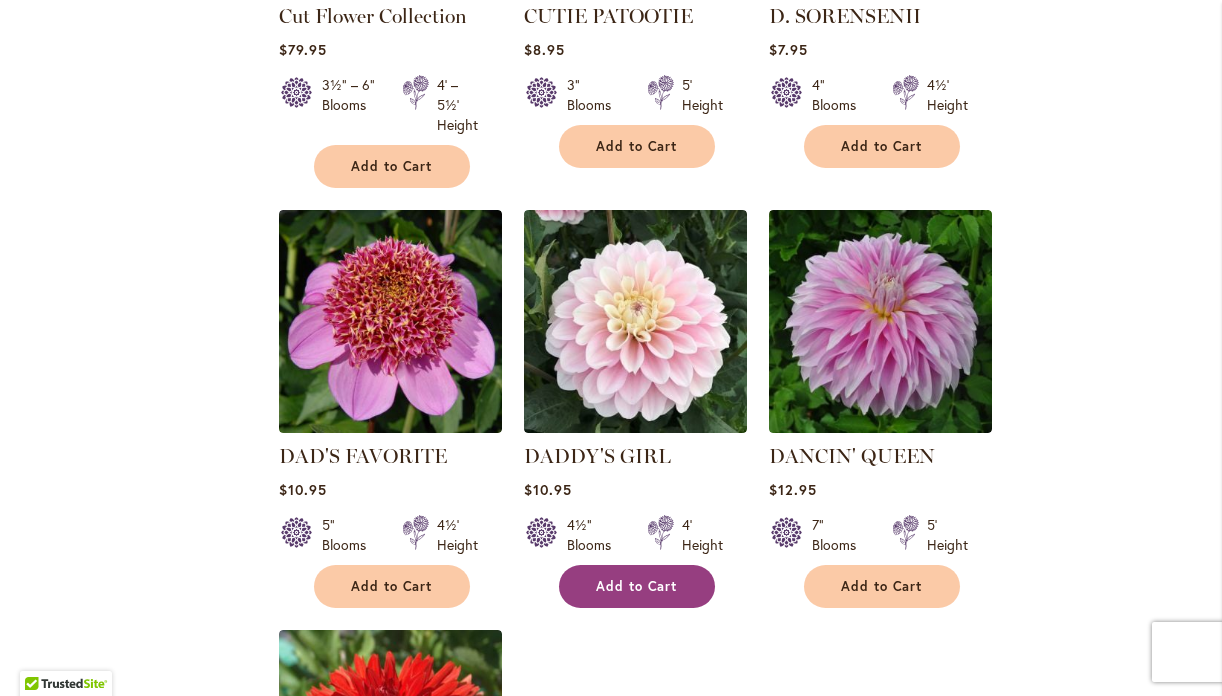 click on "Add to Cart" at bounding box center (637, 586) 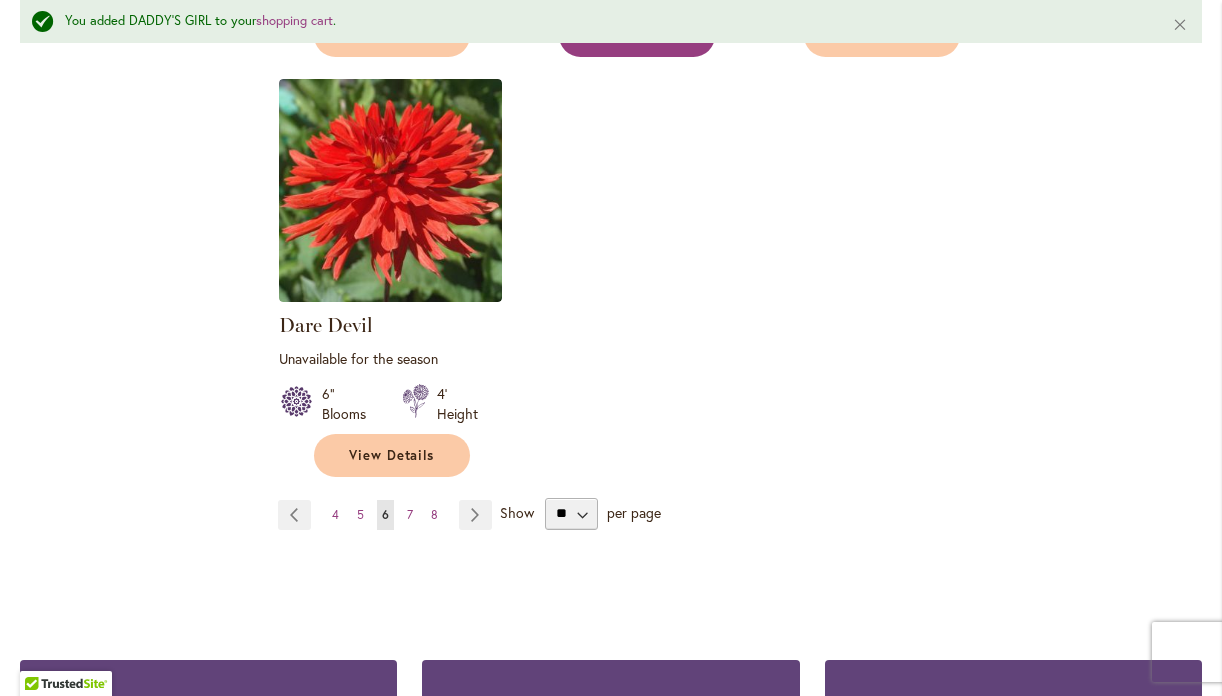 scroll, scrollTop: 2638, scrollLeft: 0, axis: vertical 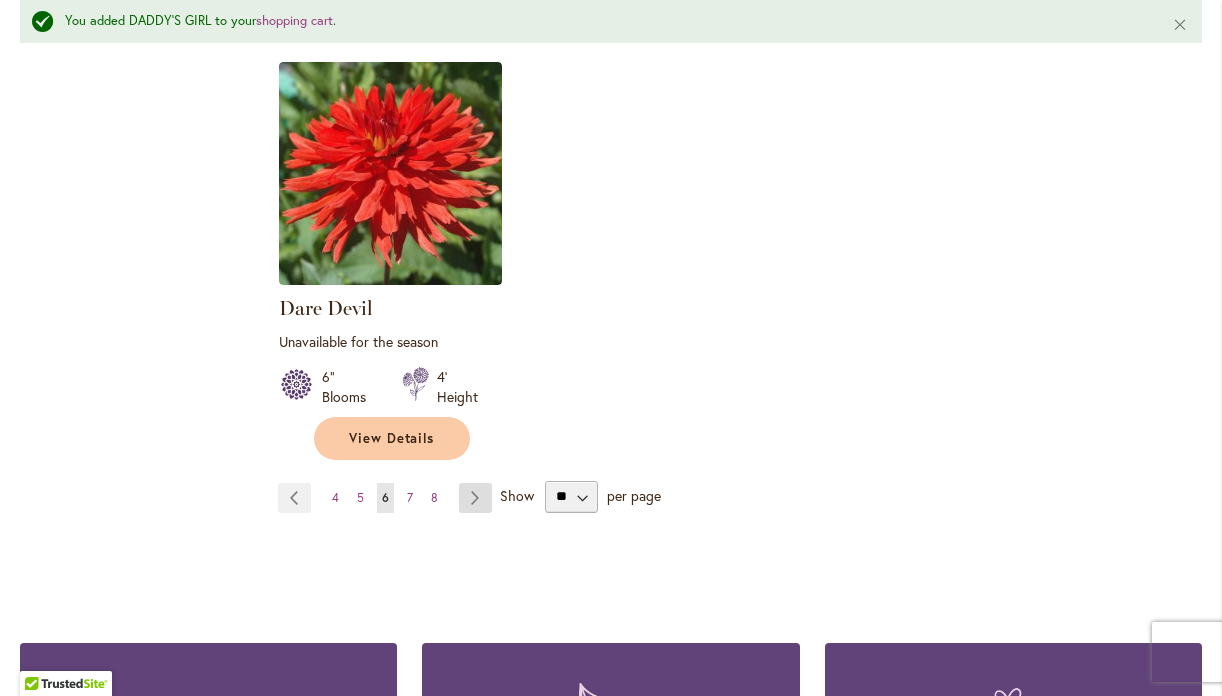 click on "Page
Next" at bounding box center [475, 498] 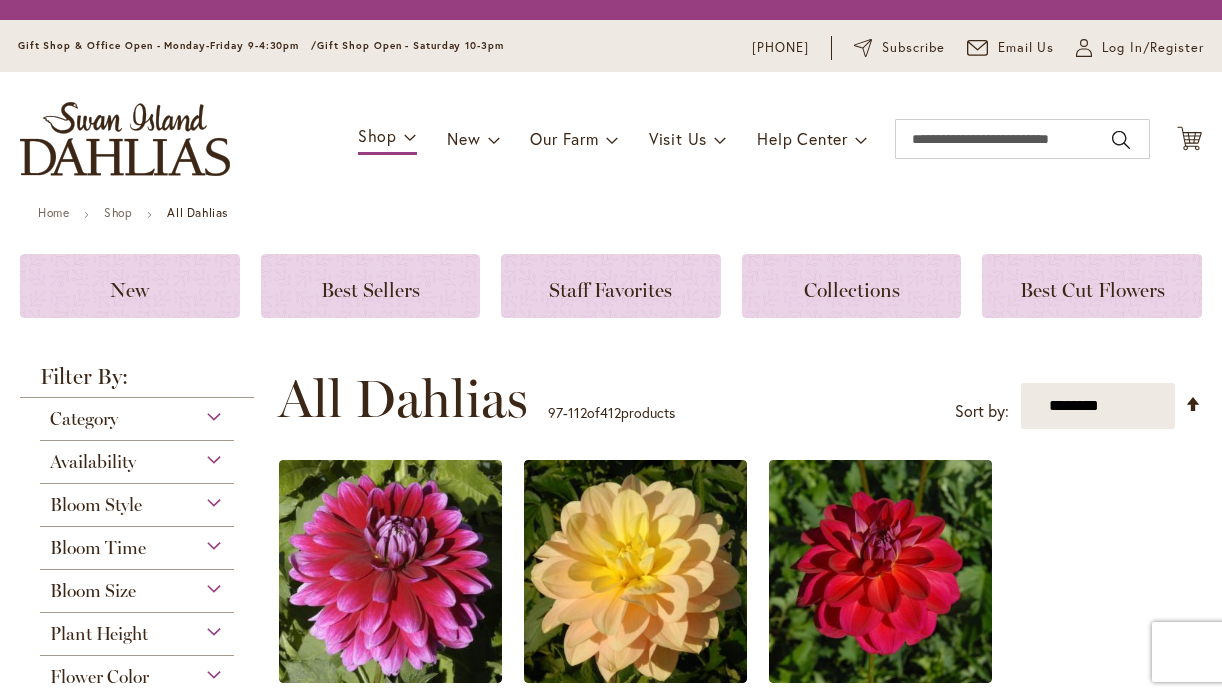 scroll, scrollTop: 0, scrollLeft: 0, axis: both 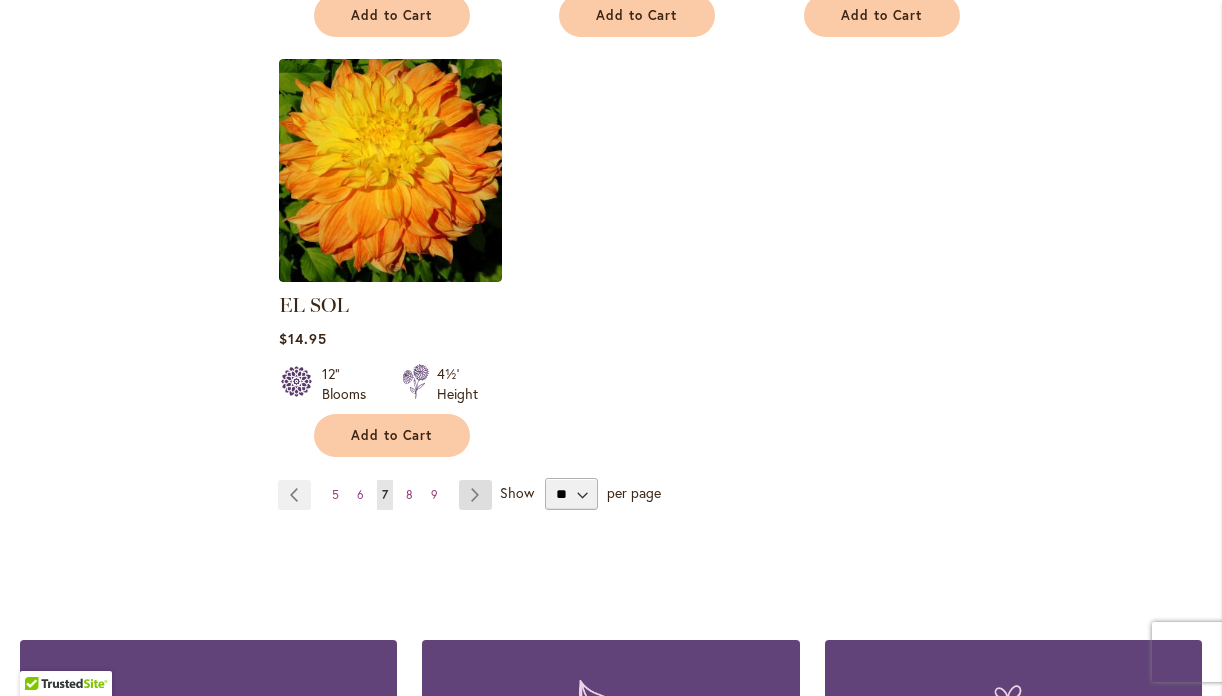 click on "Page
Next" at bounding box center (475, 495) 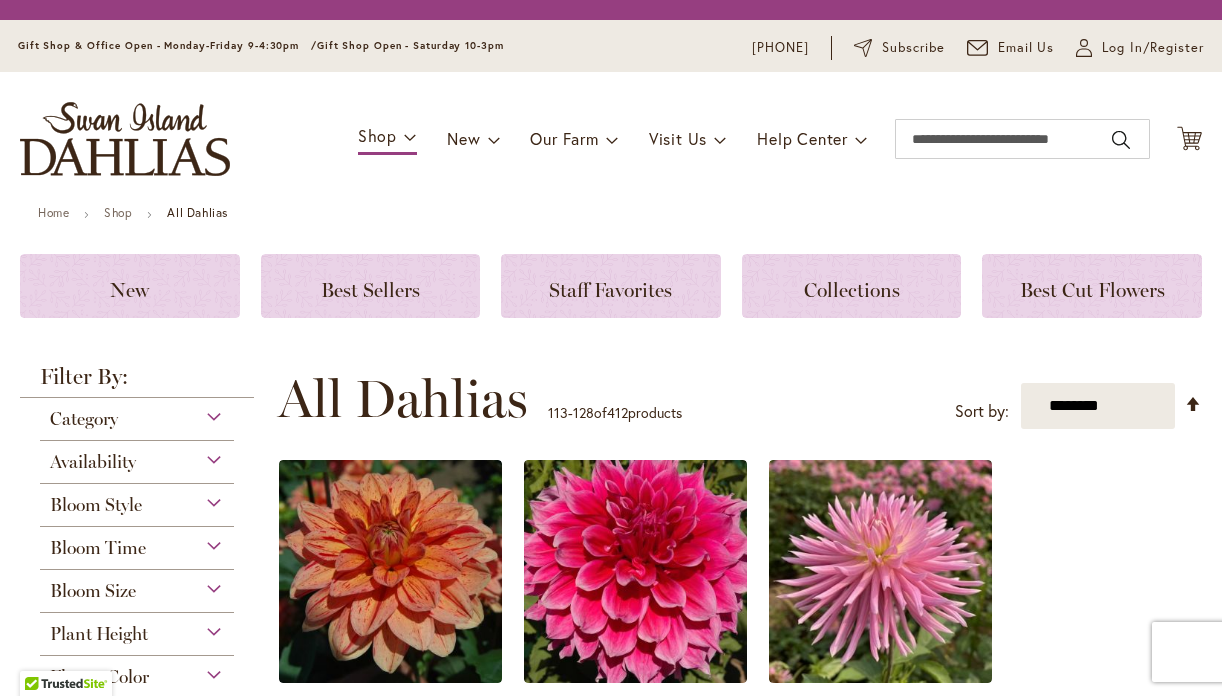 scroll, scrollTop: 0, scrollLeft: 0, axis: both 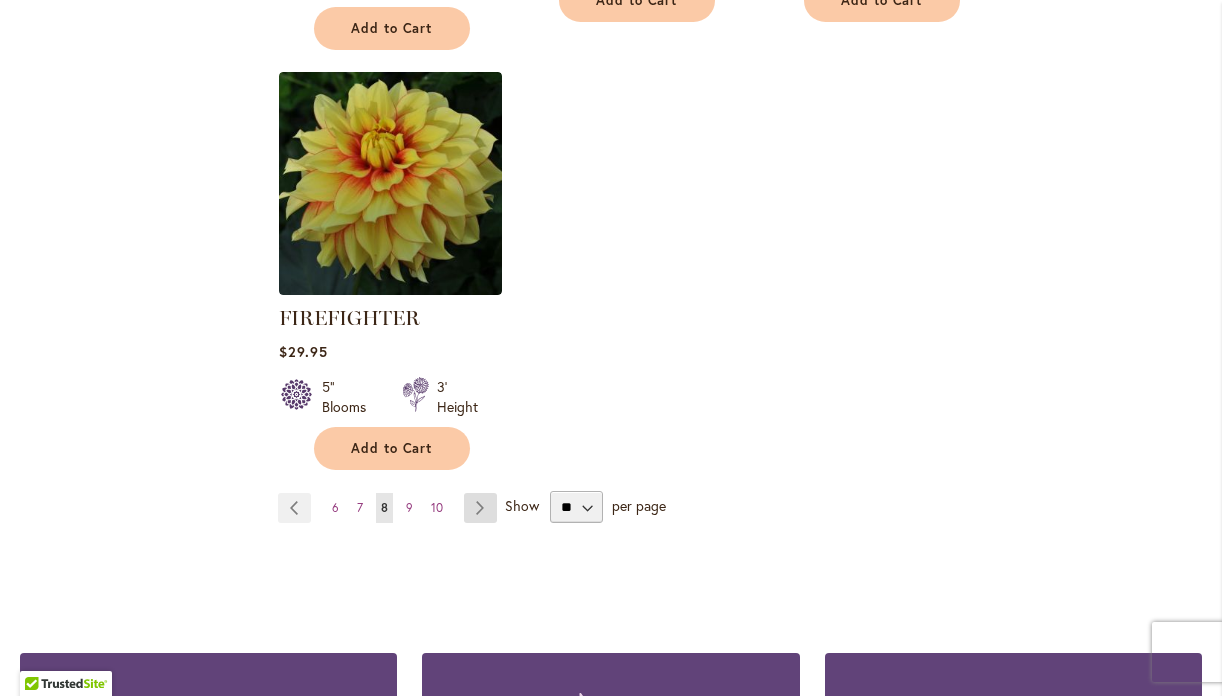 click on "Page
Next" at bounding box center [480, 508] 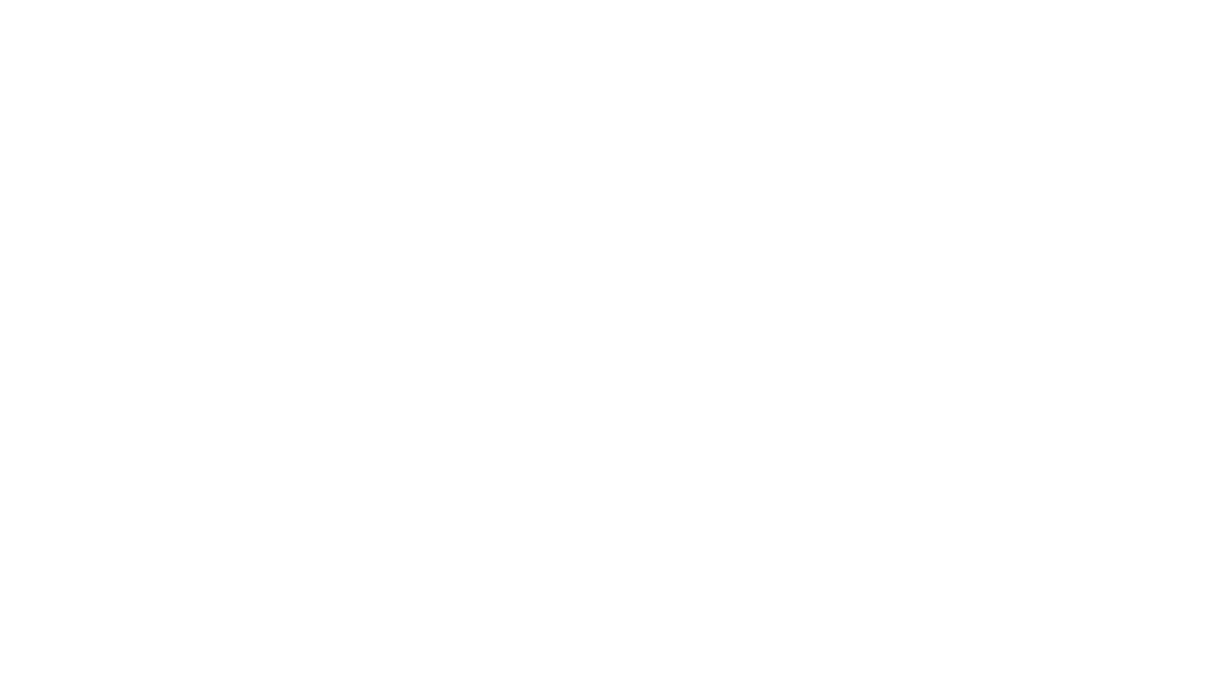 scroll, scrollTop: 0, scrollLeft: 0, axis: both 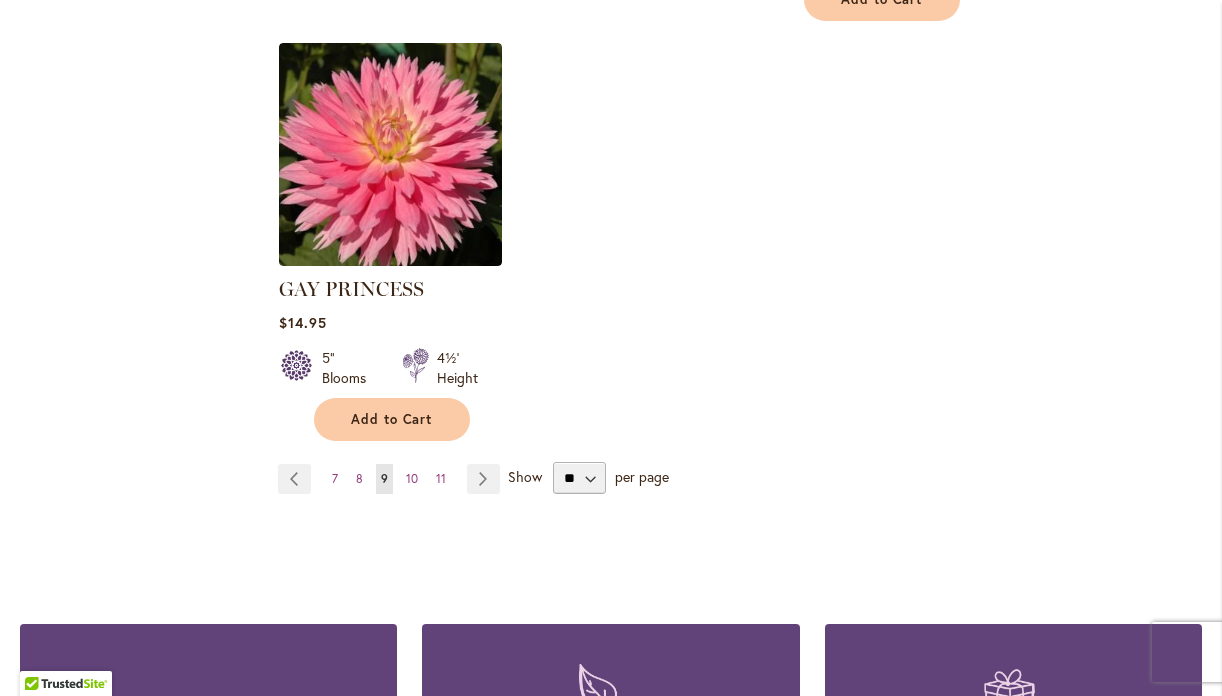 click on "Page
Next" at bounding box center (483, 479) 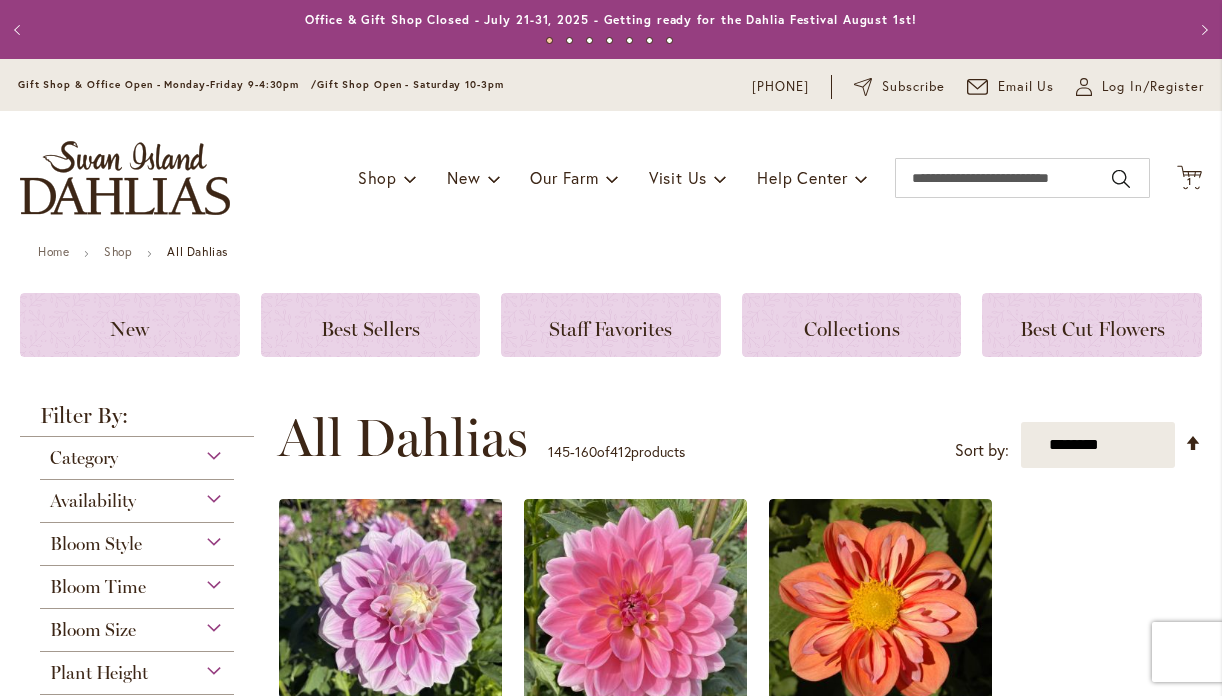 scroll, scrollTop: 0, scrollLeft: 0, axis: both 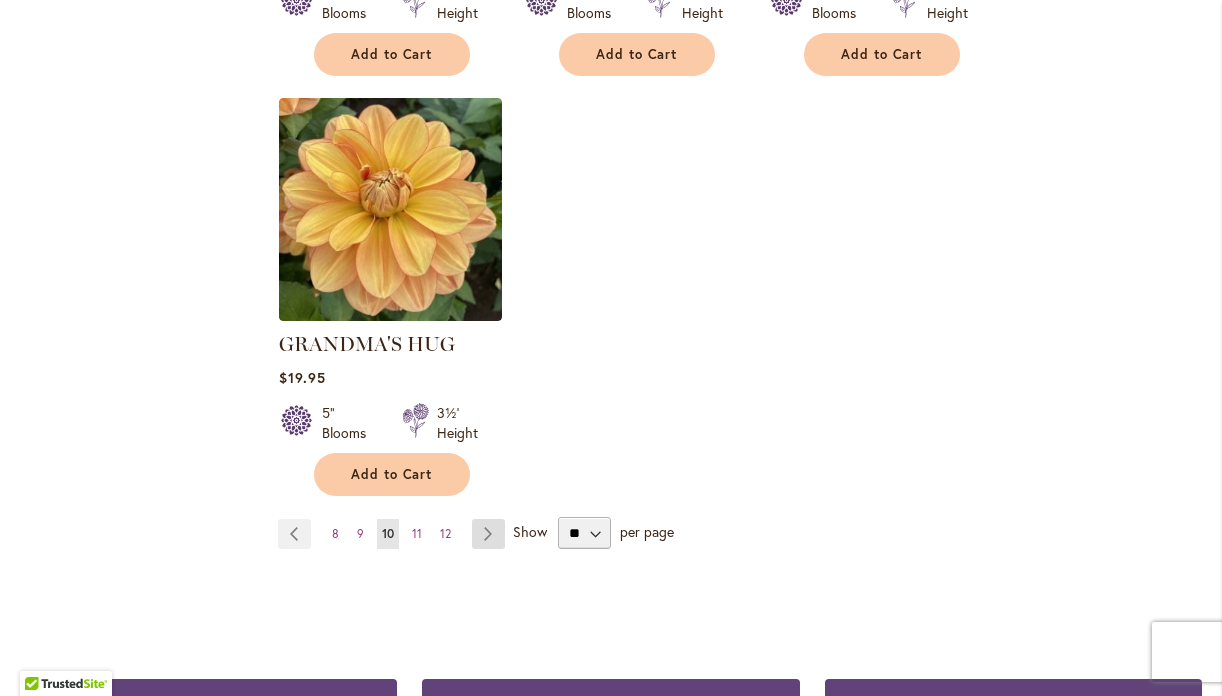 click on "Page
Next" at bounding box center (488, 534) 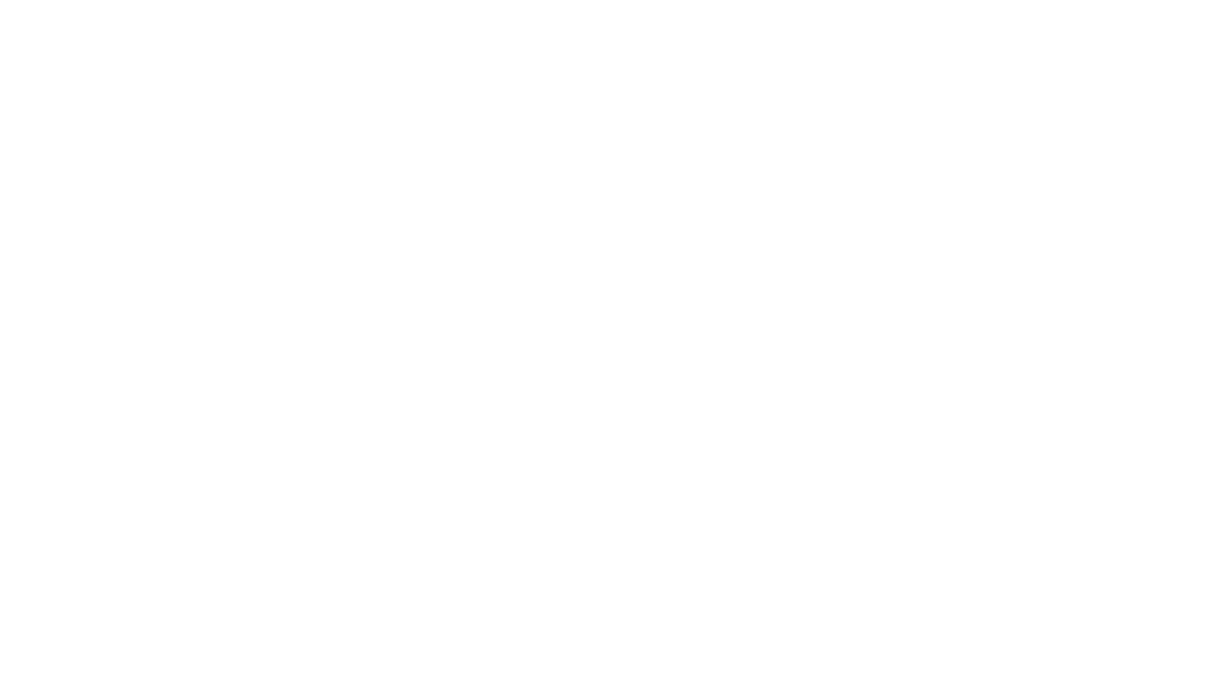 scroll, scrollTop: 0, scrollLeft: 0, axis: both 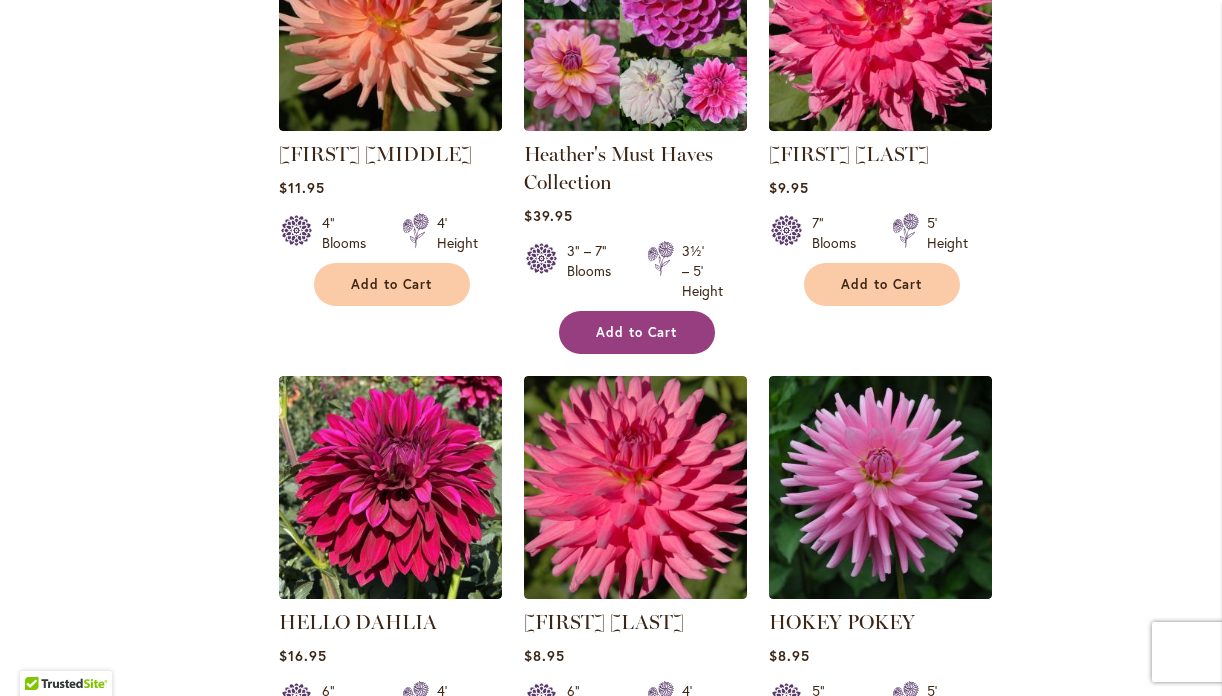 click on "Add to Cart" at bounding box center [637, 332] 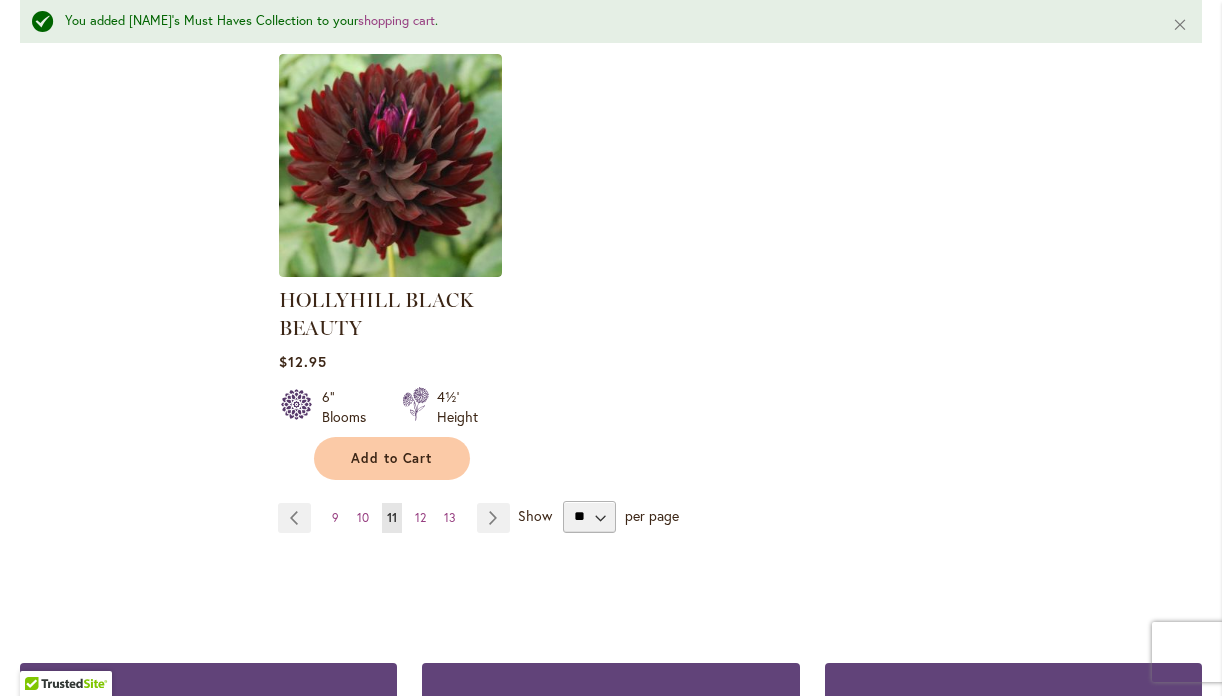 scroll, scrollTop: 2689, scrollLeft: 0, axis: vertical 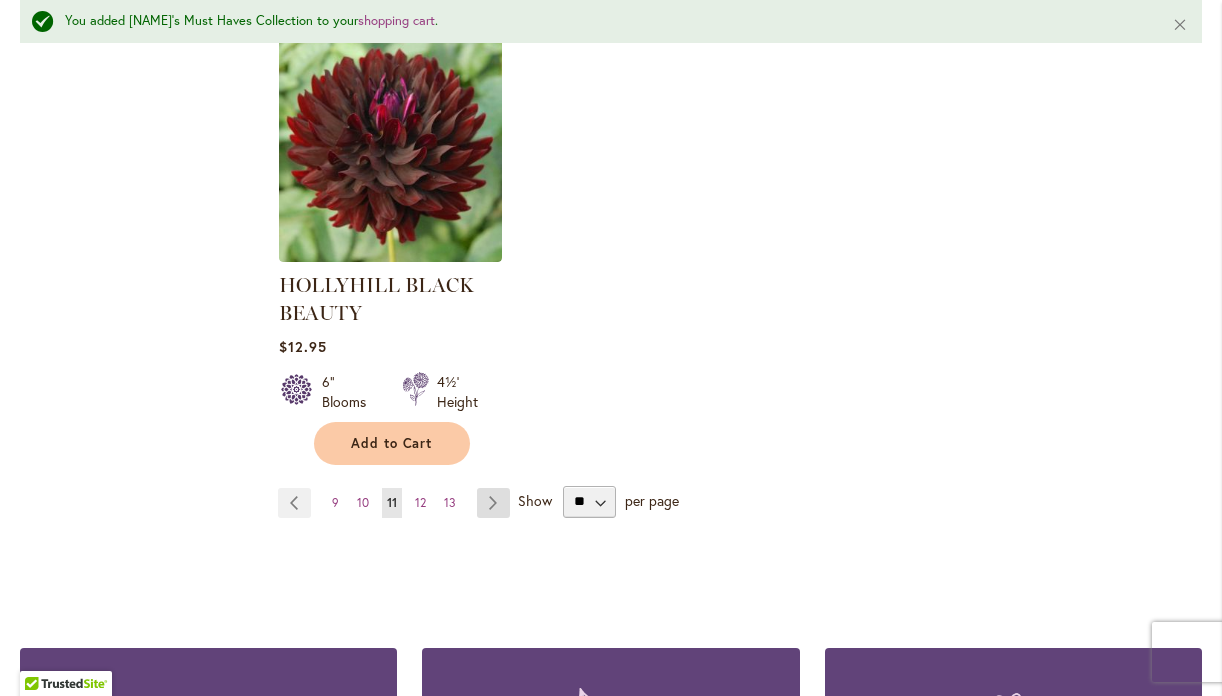 click on "Page
Next" at bounding box center (493, 503) 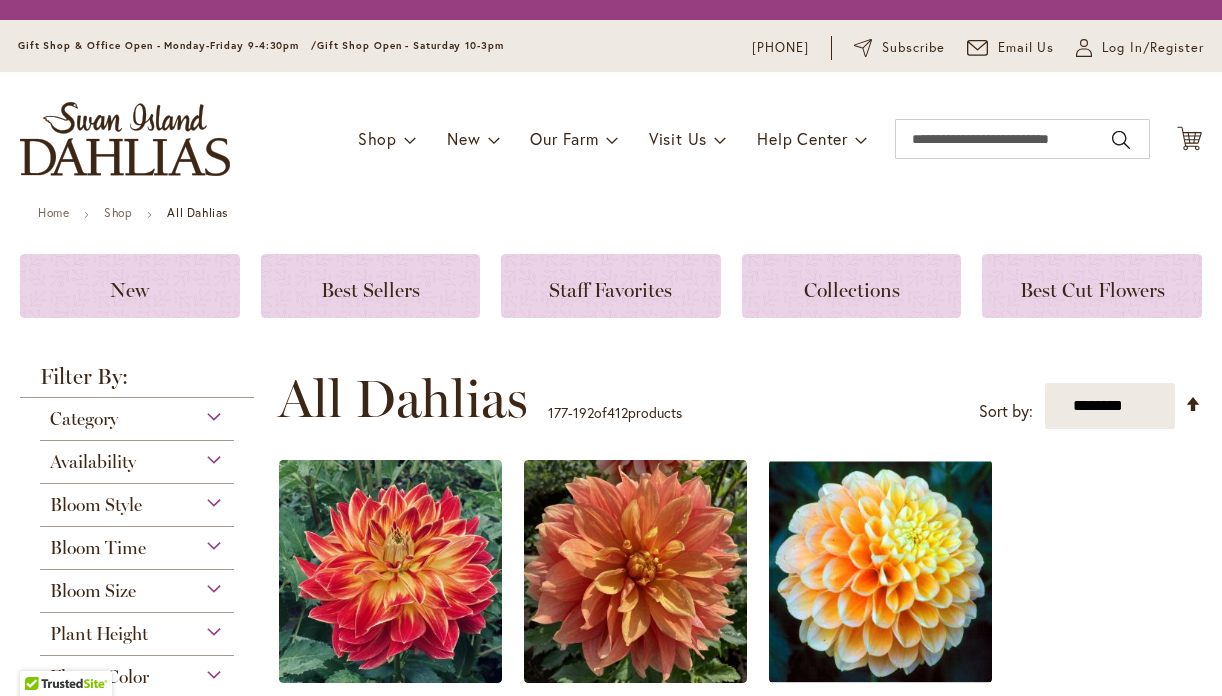 scroll, scrollTop: 0, scrollLeft: 0, axis: both 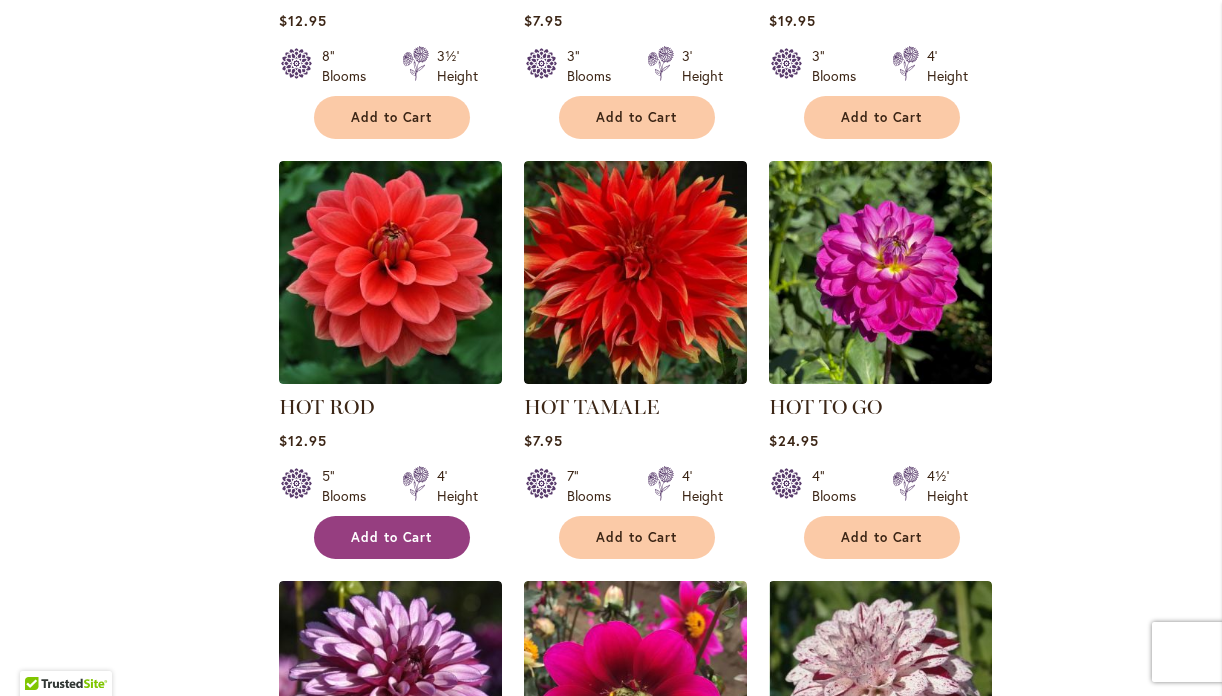 click on "Add to Cart" at bounding box center [392, 537] 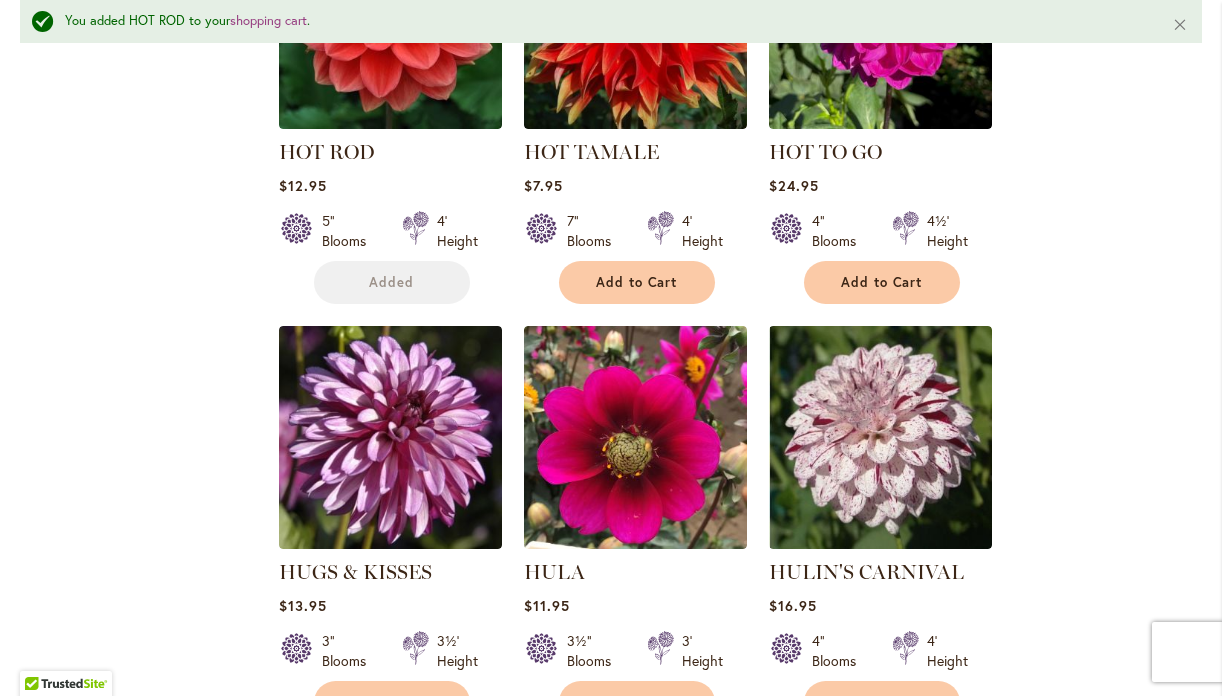 scroll, scrollTop: 1538, scrollLeft: 0, axis: vertical 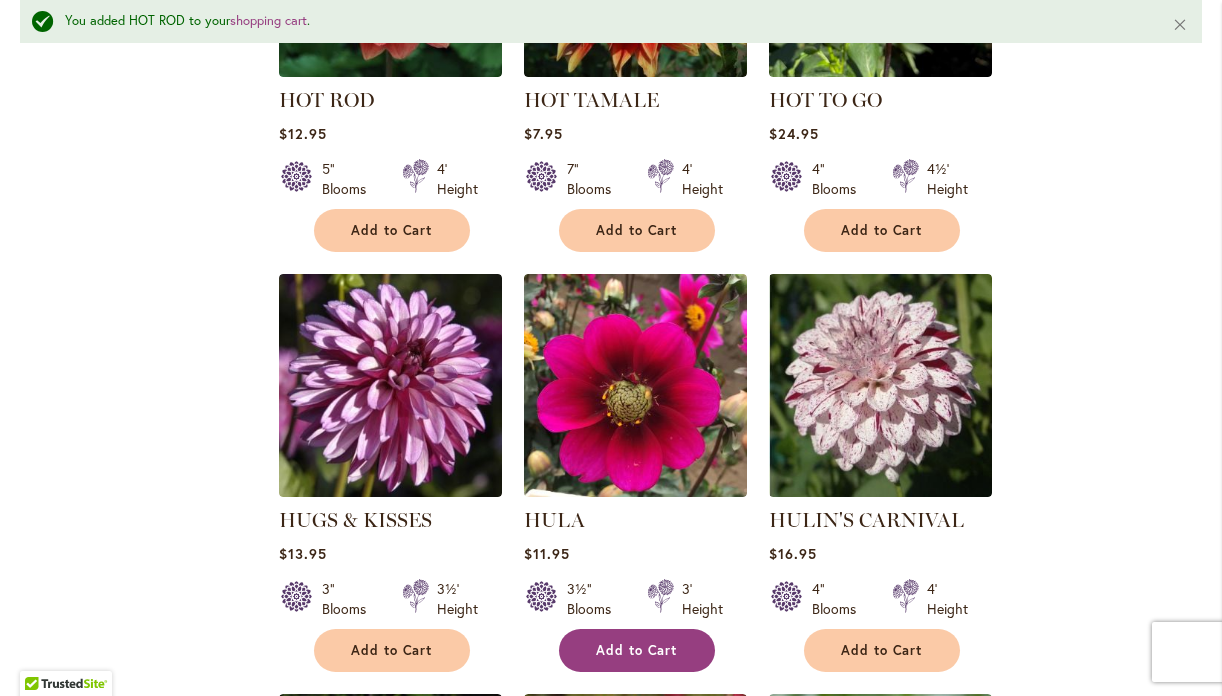 click on "Add to Cart" at bounding box center [637, 650] 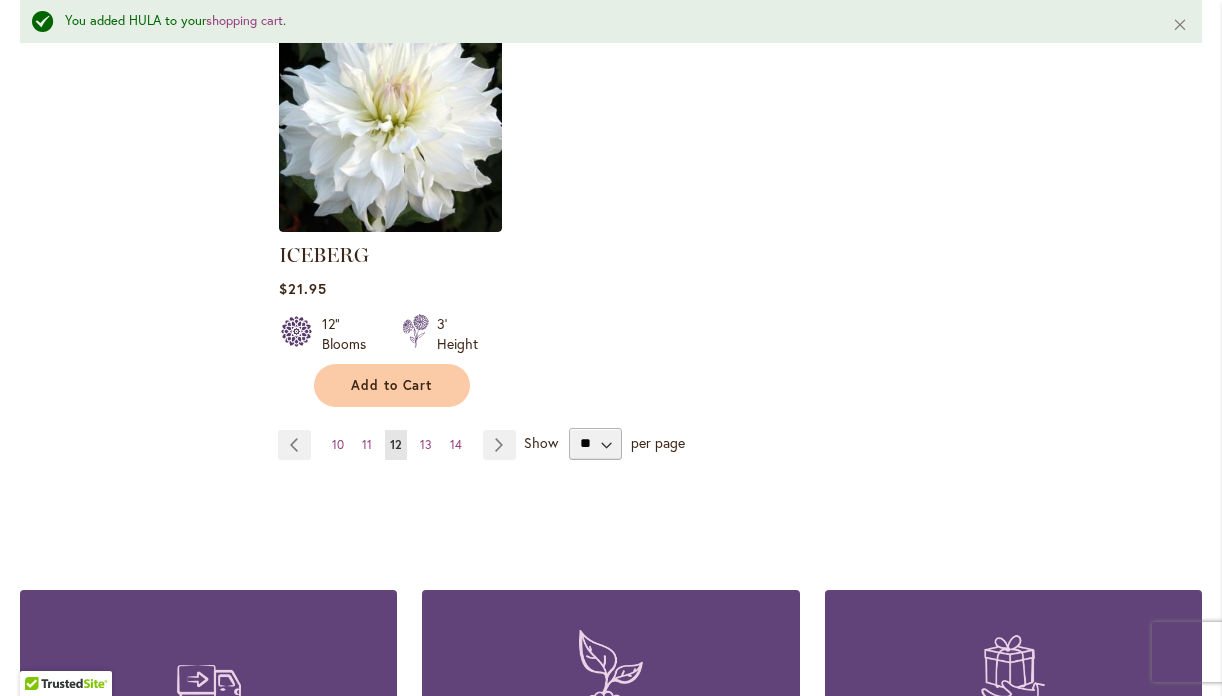 scroll, scrollTop: 2667, scrollLeft: 0, axis: vertical 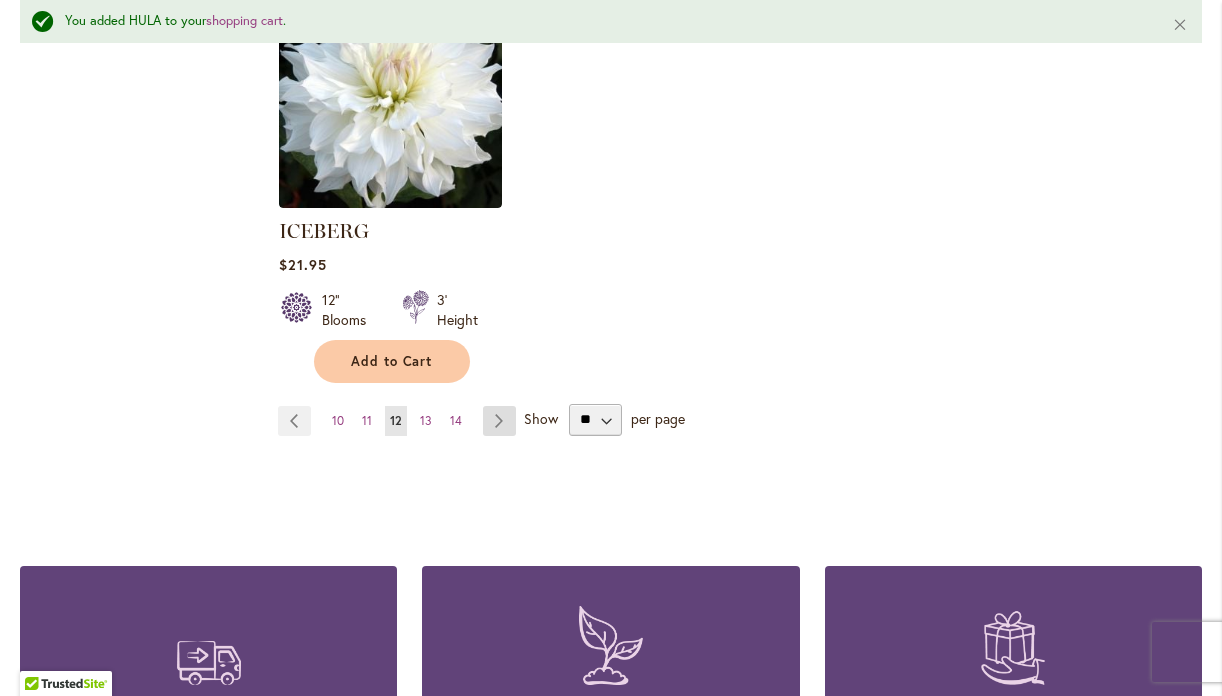click on "Page
Next" at bounding box center [499, 421] 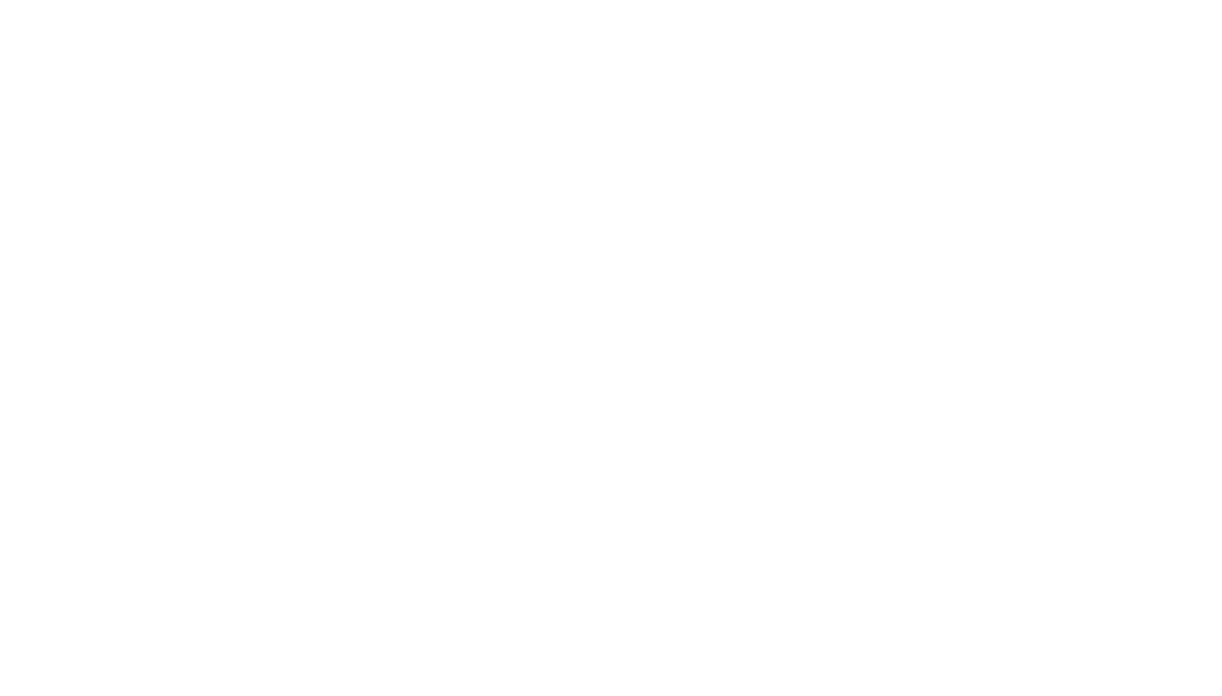 scroll, scrollTop: 0, scrollLeft: 0, axis: both 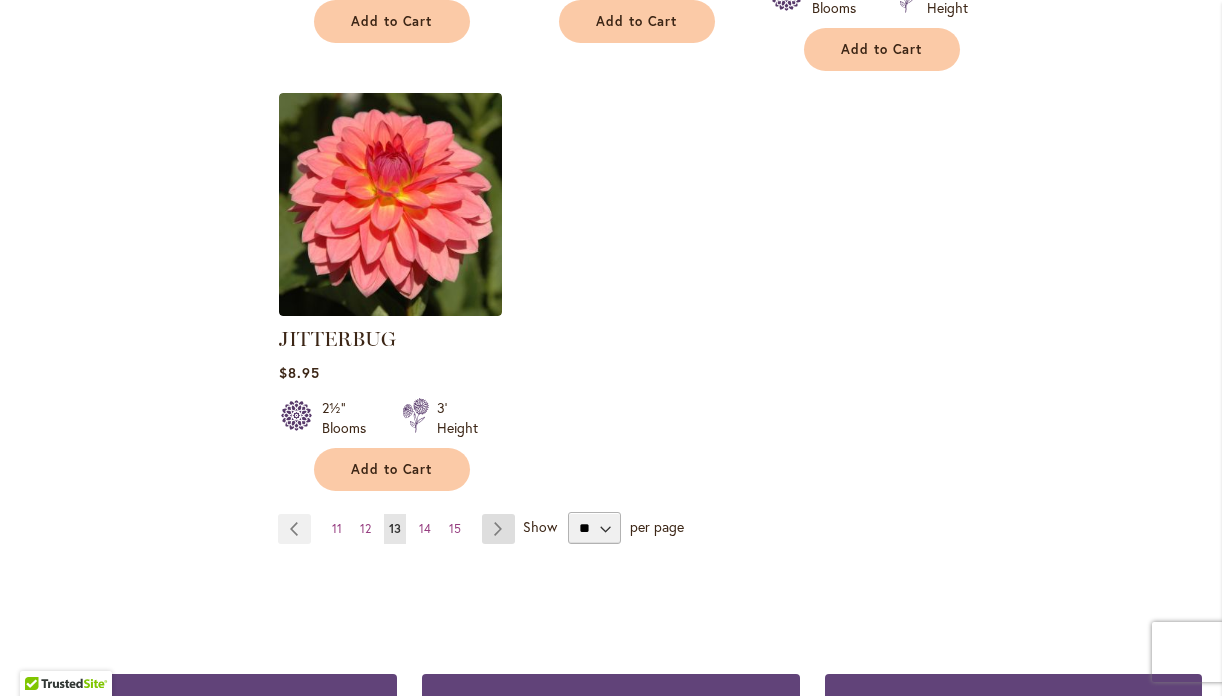 click on "Page
Next" at bounding box center [498, 529] 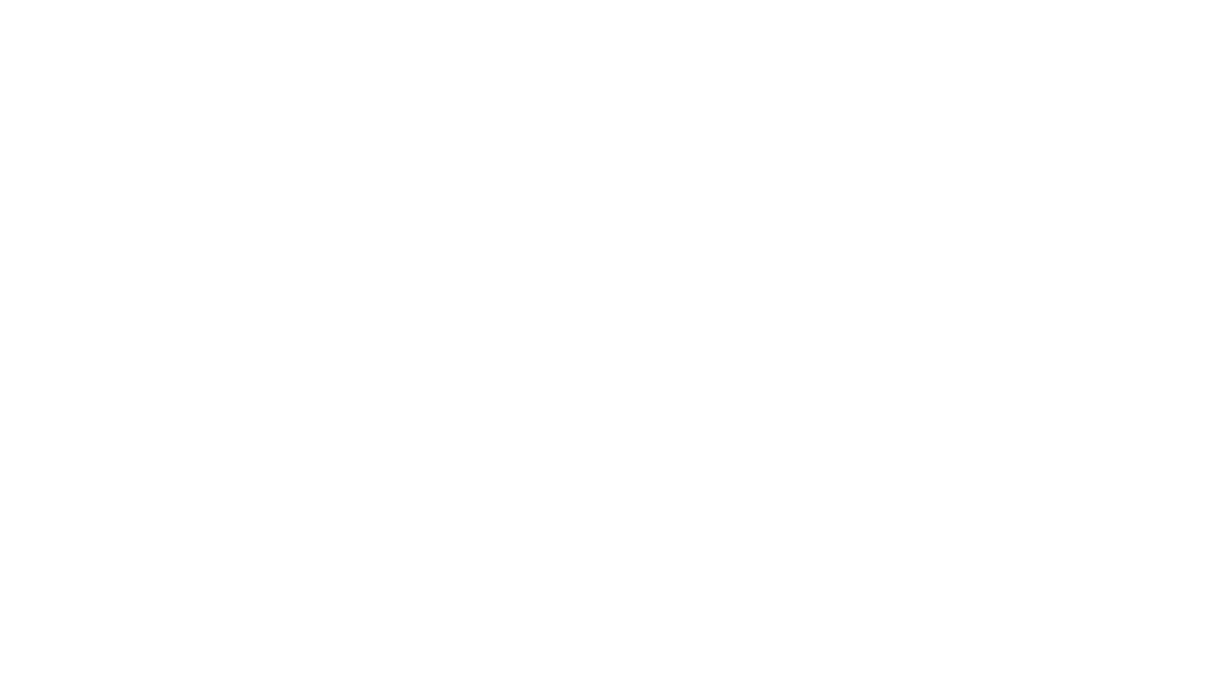 scroll, scrollTop: 0, scrollLeft: 0, axis: both 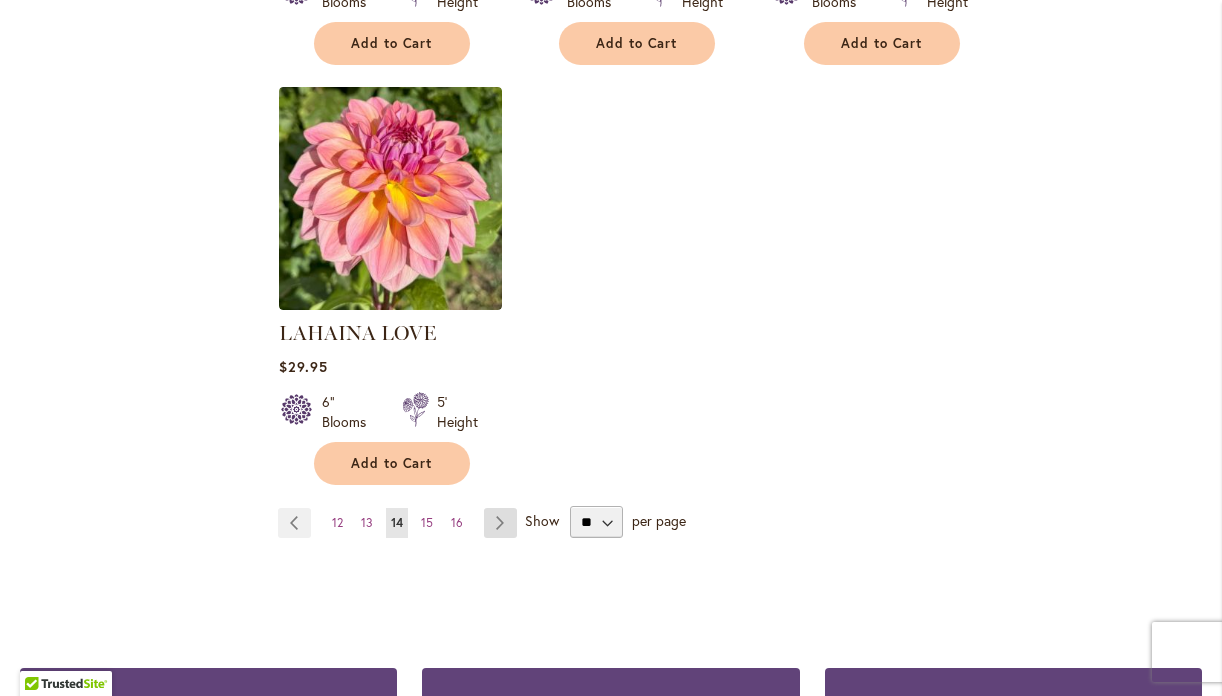 click on "Page
Next" at bounding box center [500, 523] 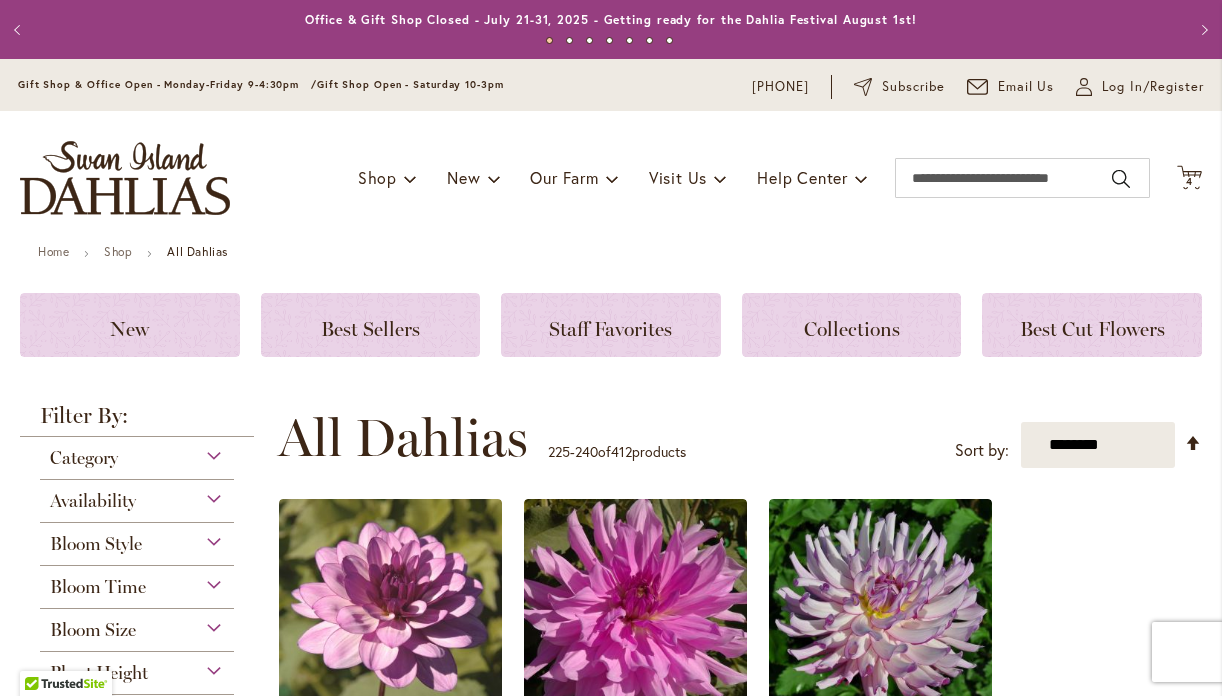 scroll, scrollTop: 0, scrollLeft: 0, axis: both 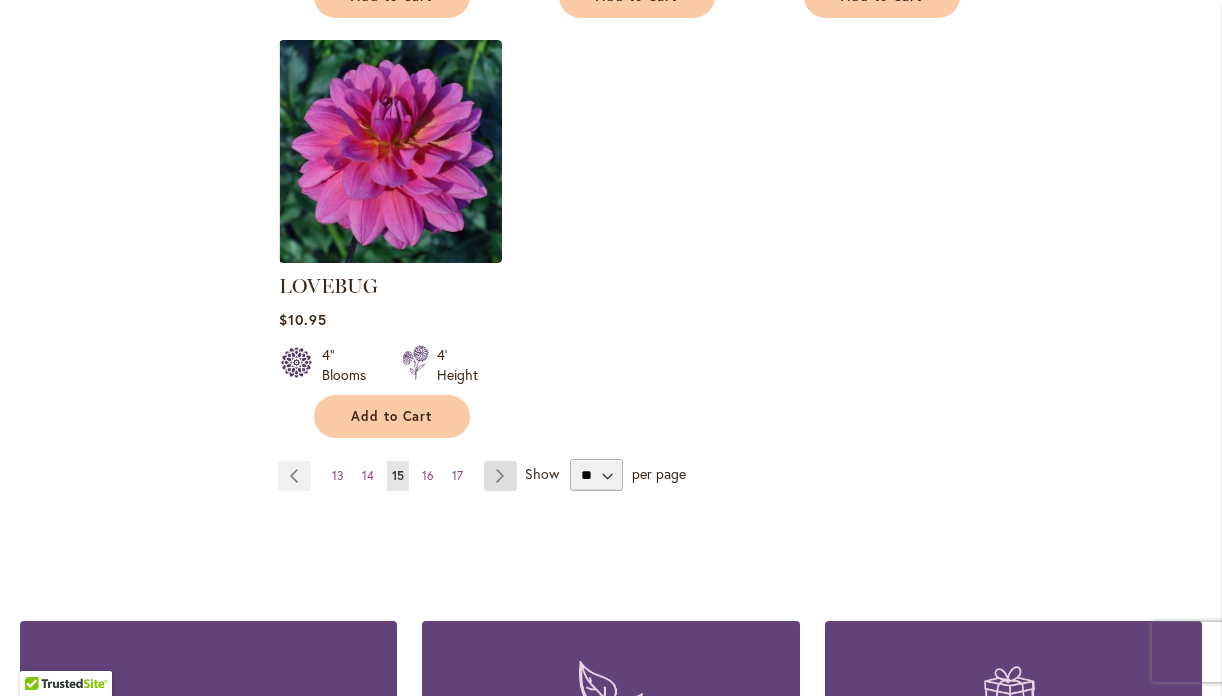 click on "Page
Next" at bounding box center [500, 476] 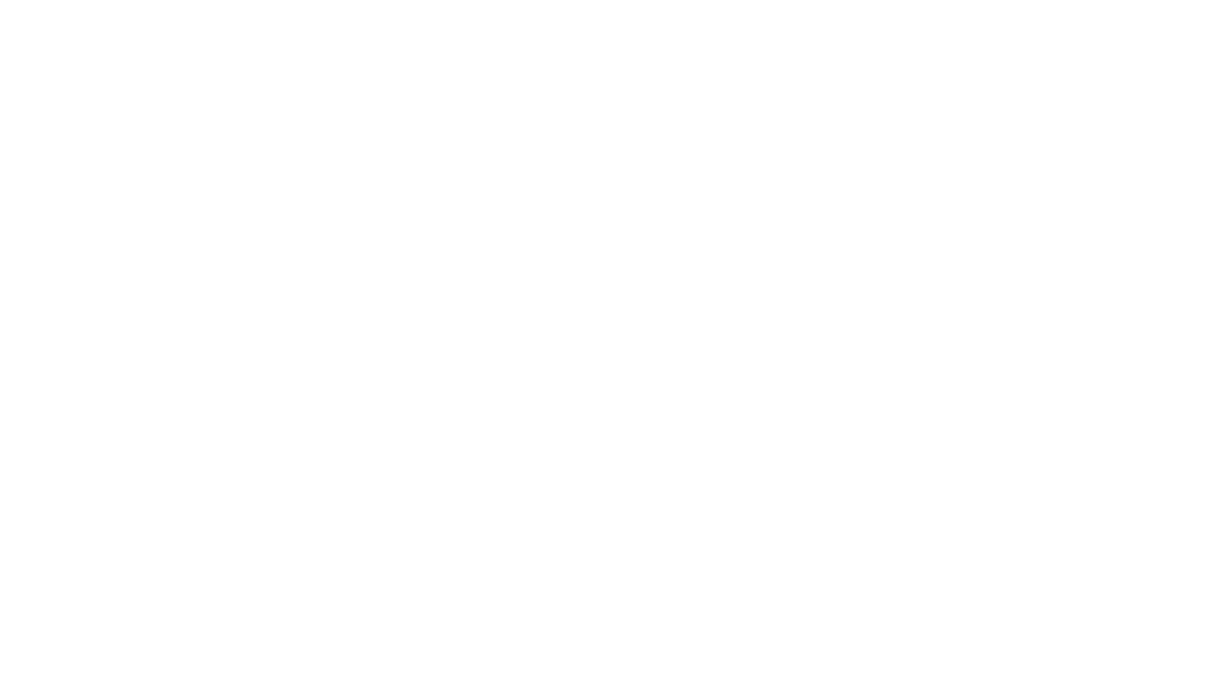 scroll, scrollTop: 0, scrollLeft: 0, axis: both 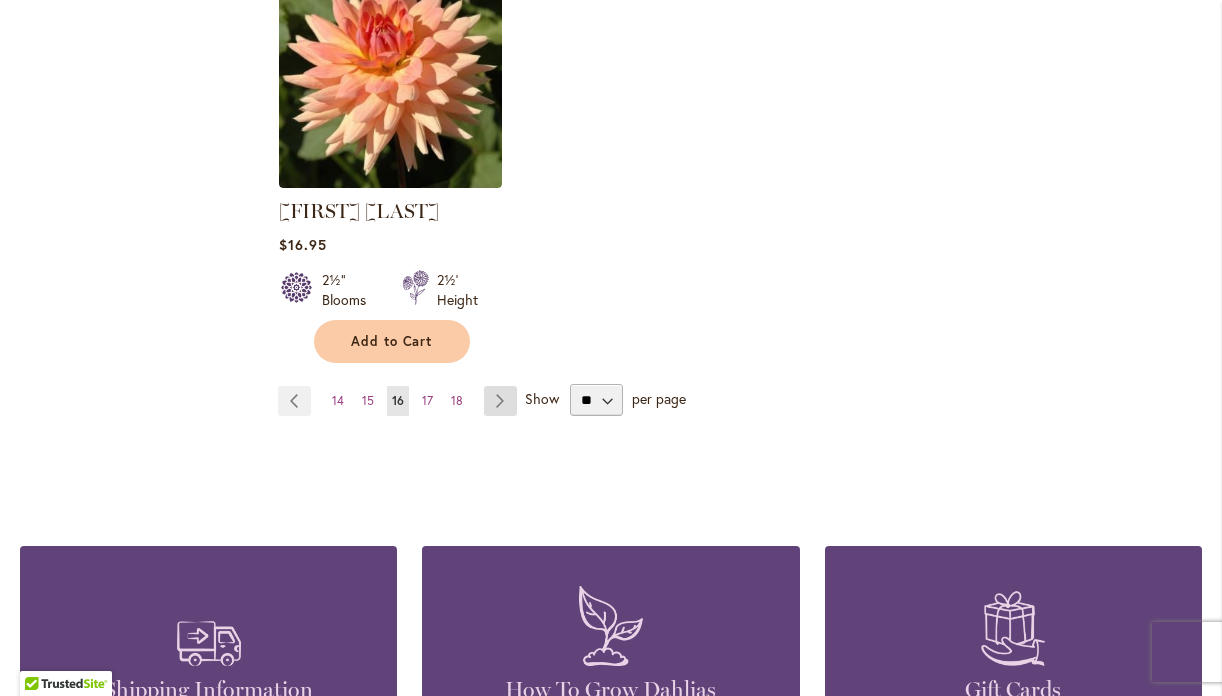 click on "Page
Next" at bounding box center (500, 401) 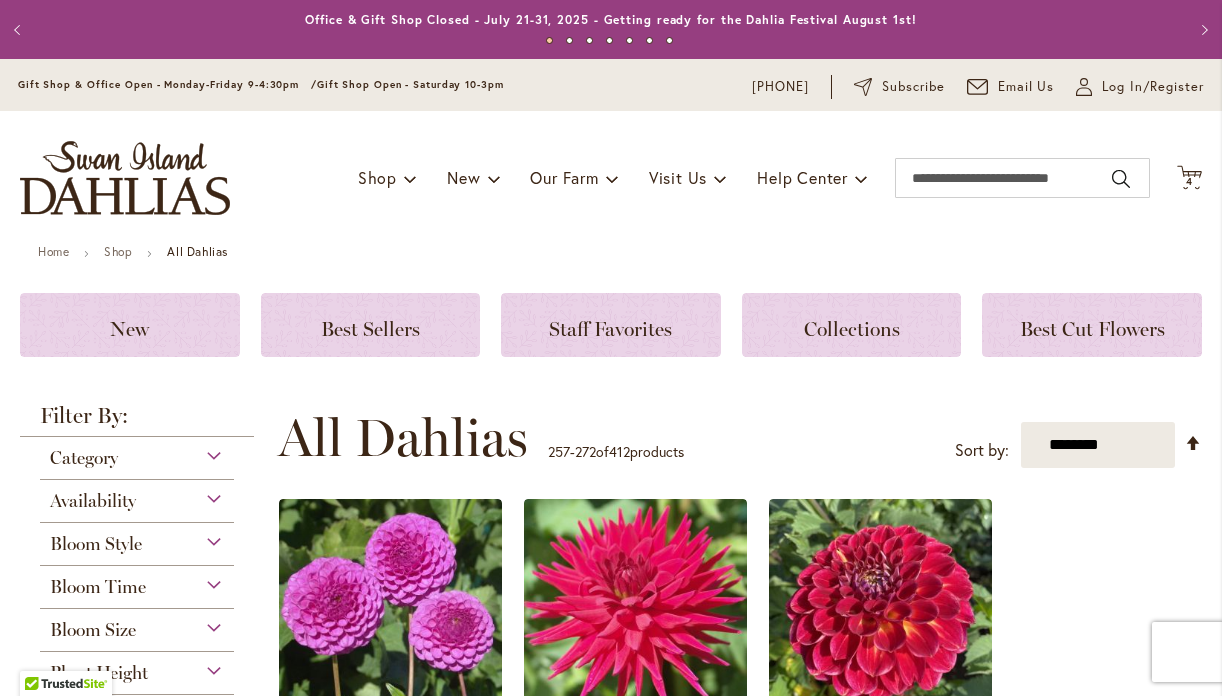 scroll, scrollTop: 0, scrollLeft: 0, axis: both 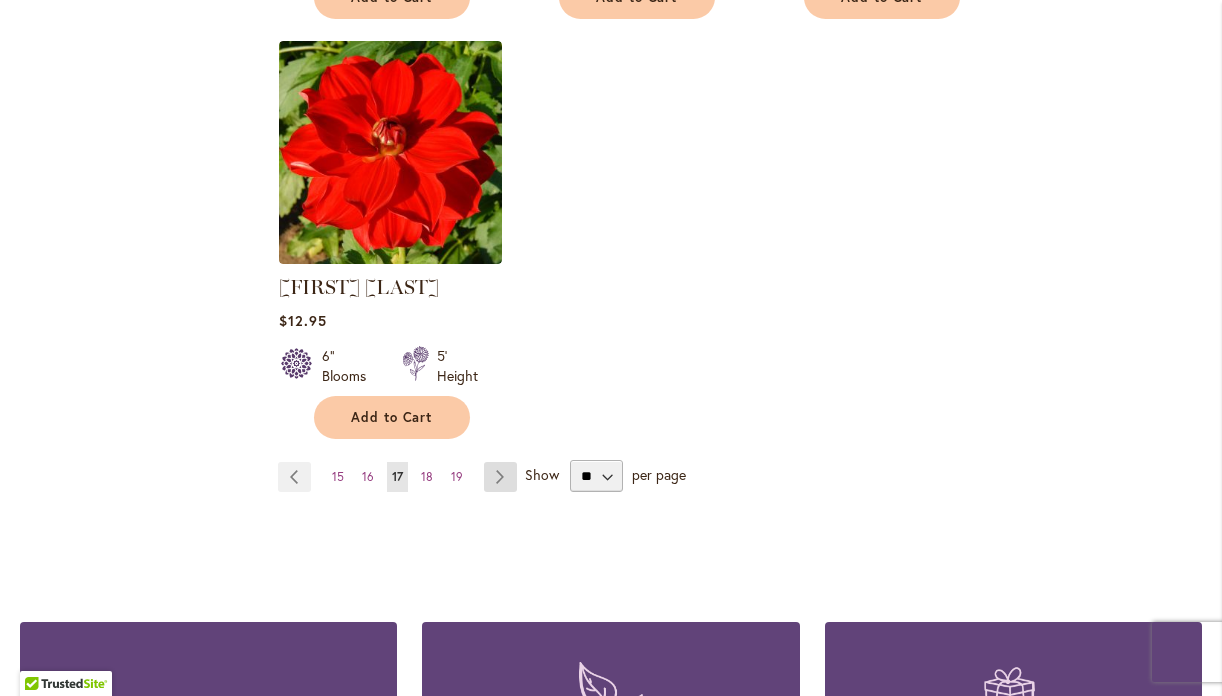 click on "Page
Next" at bounding box center (500, 477) 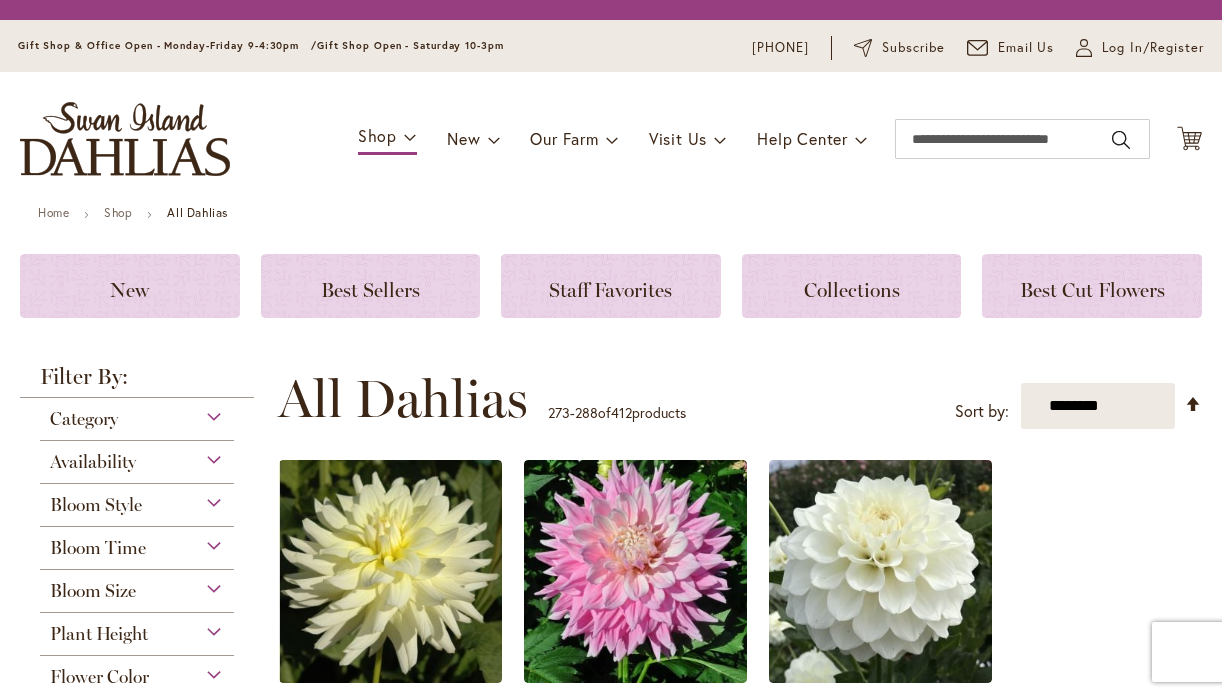 scroll, scrollTop: 0, scrollLeft: 0, axis: both 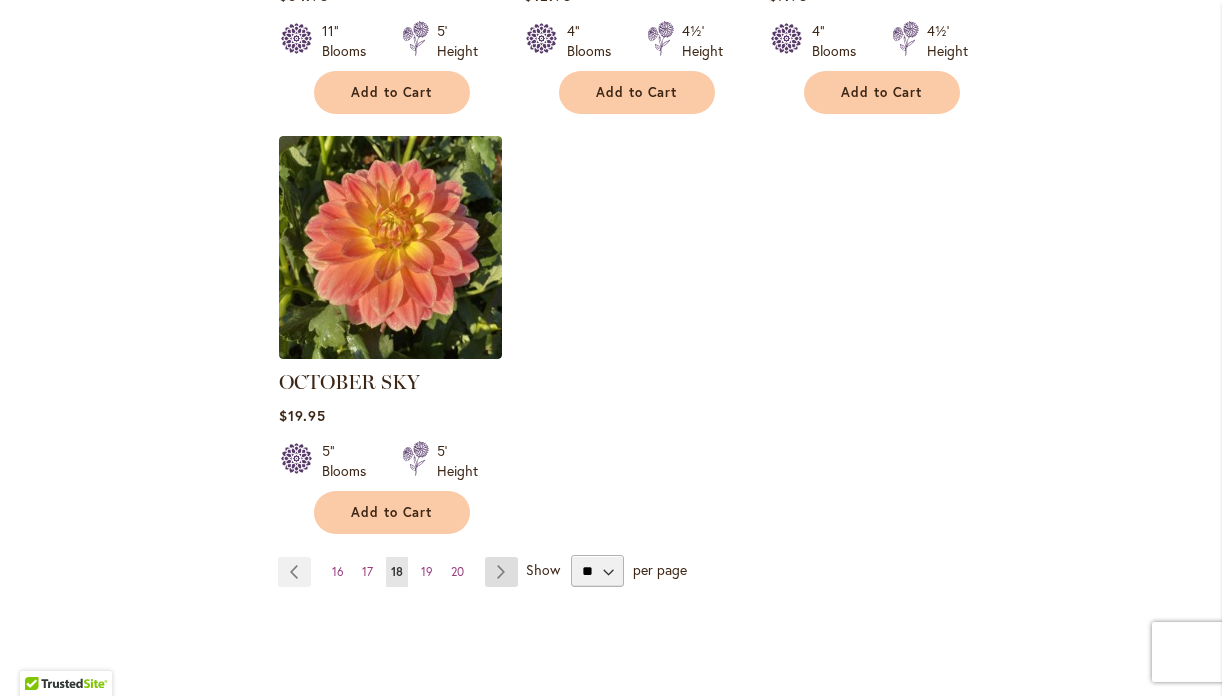 click on "Page
Next" at bounding box center [501, 572] 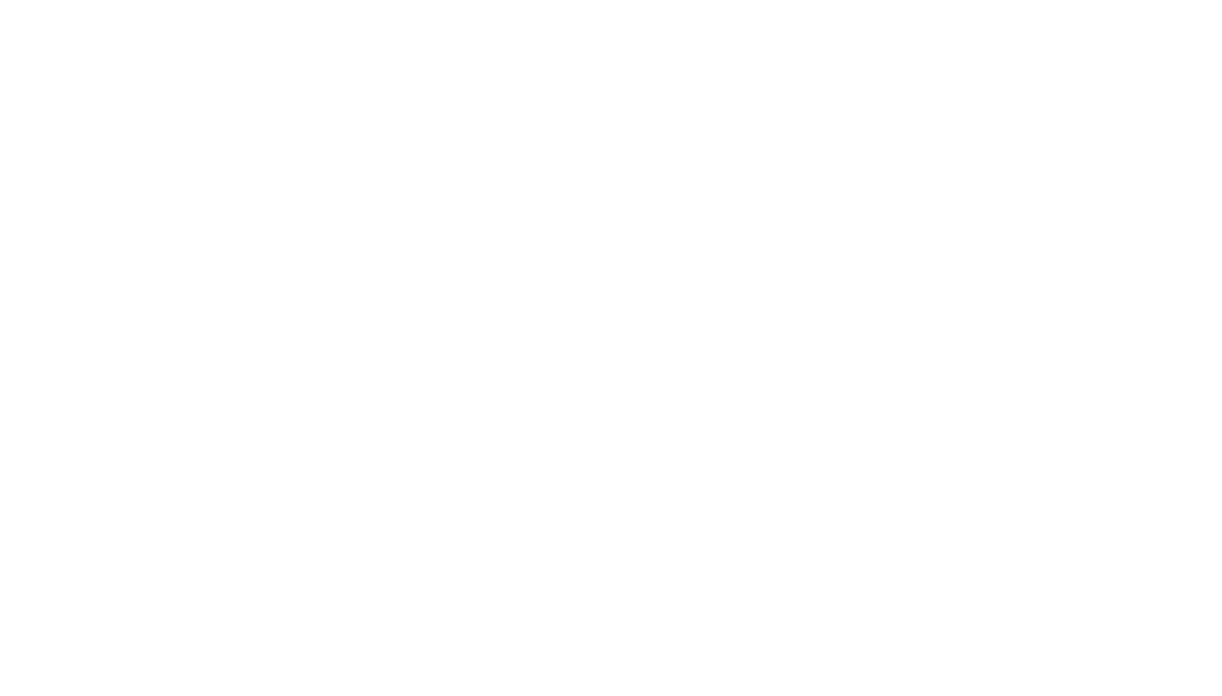scroll, scrollTop: 0, scrollLeft: 0, axis: both 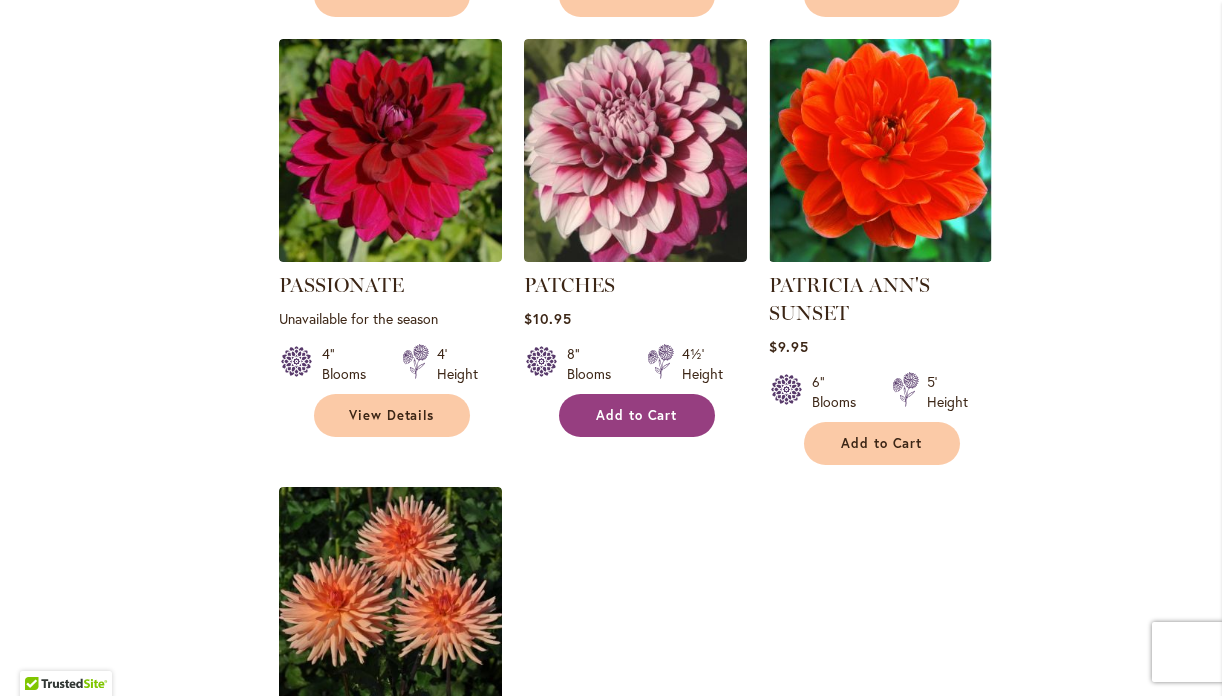 click on "Add to Cart" at bounding box center (637, 415) 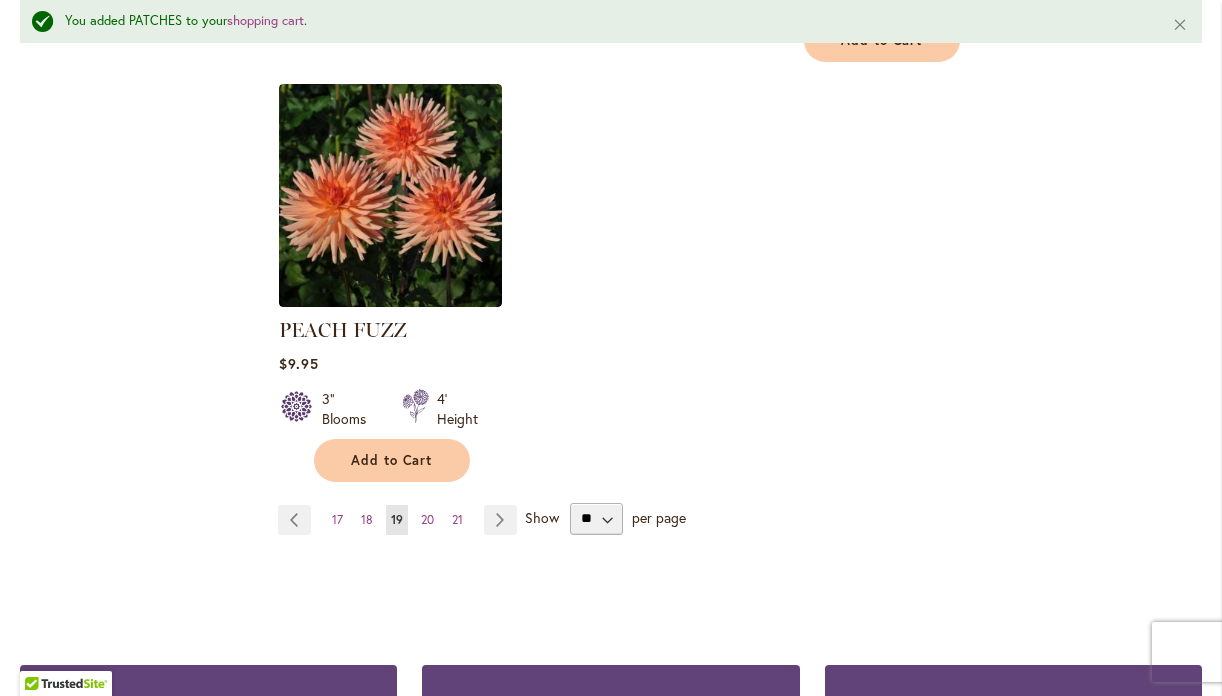 scroll, scrollTop: 2675, scrollLeft: 0, axis: vertical 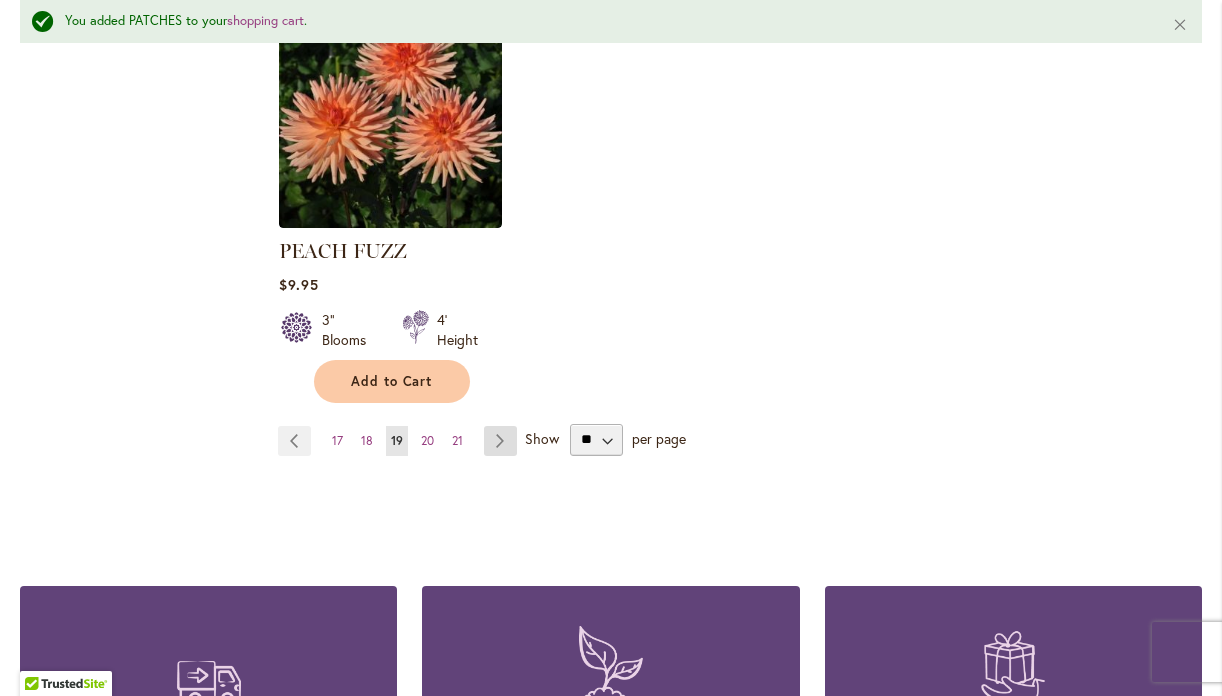 click on "Page
Next" at bounding box center [500, 441] 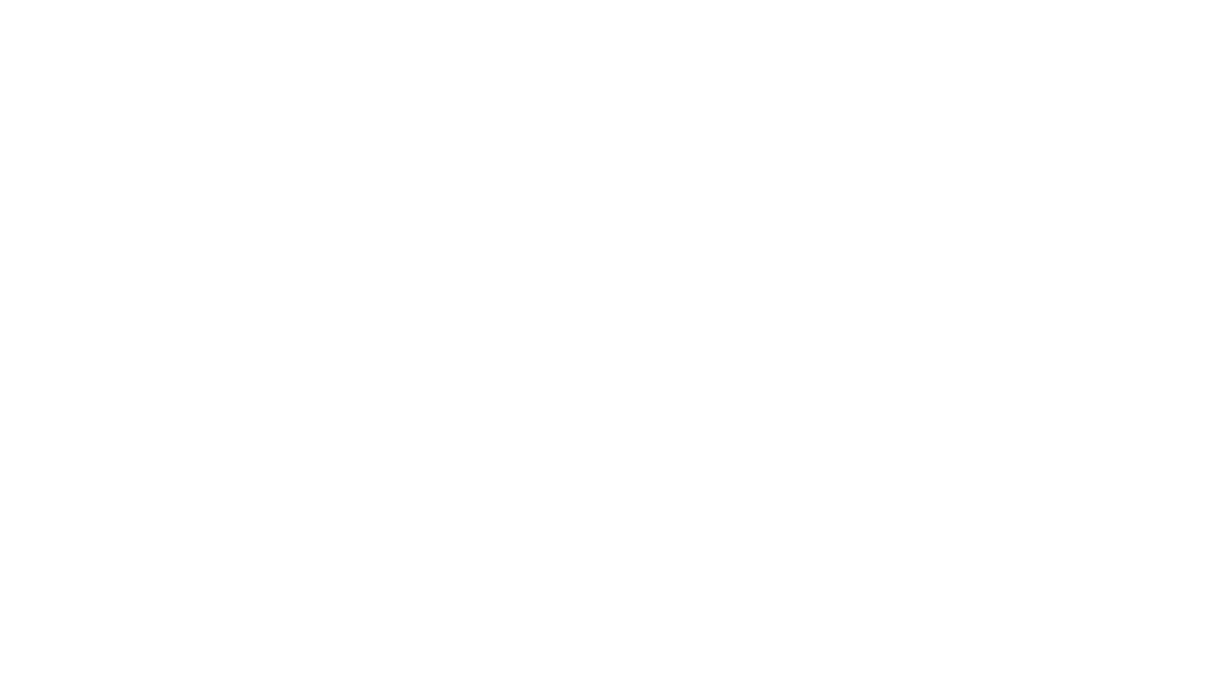 scroll, scrollTop: 0, scrollLeft: 0, axis: both 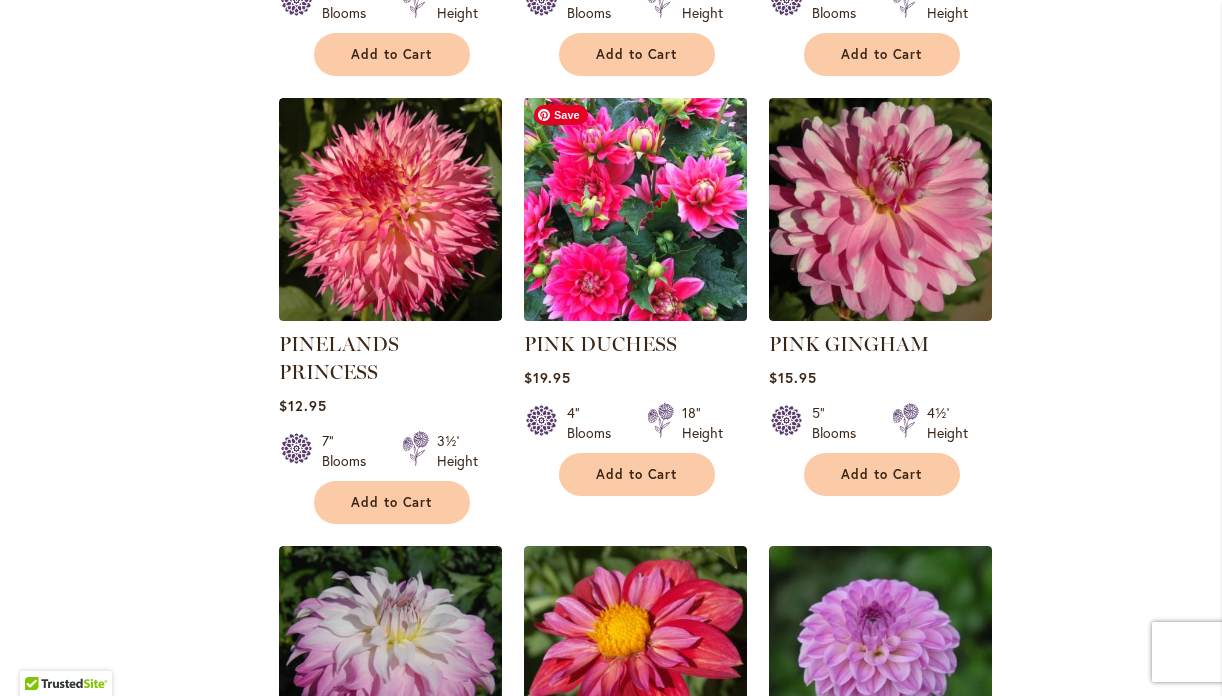 click at bounding box center (635, 210) 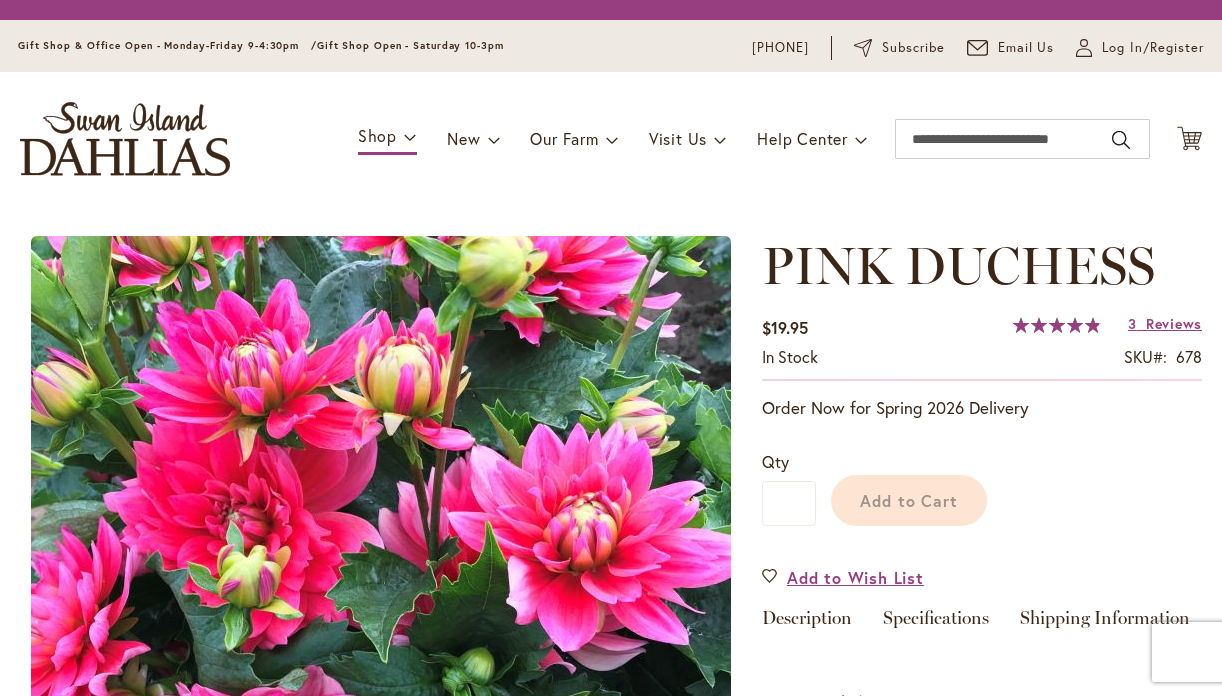 scroll, scrollTop: 0, scrollLeft: 0, axis: both 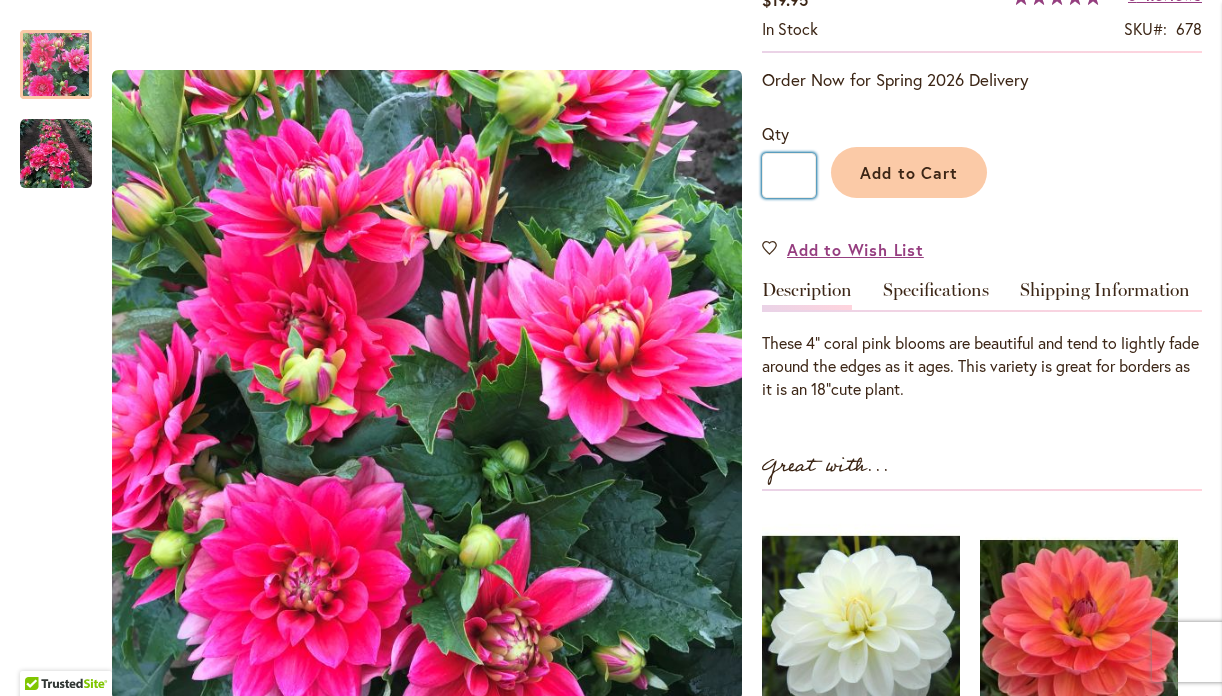 click on "*" at bounding box center (789, 175) 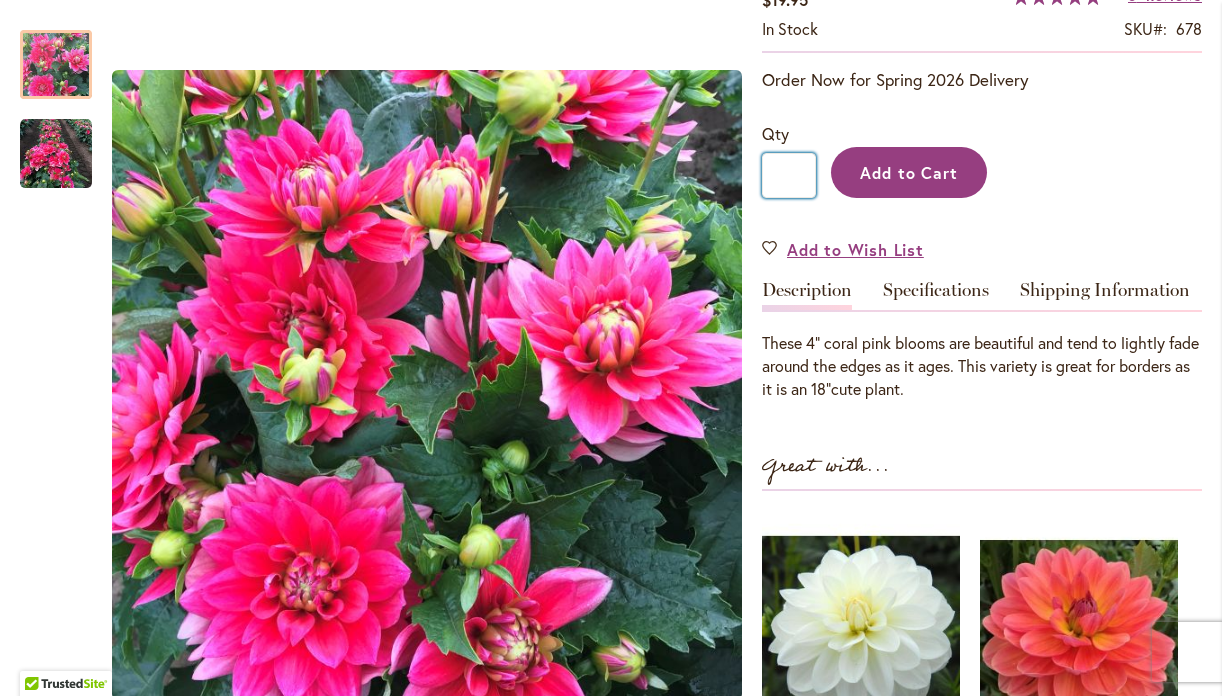 type on "*" 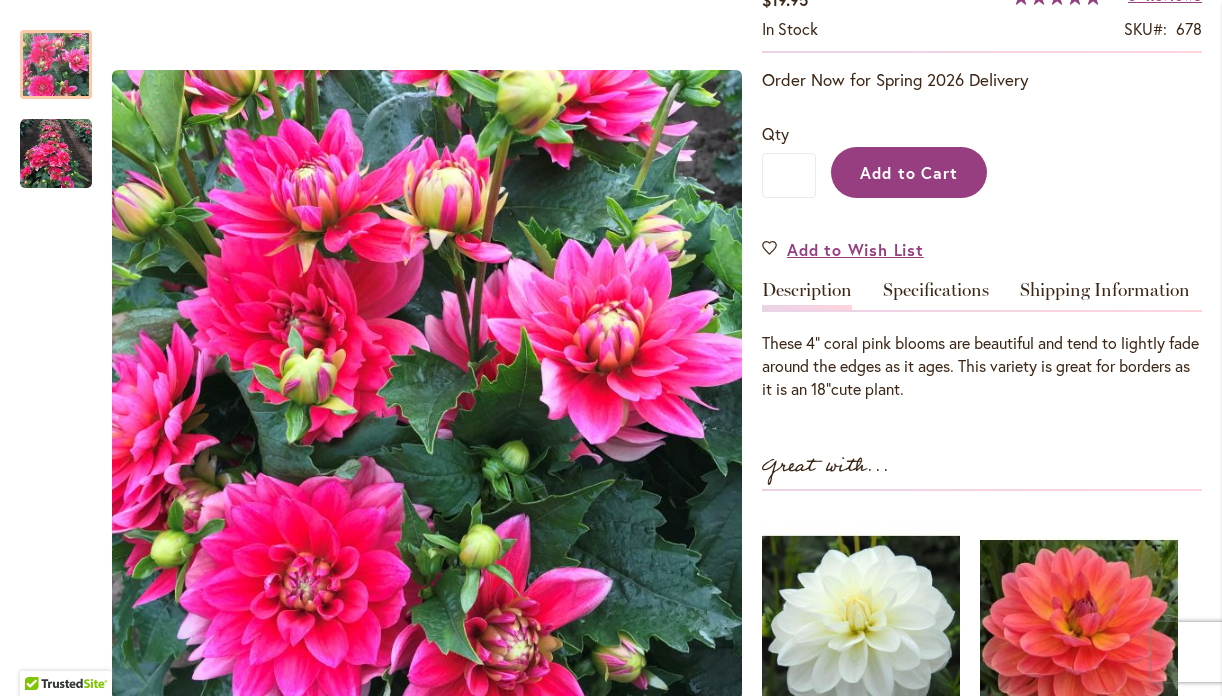 click on "Add to Cart" at bounding box center (909, 172) 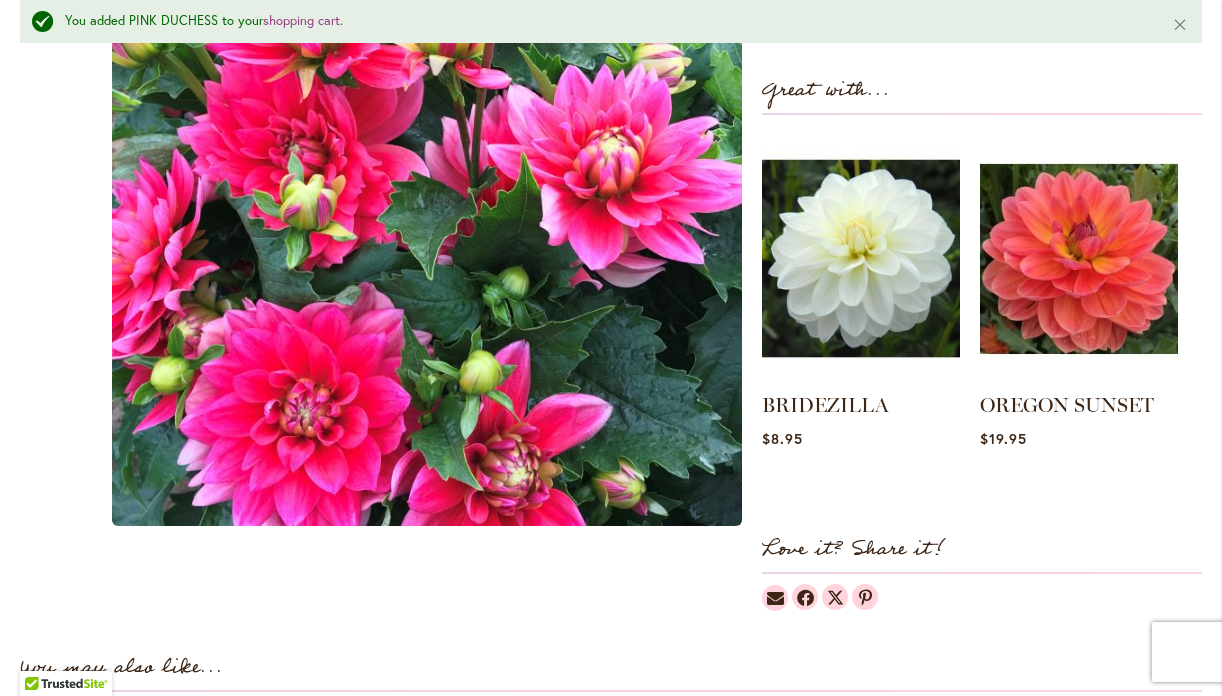 scroll, scrollTop: 0, scrollLeft: 0, axis: both 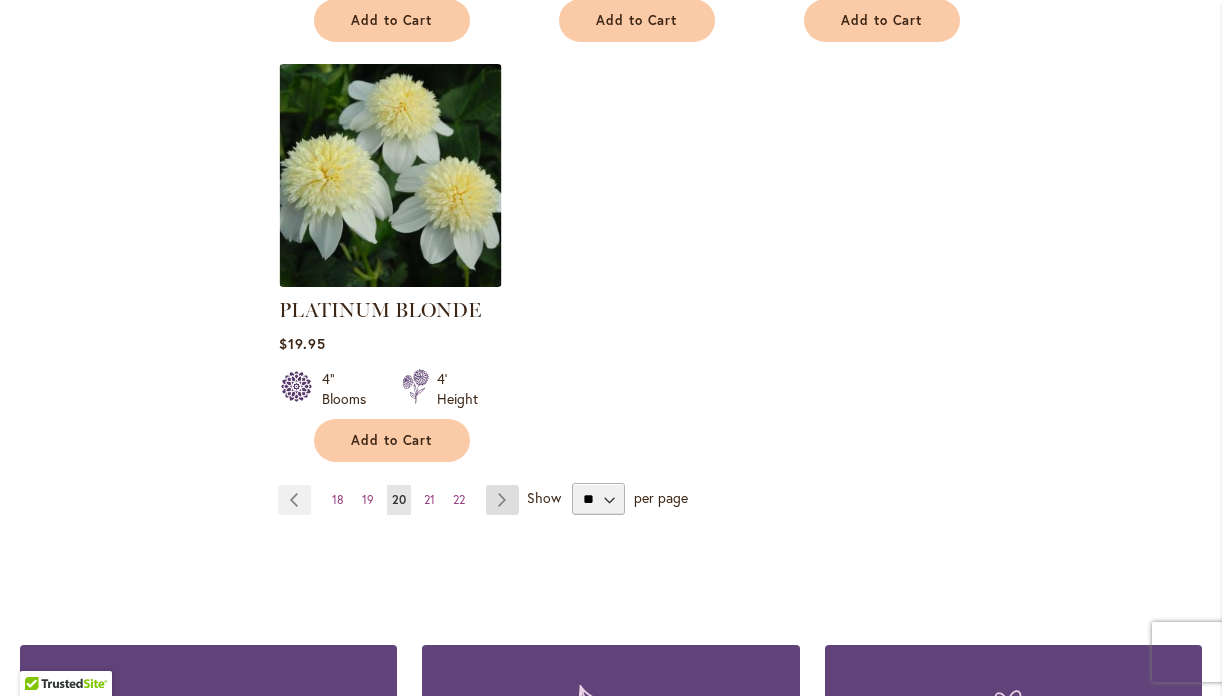 click on "Page
Next" at bounding box center [502, 500] 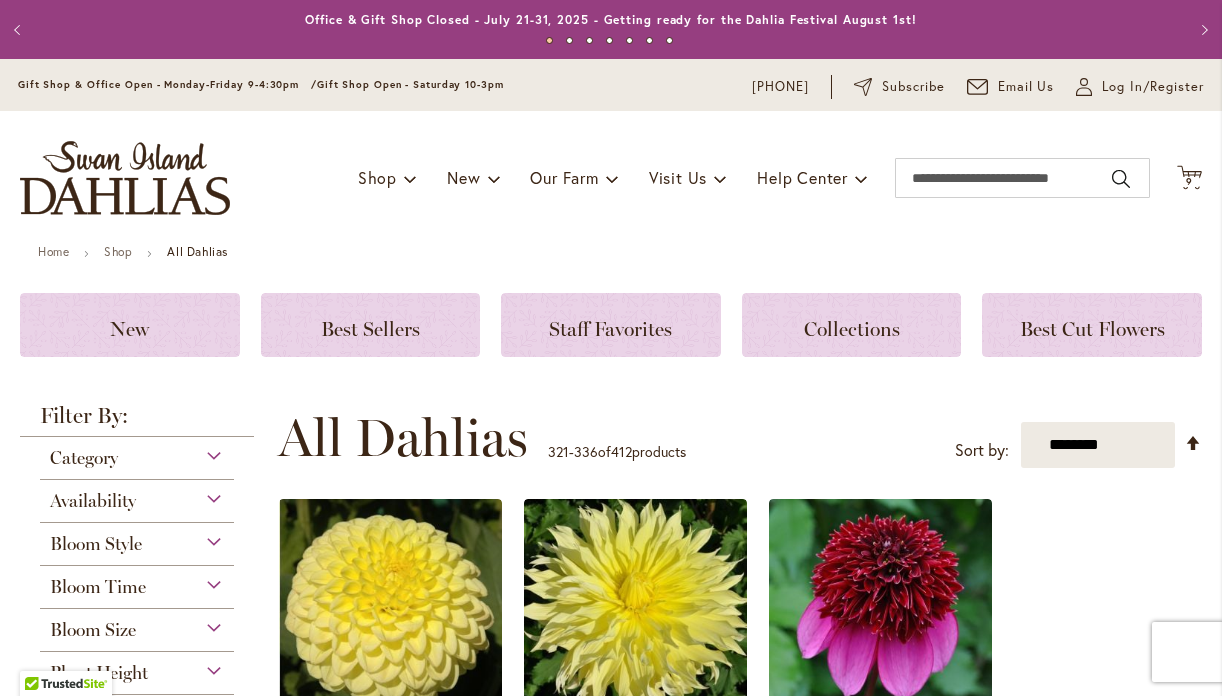 scroll, scrollTop: 0, scrollLeft: 0, axis: both 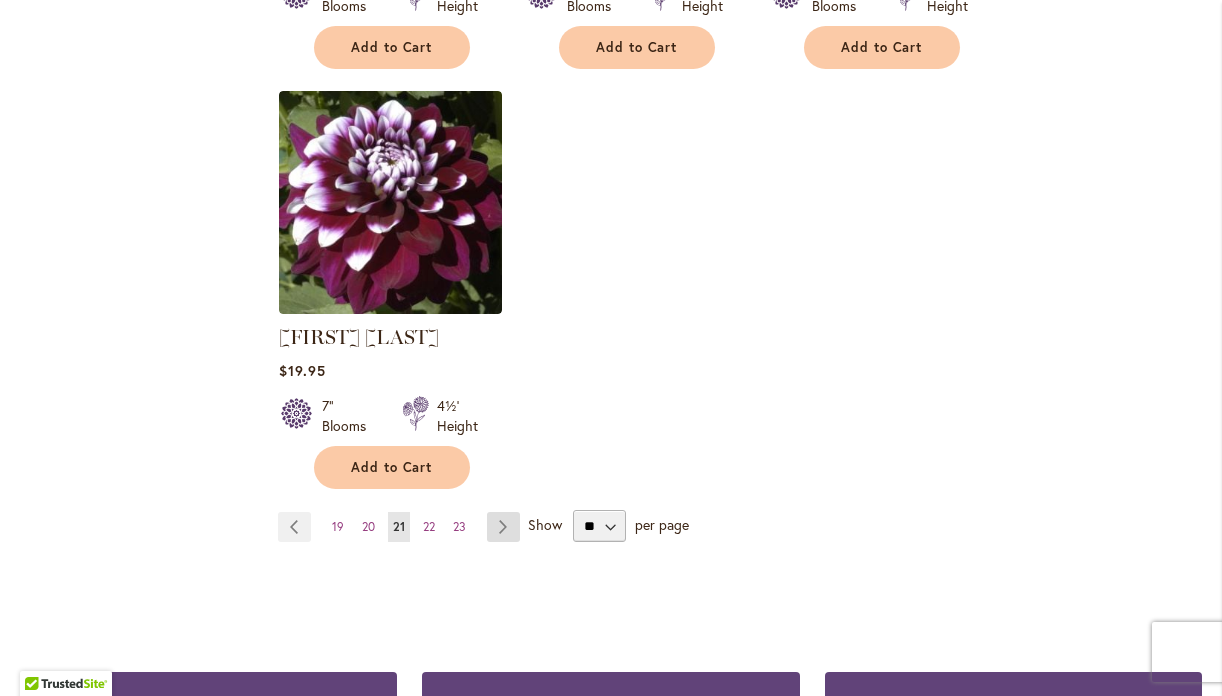 click on "Page
Next" at bounding box center [503, 527] 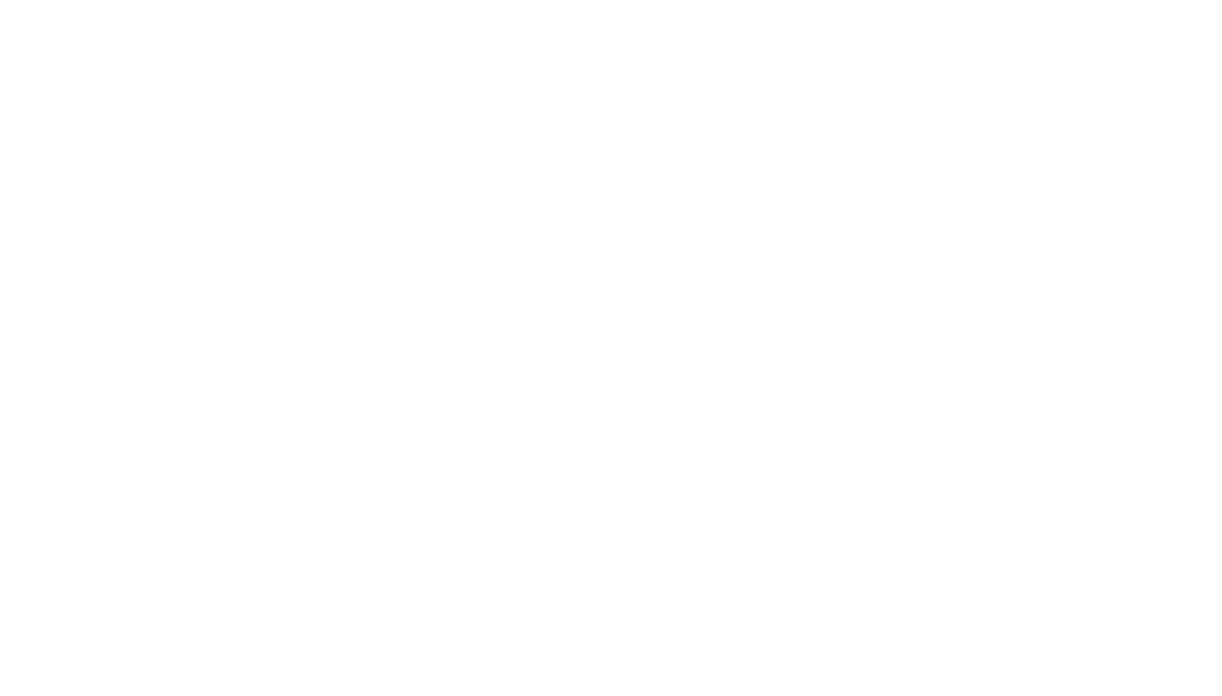 scroll, scrollTop: 0, scrollLeft: 0, axis: both 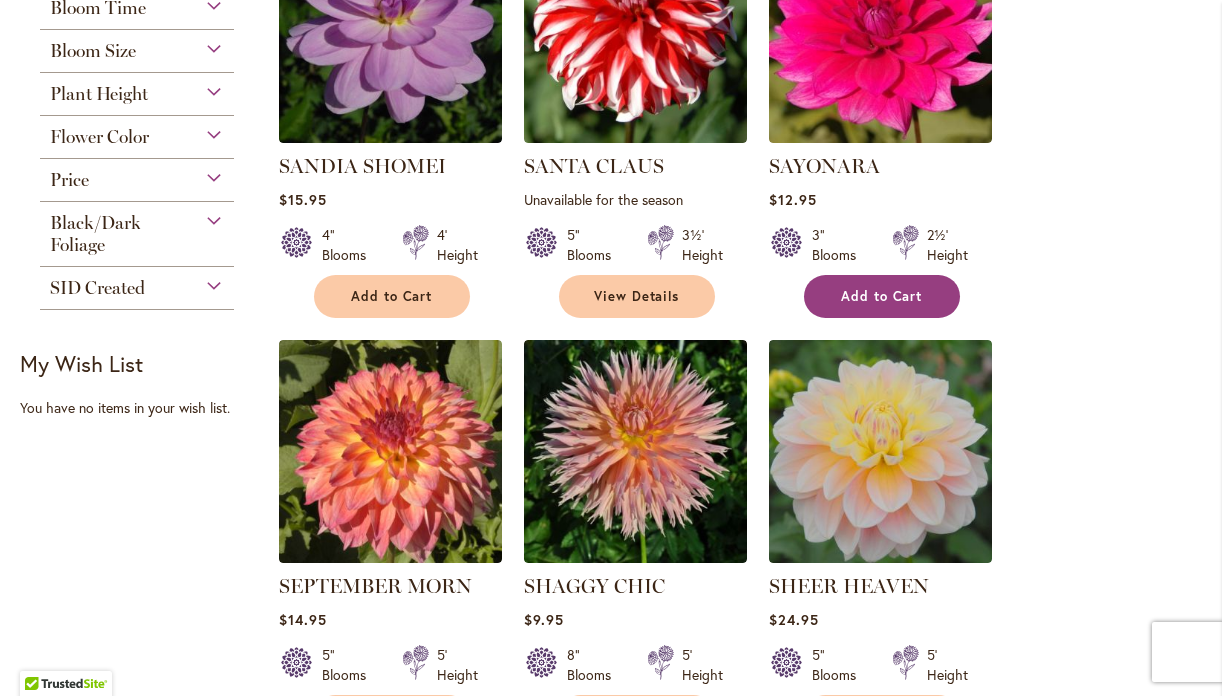 click on "Add to Cart" at bounding box center (882, 296) 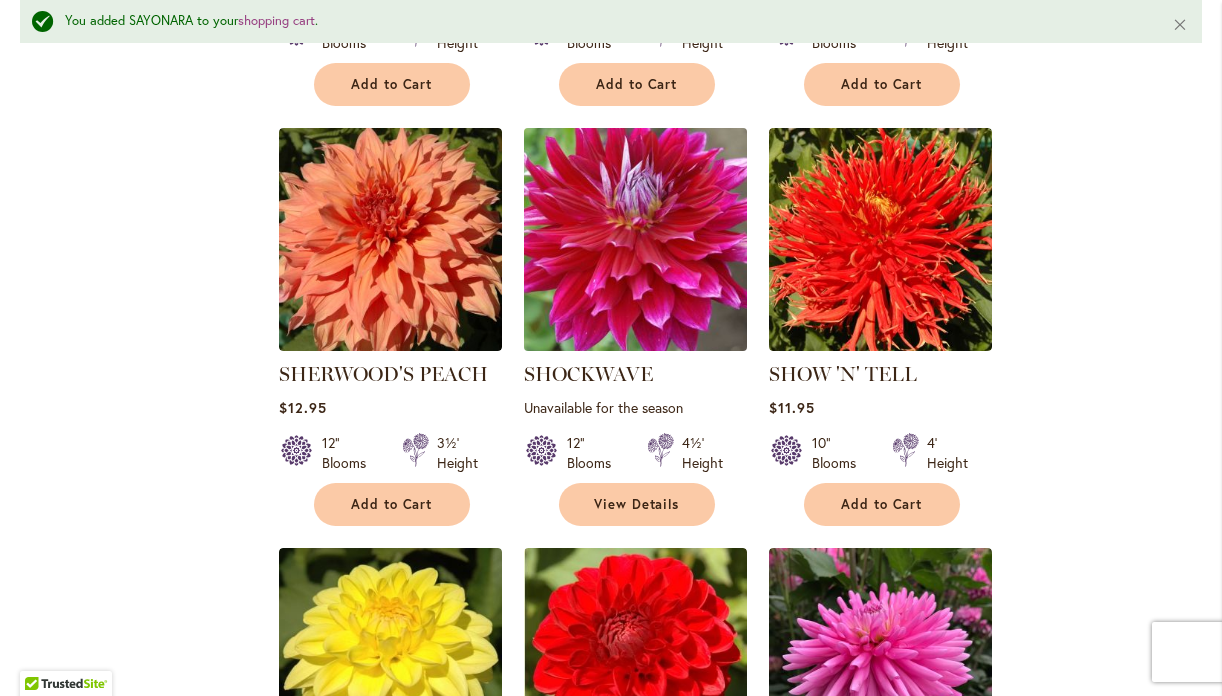 scroll, scrollTop: 1263, scrollLeft: 0, axis: vertical 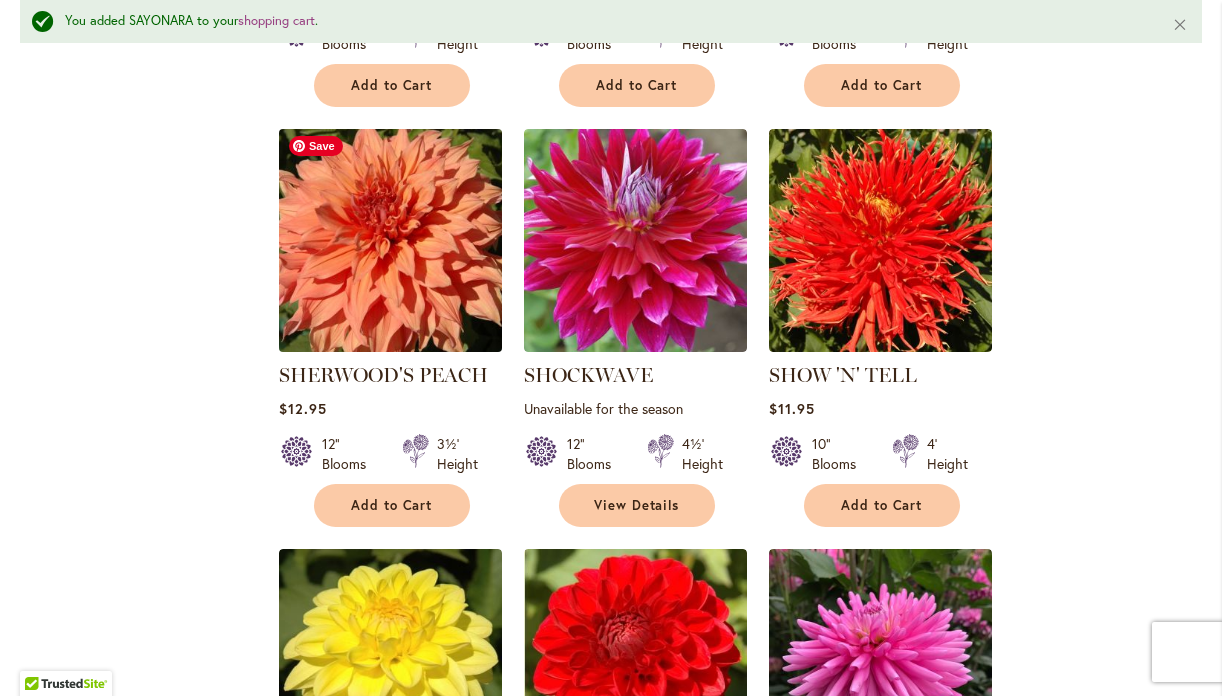 click at bounding box center (390, 240) 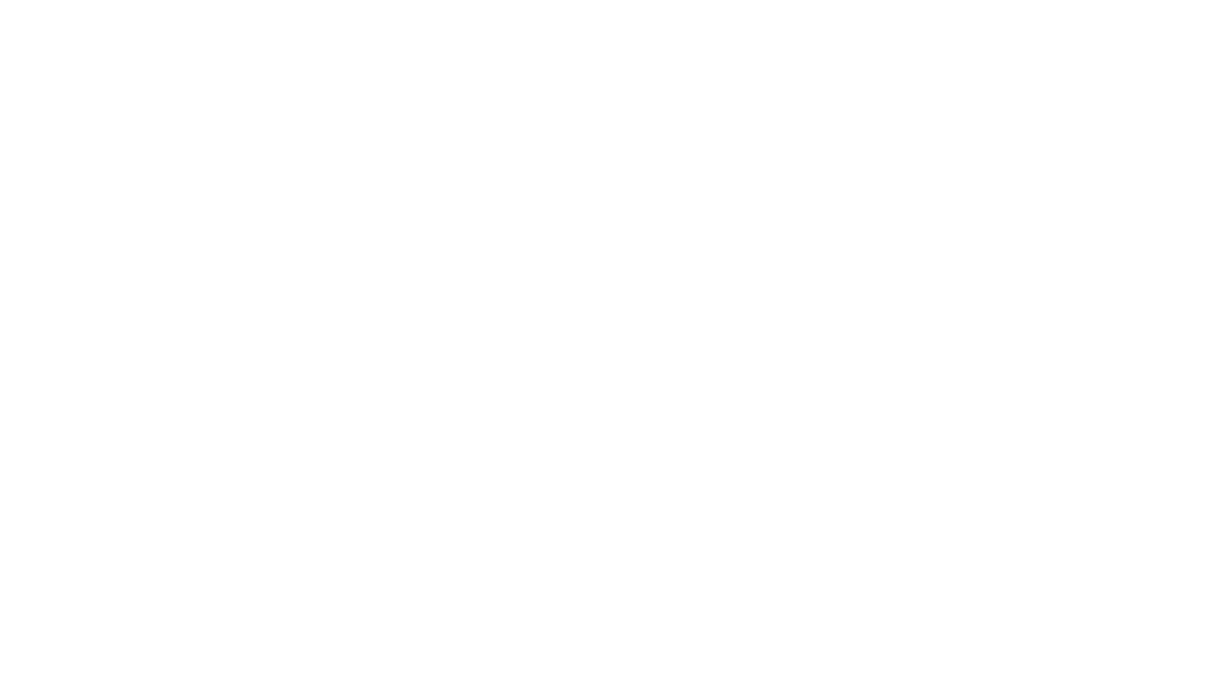 scroll, scrollTop: 0, scrollLeft: 0, axis: both 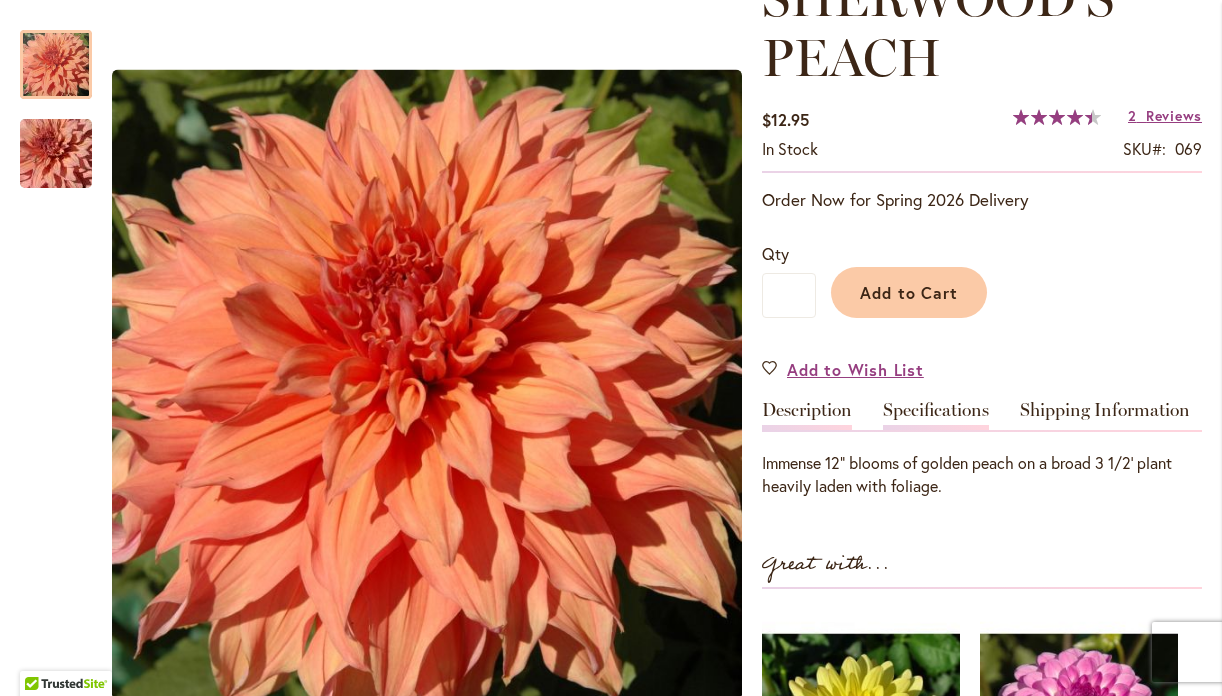 click on "Specifications" at bounding box center (936, 415) 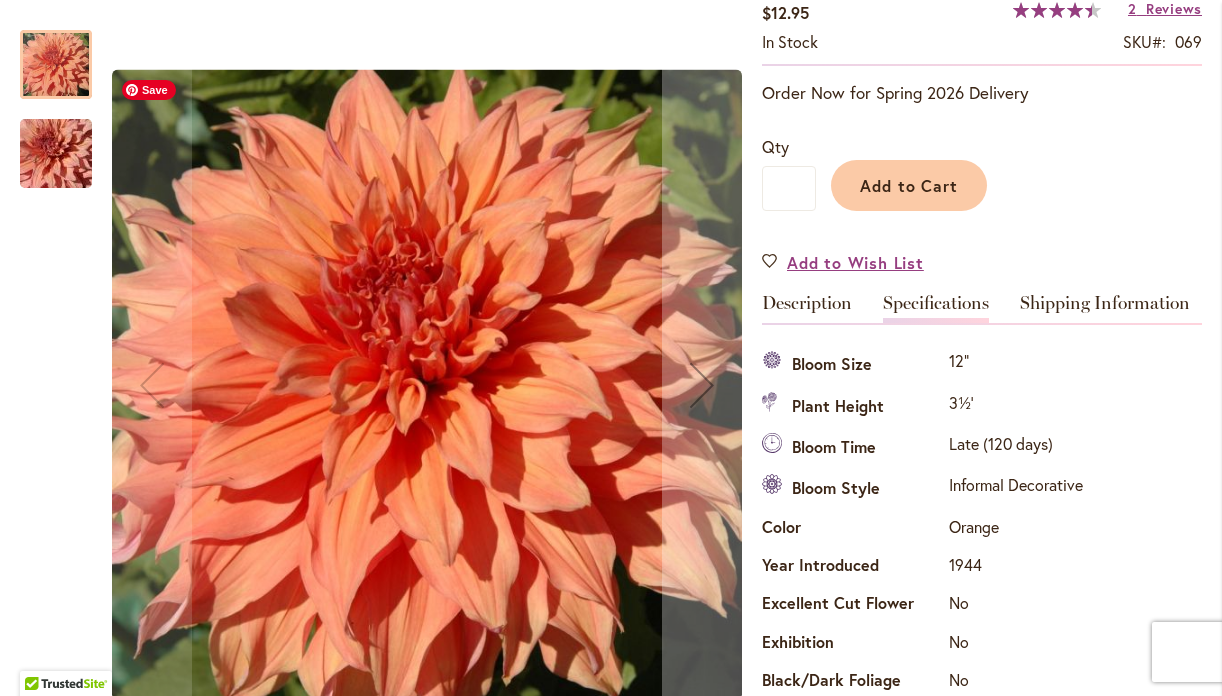 scroll, scrollTop: 428, scrollLeft: 0, axis: vertical 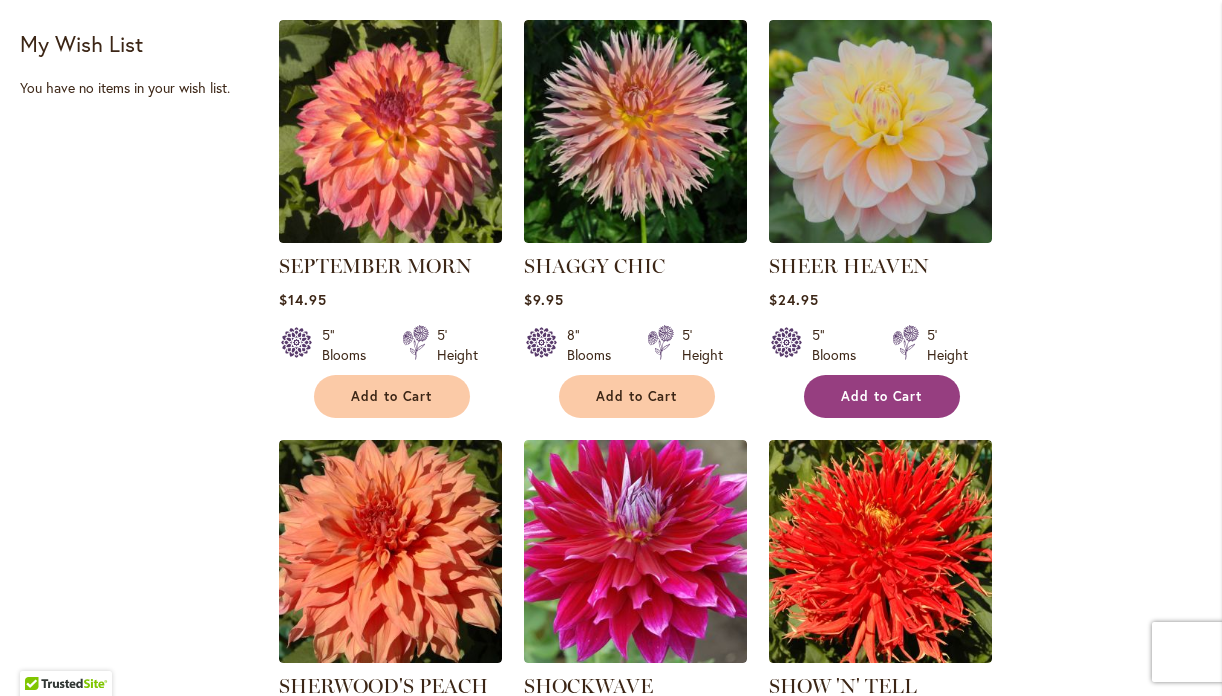 click on "Add to Cart" at bounding box center [882, 396] 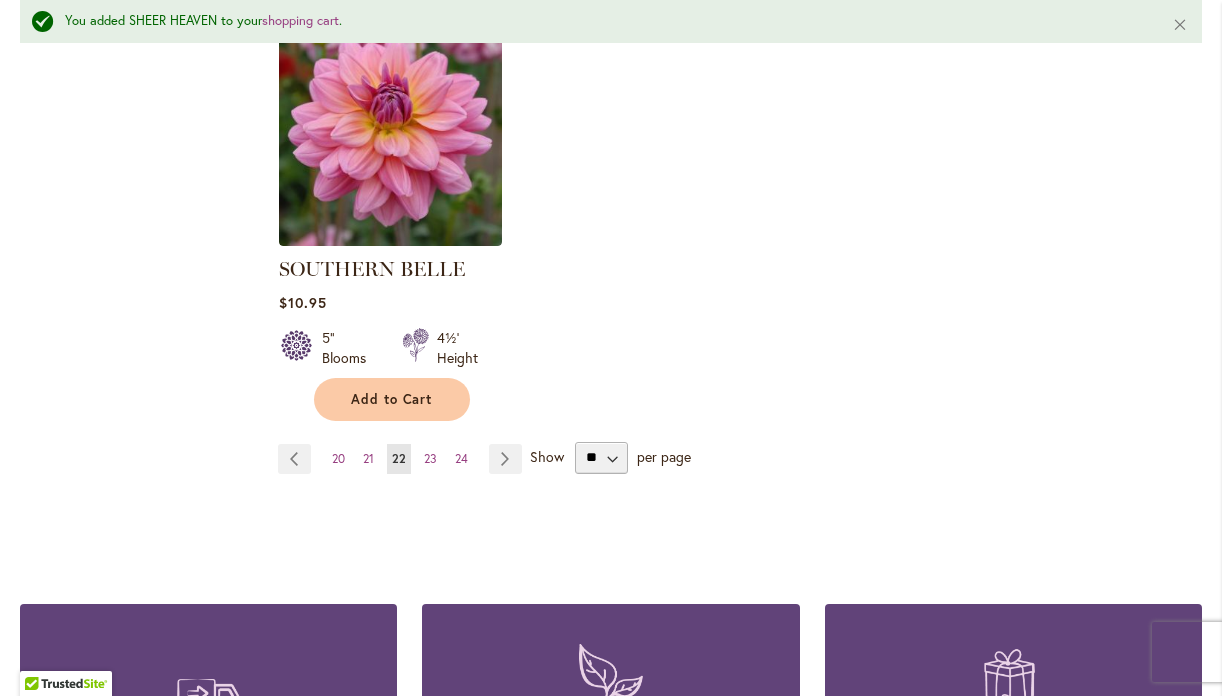 scroll, scrollTop: 2716, scrollLeft: 0, axis: vertical 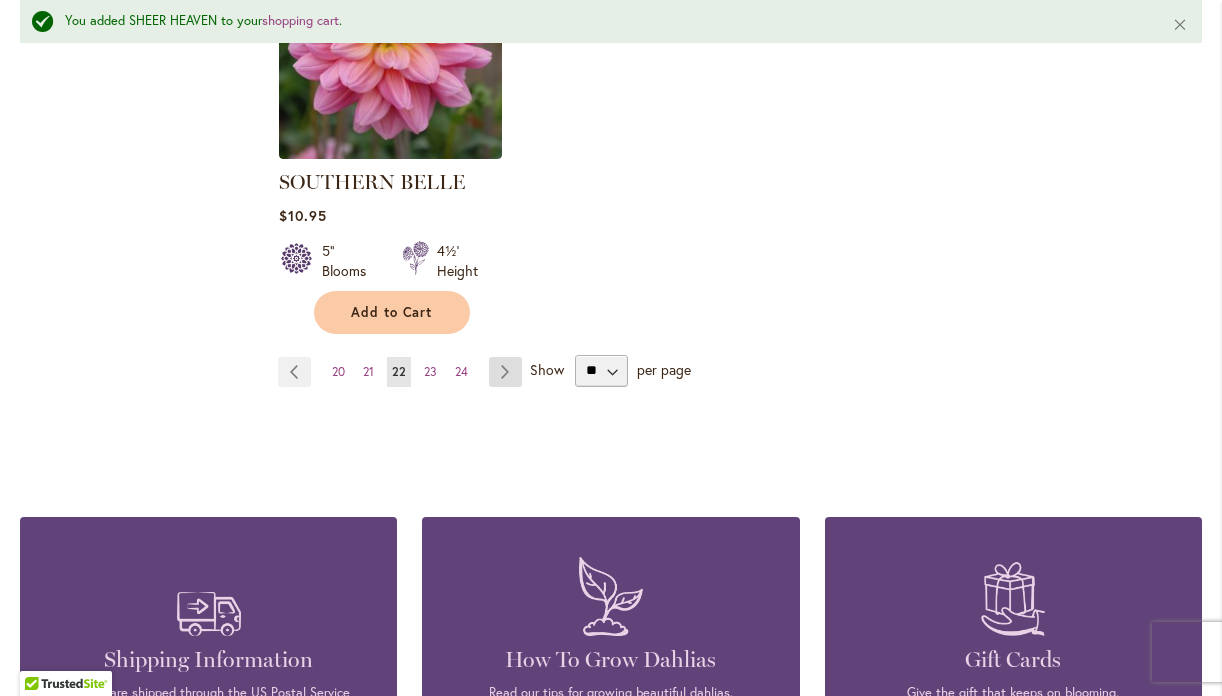 click on "Page
Next" at bounding box center (505, 372) 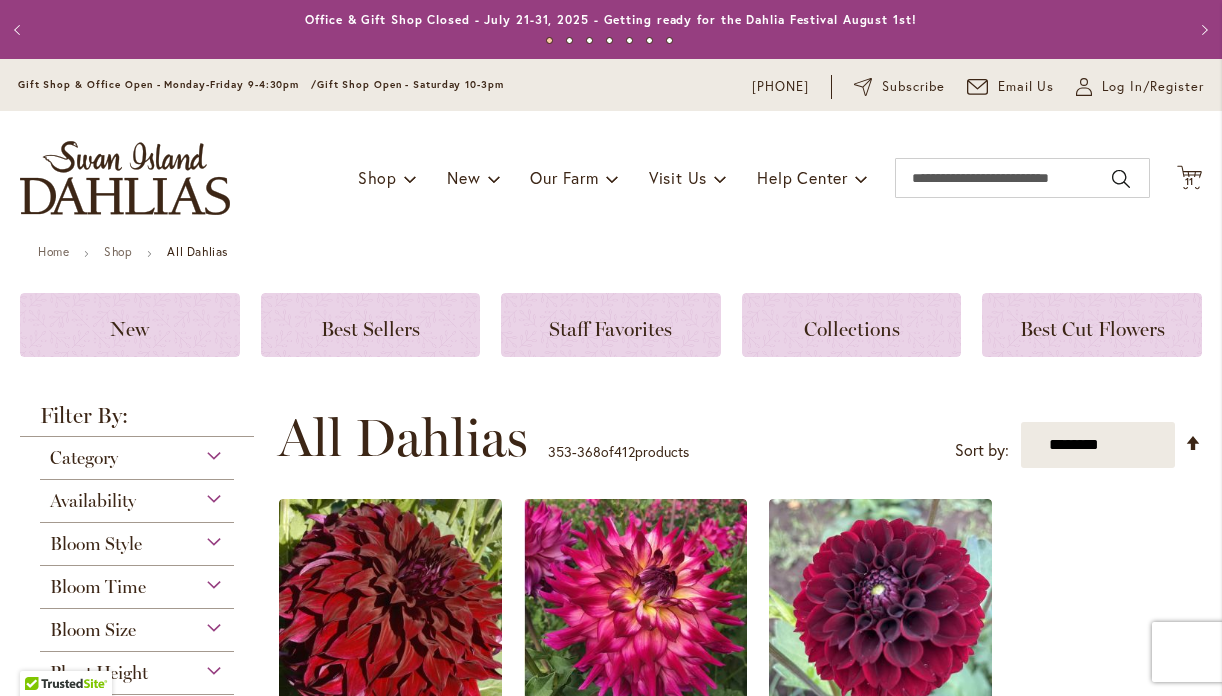scroll, scrollTop: 0, scrollLeft: 0, axis: both 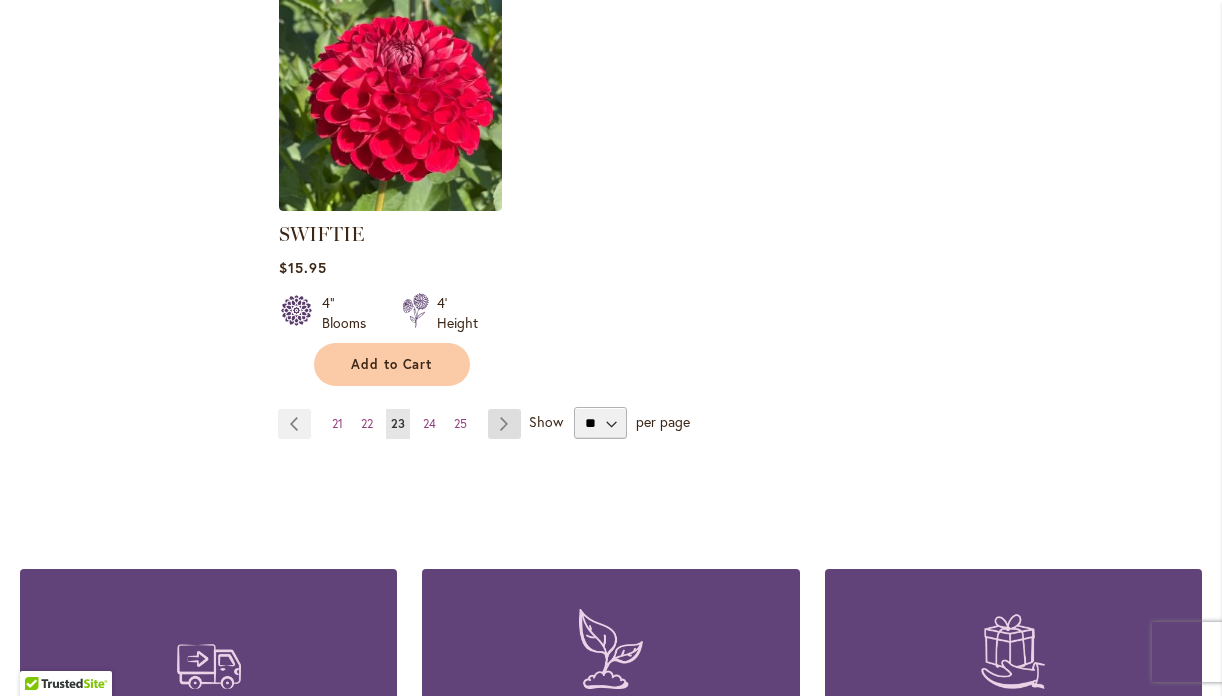 click on "Page
Next" at bounding box center (504, 424) 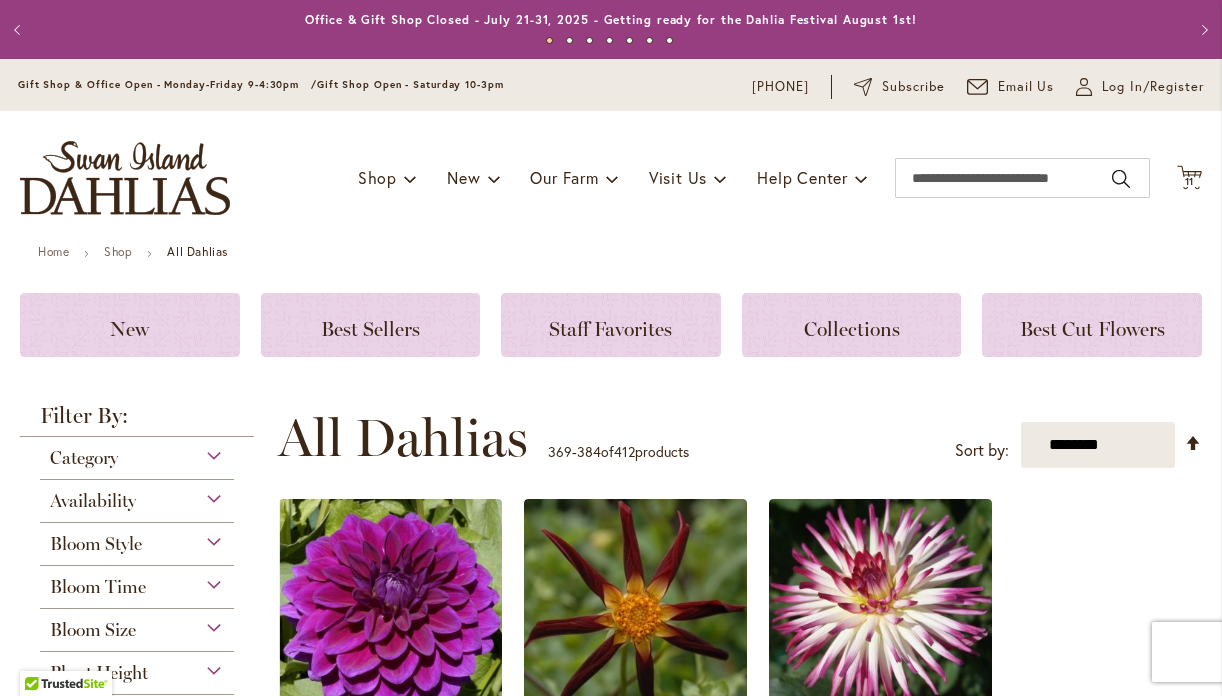 scroll, scrollTop: 0, scrollLeft: 0, axis: both 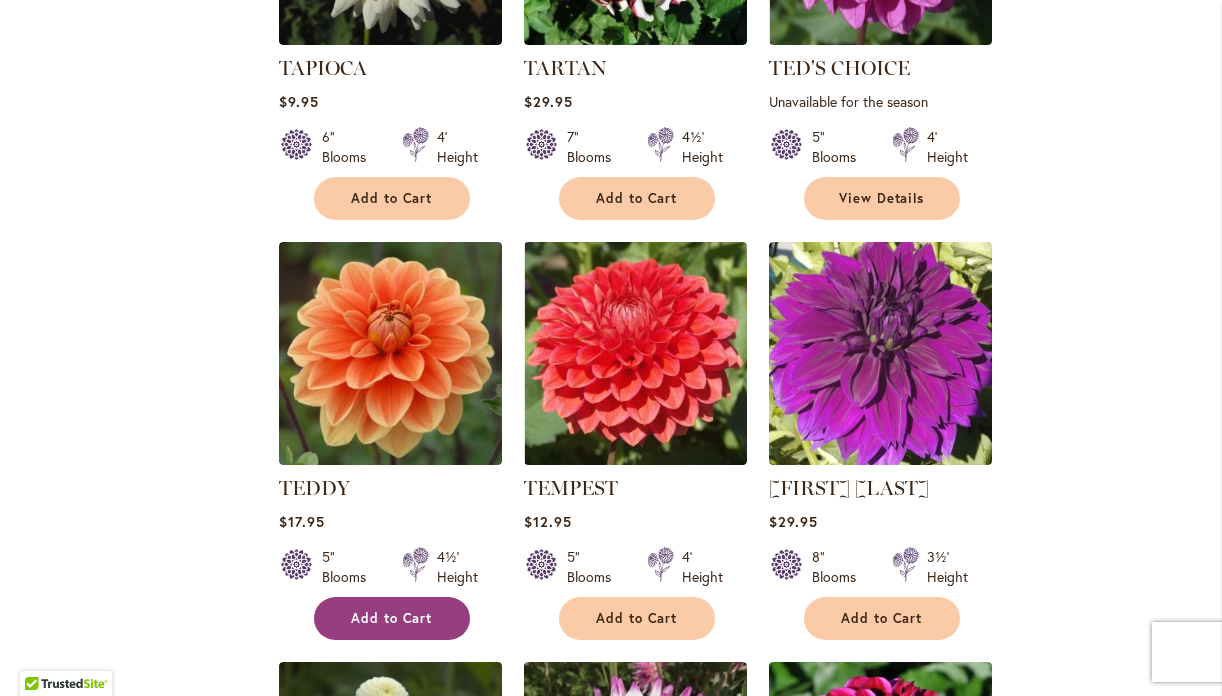 click on "Add to Cart" at bounding box center [392, 618] 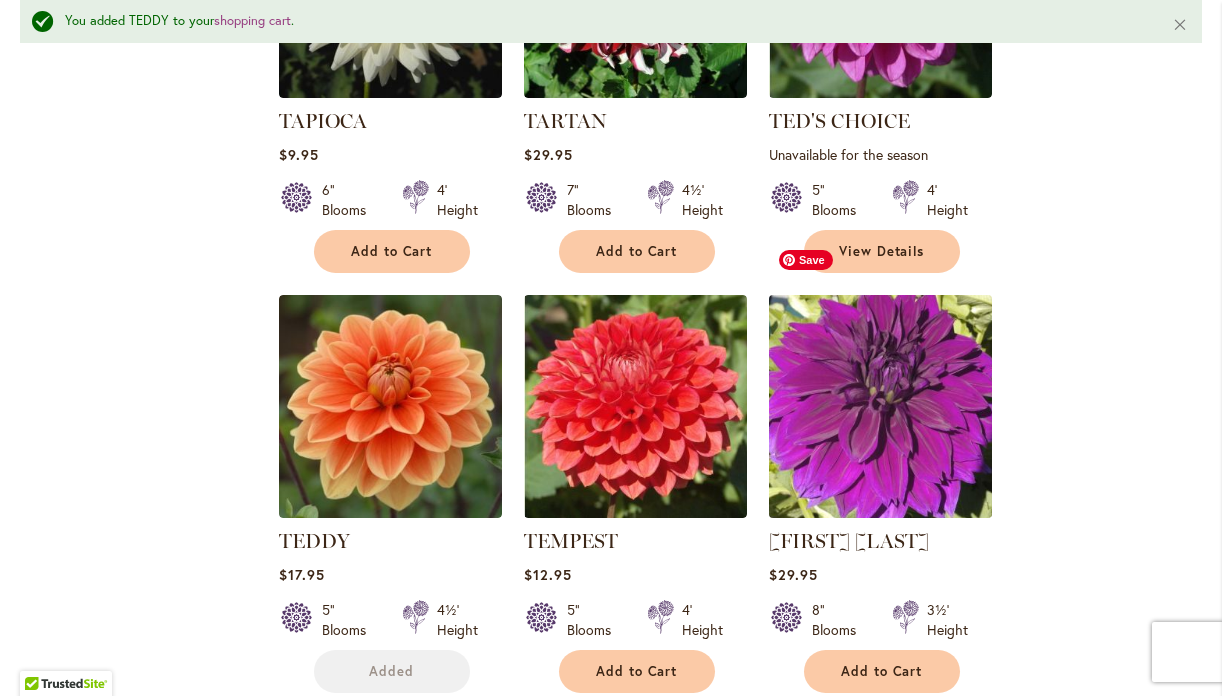scroll, scrollTop: 1149, scrollLeft: 0, axis: vertical 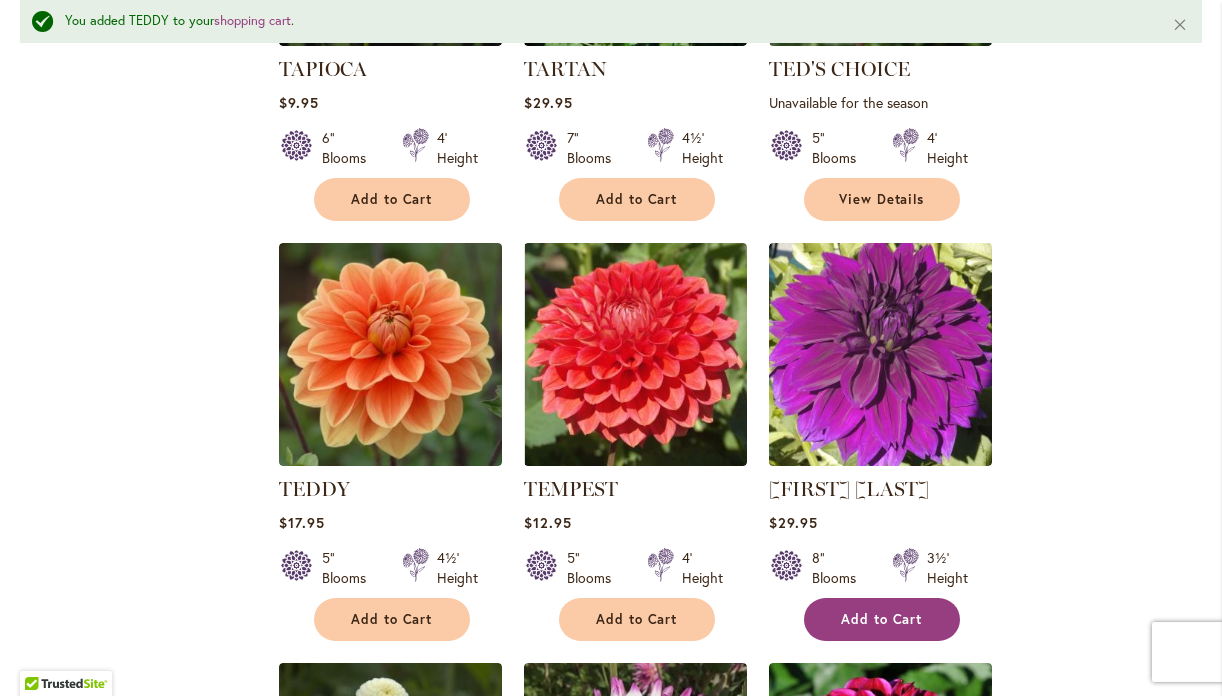 click on "Add to Cart" at bounding box center (882, 619) 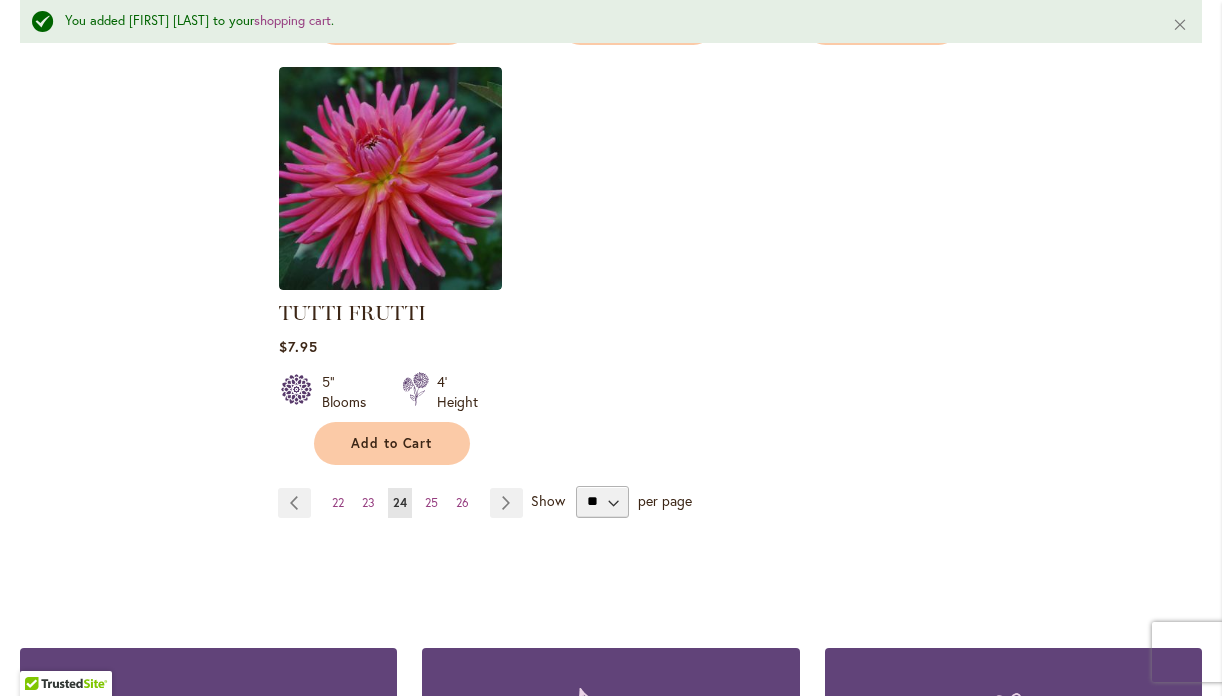 scroll, scrollTop: 2591, scrollLeft: 0, axis: vertical 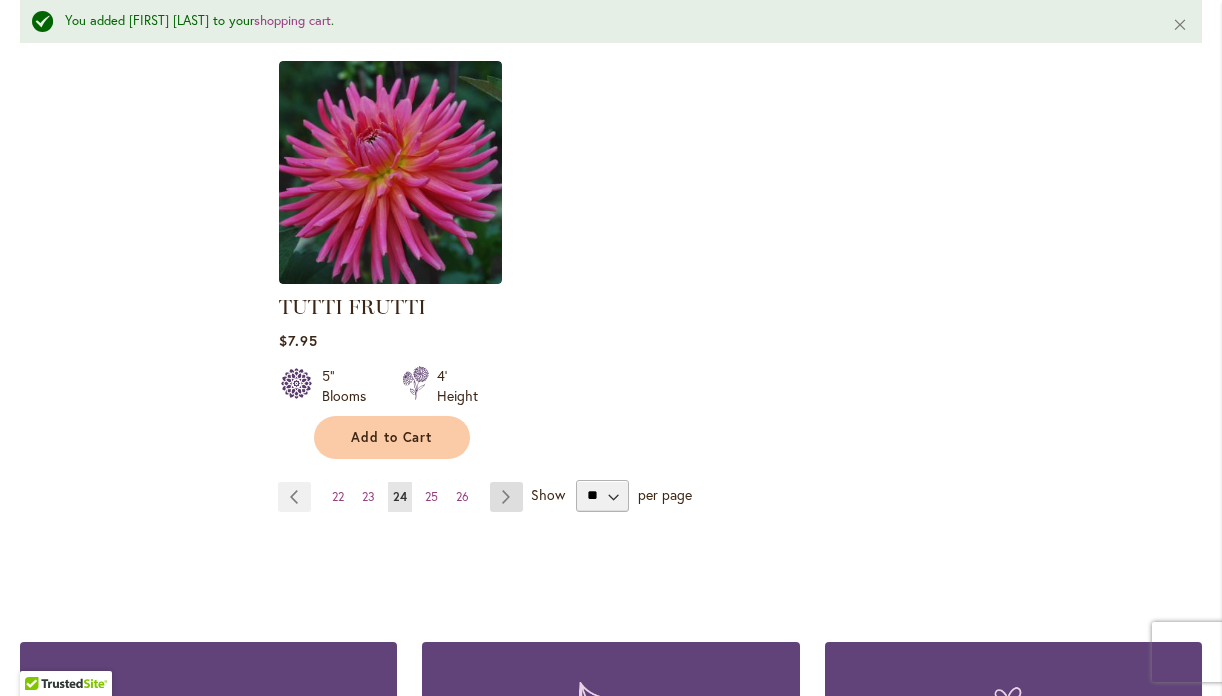 click on "Page
Next" at bounding box center [506, 497] 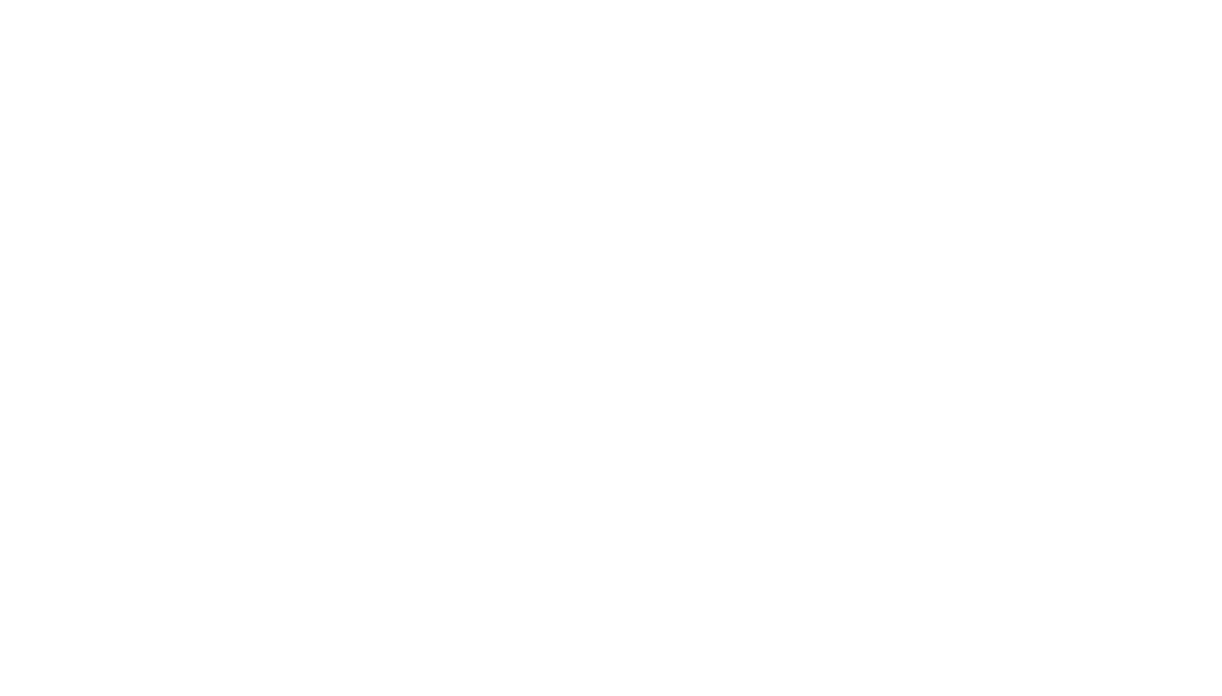 scroll, scrollTop: 0, scrollLeft: 0, axis: both 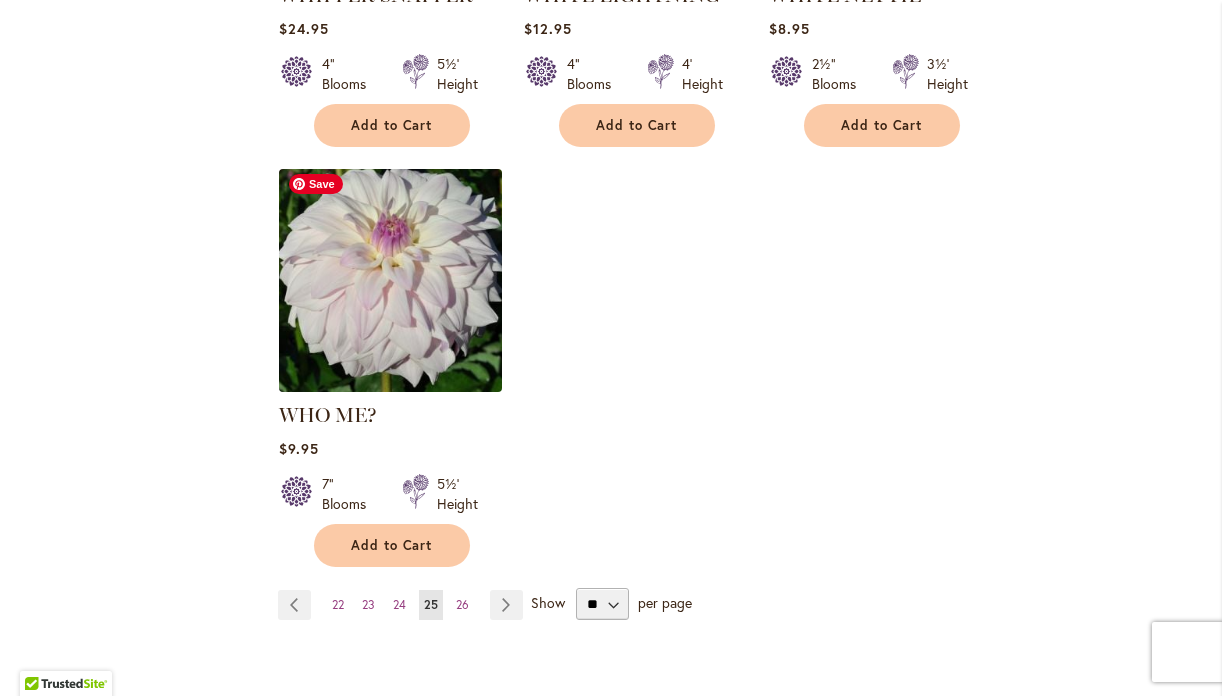 click at bounding box center [390, 281] 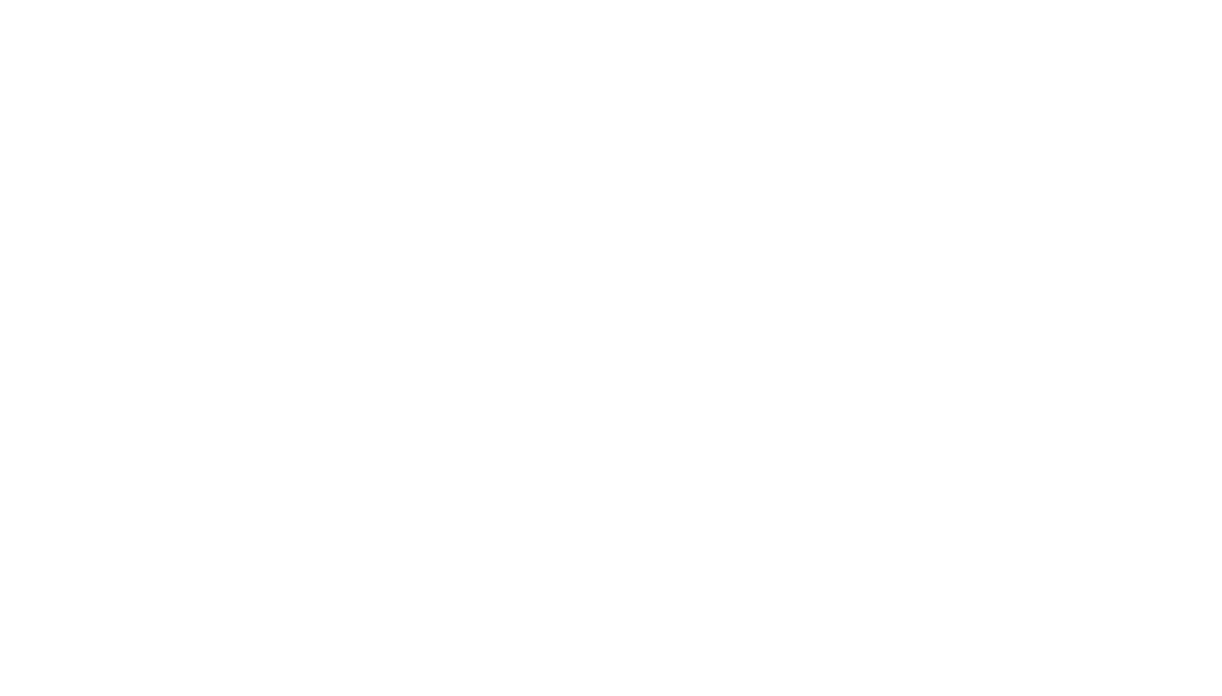 scroll, scrollTop: 0, scrollLeft: 0, axis: both 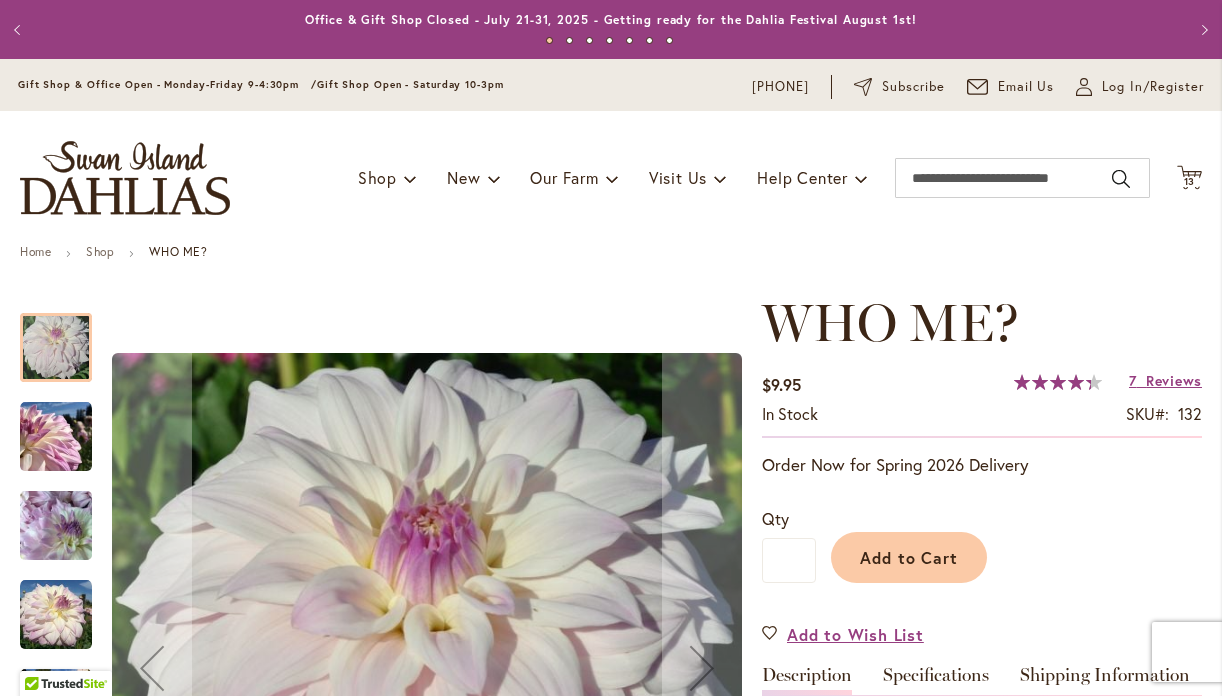 click at bounding box center (56, 437) 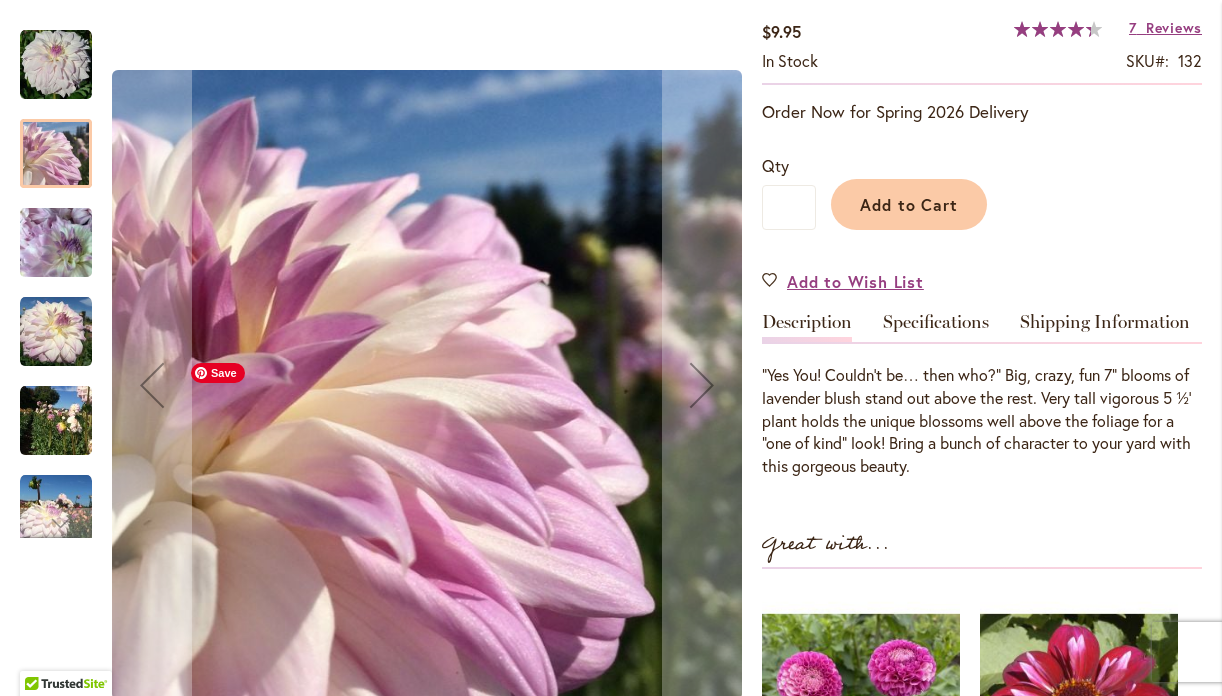 scroll, scrollTop: 368, scrollLeft: 0, axis: vertical 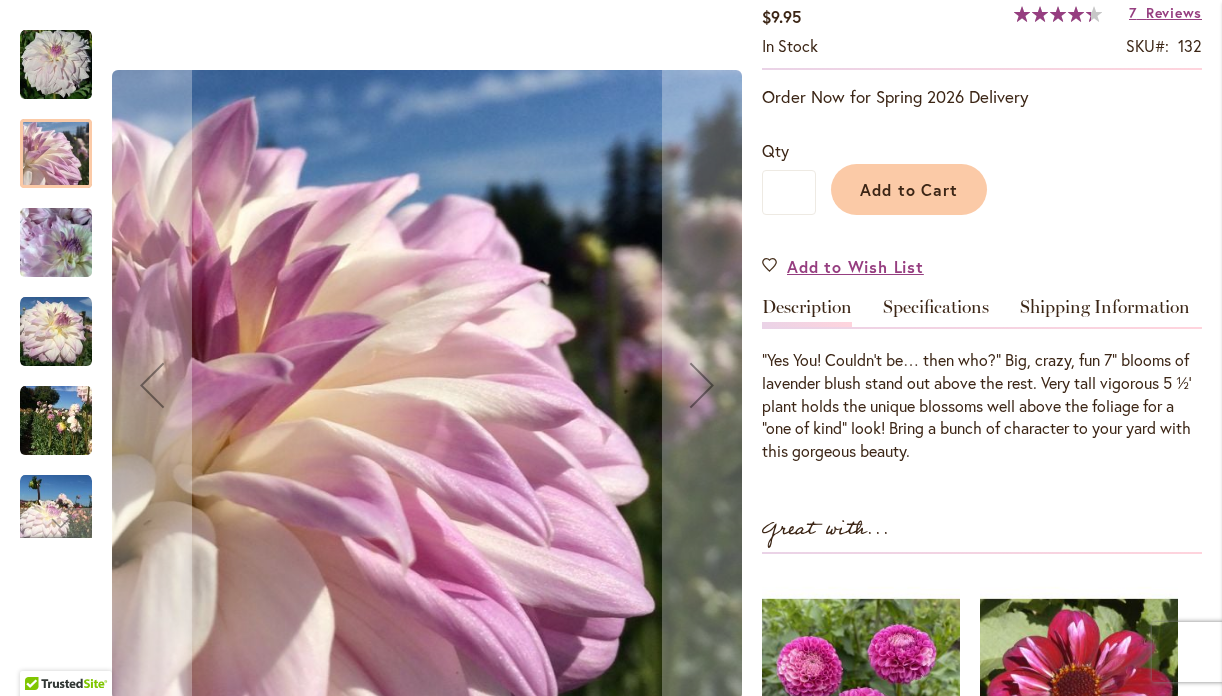 click at bounding box center [56, 332] 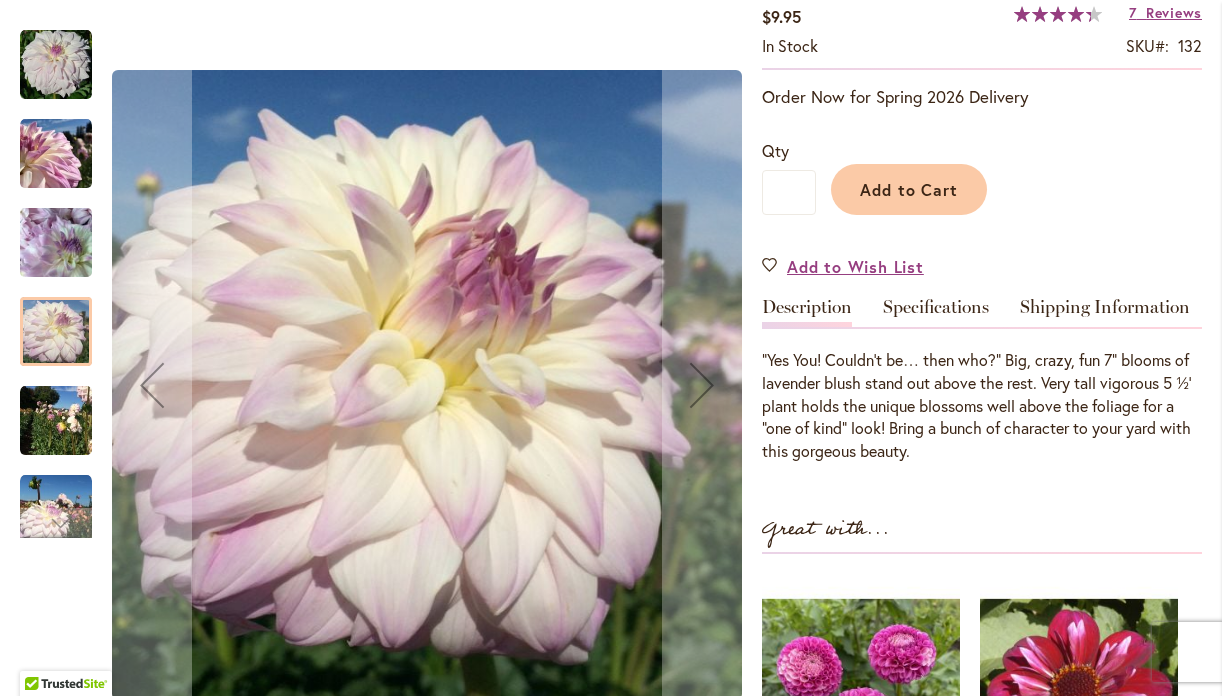 click at bounding box center [56, 421] 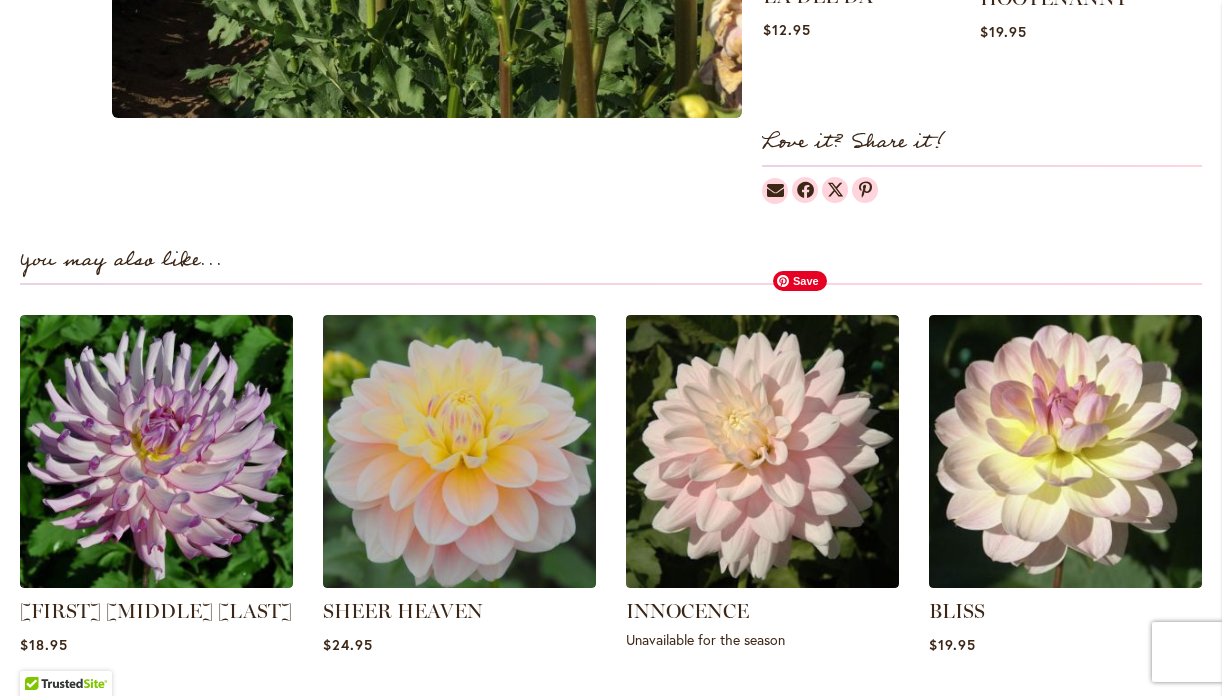 scroll, scrollTop: 1217, scrollLeft: 0, axis: vertical 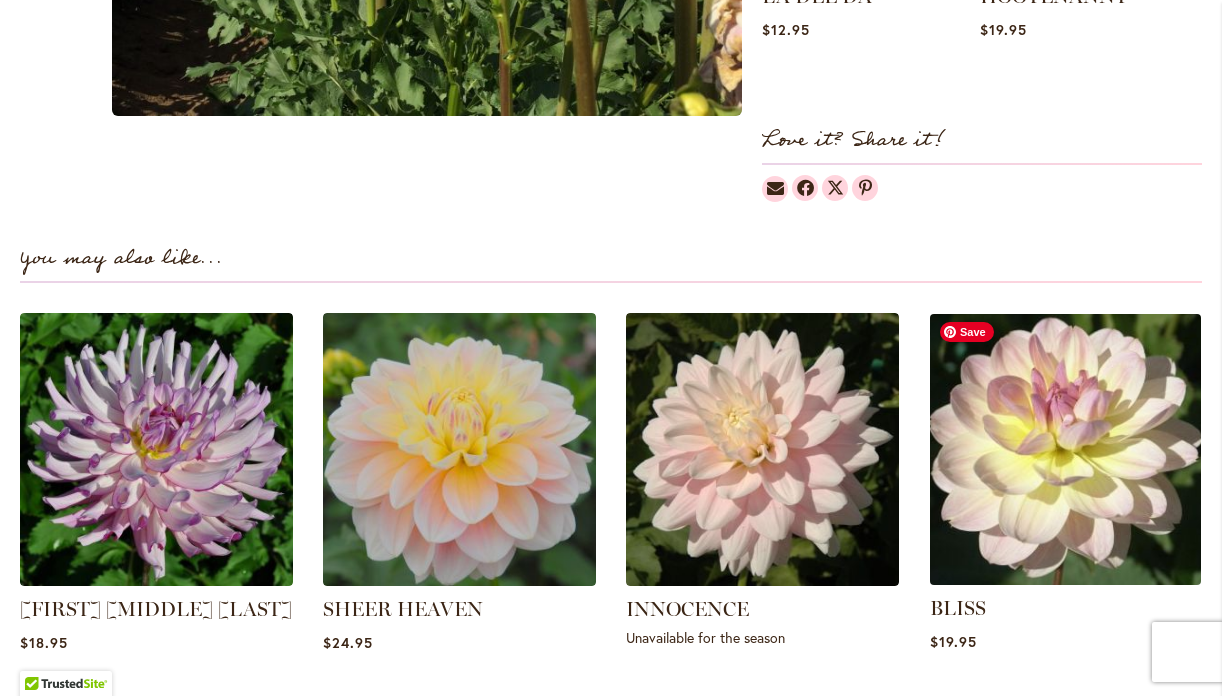 click at bounding box center (1065, 449) 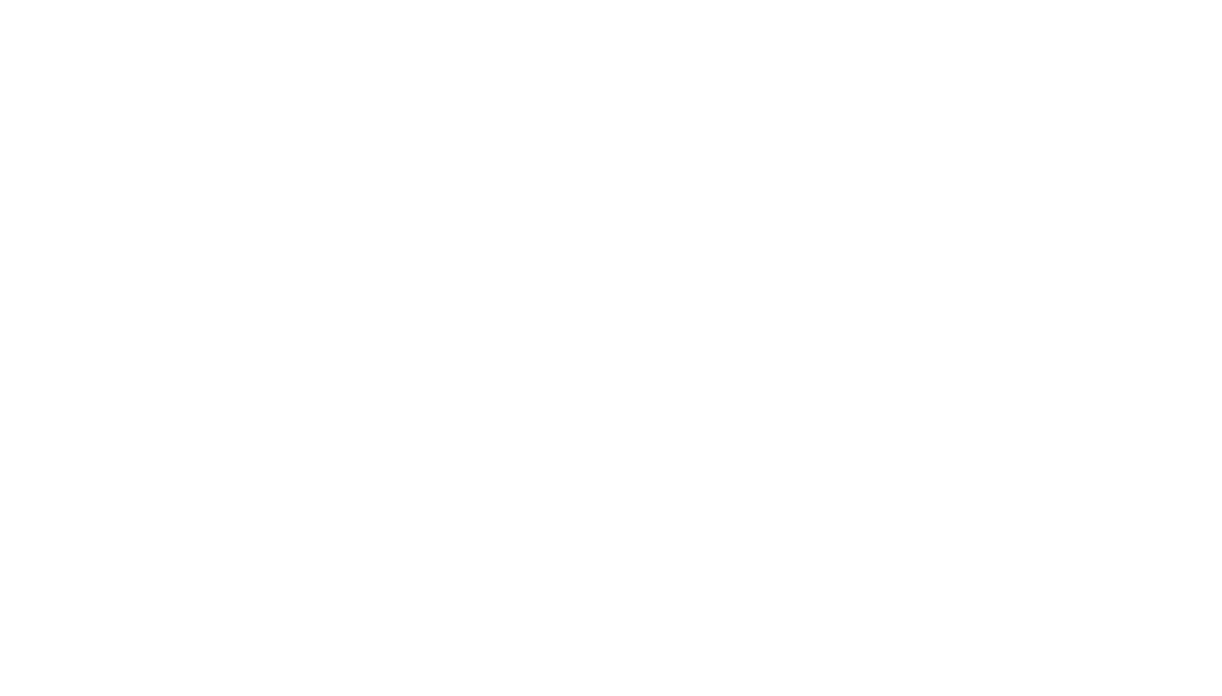 scroll, scrollTop: 0, scrollLeft: 0, axis: both 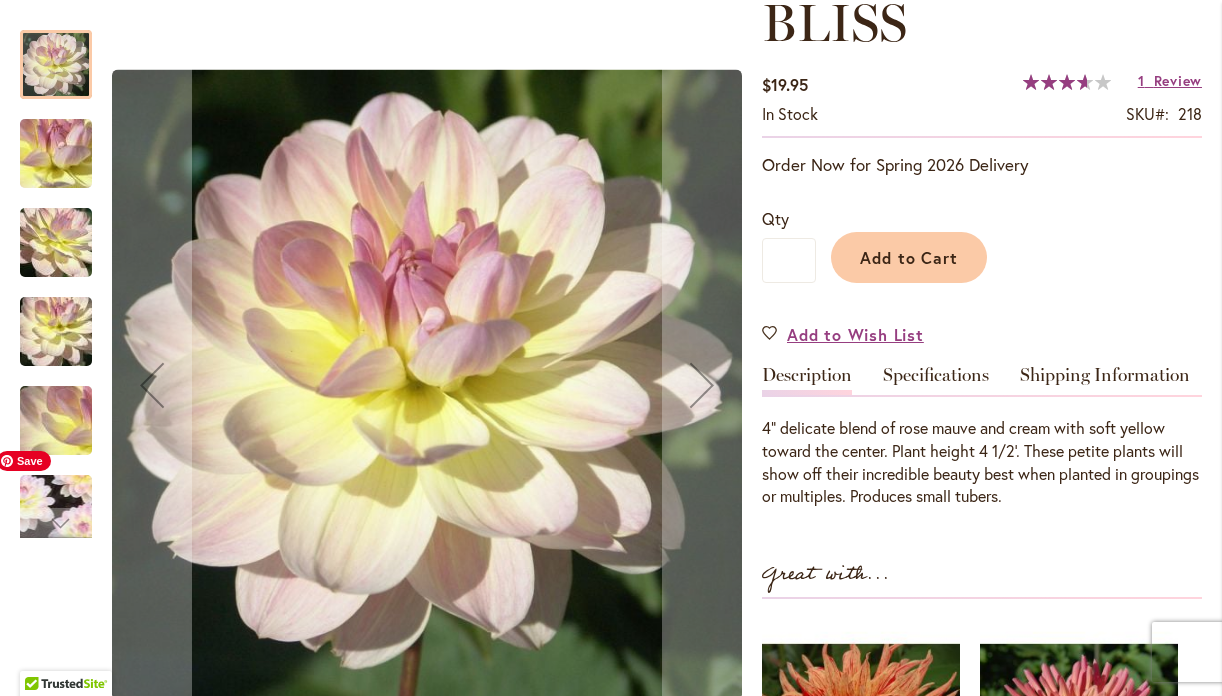 click at bounding box center [56, 510] 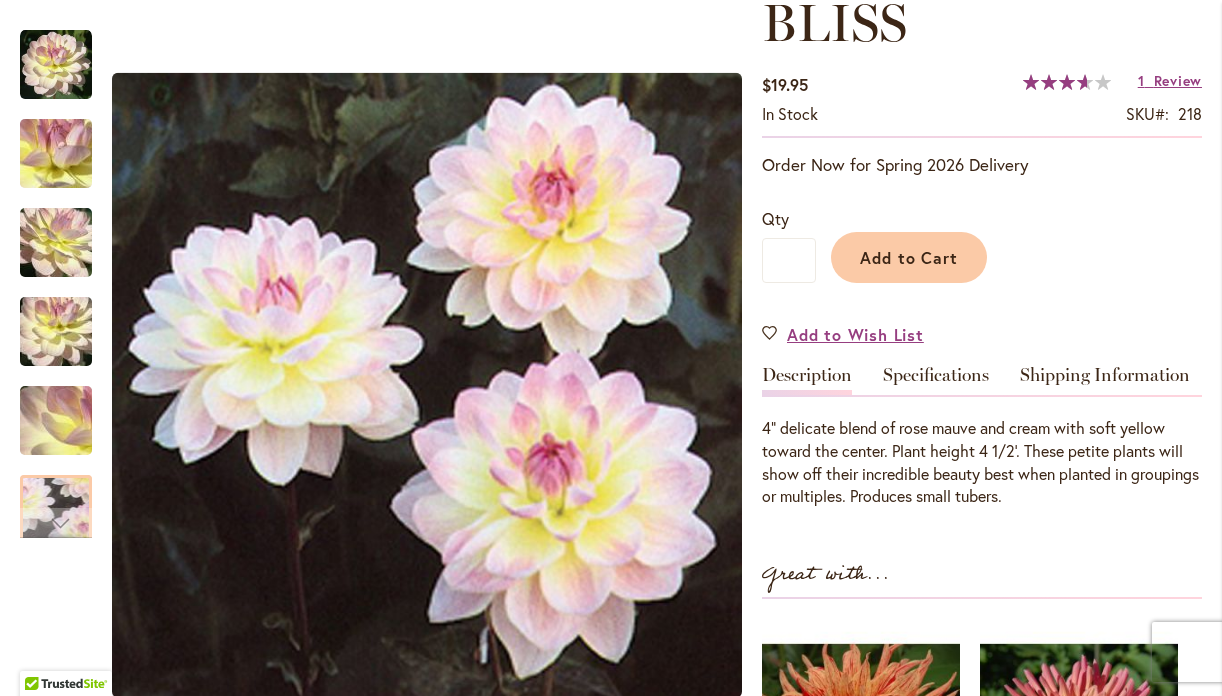 click on "BLISS
$19.95
In stock
SKU
218
Rating:
73                          % of  100
1
Review
Add Your Review
Order Now for Spring 2026 Delivery
Qty
*
Add to Cart" at bounding box center [982, 544] 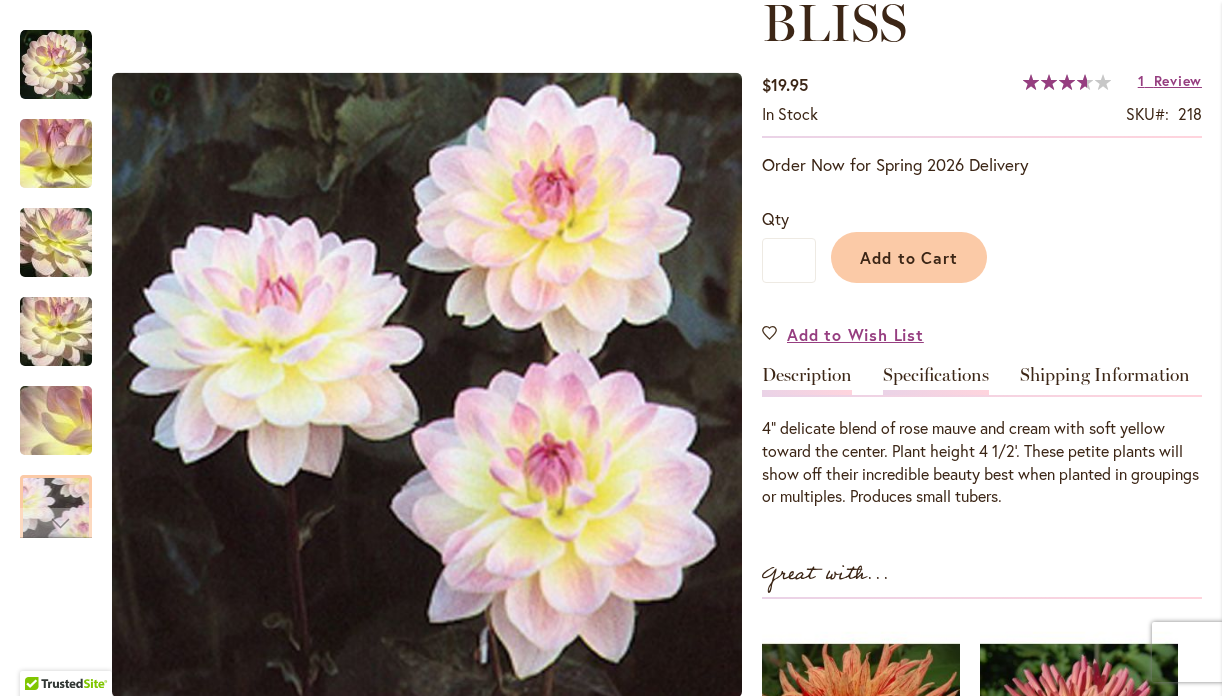 click on "Specifications" at bounding box center (936, 380) 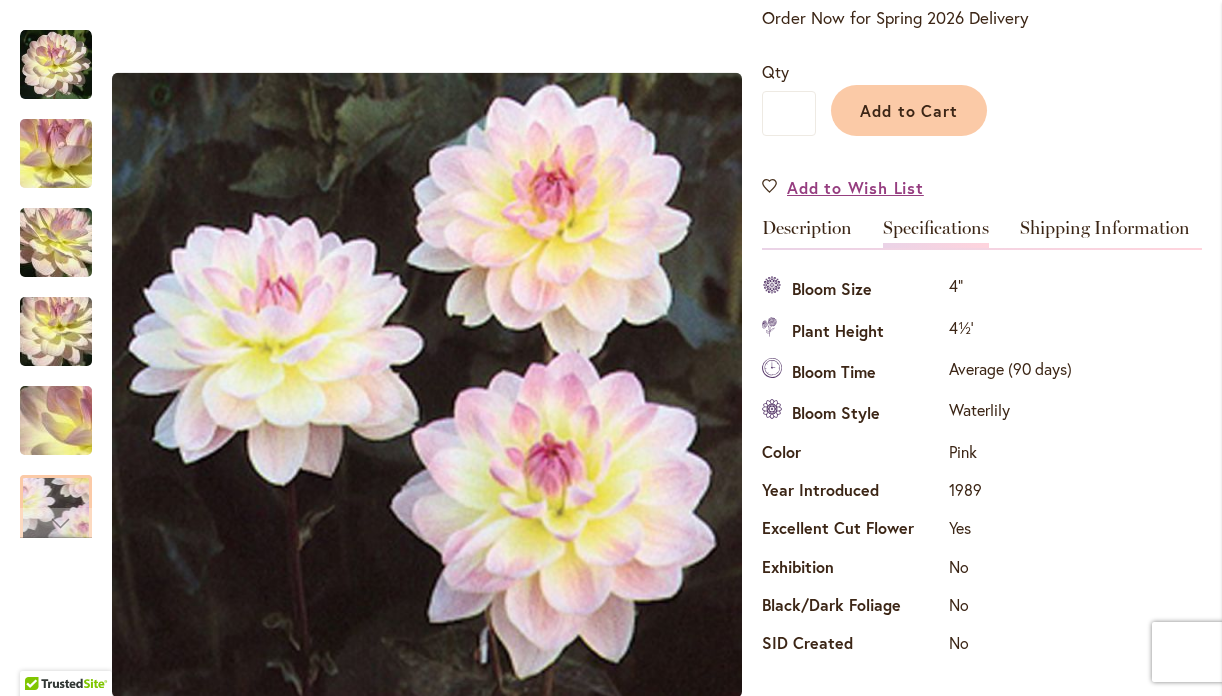 scroll, scrollTop: 187, scrollLeft: 0, axis: vertical 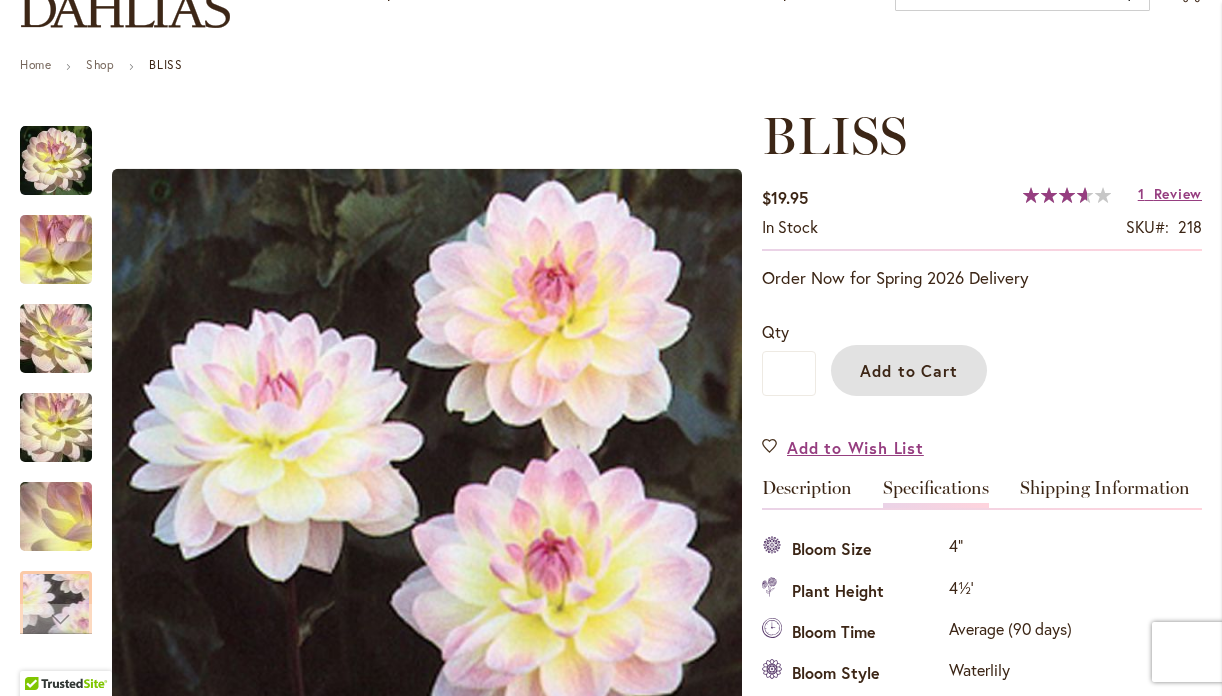 click on "Add to Cart" at bounding box center [909, 370] 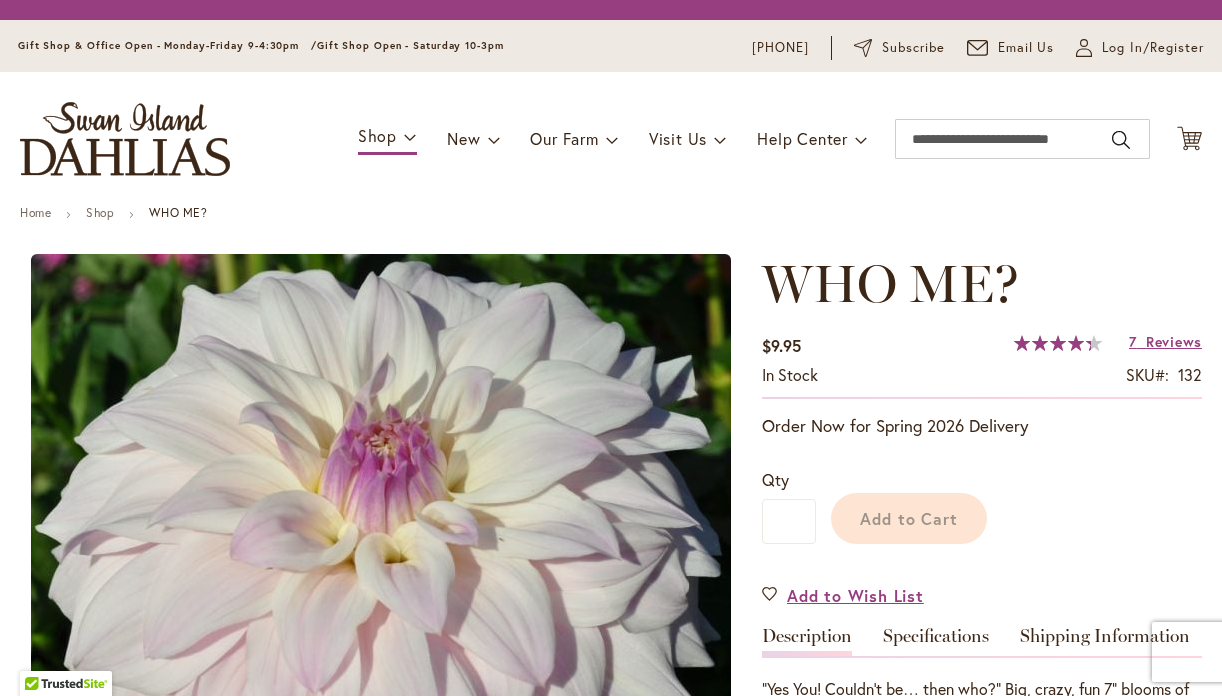 scroll, scrollTop: 0, scrollLeft: 0, axis: both 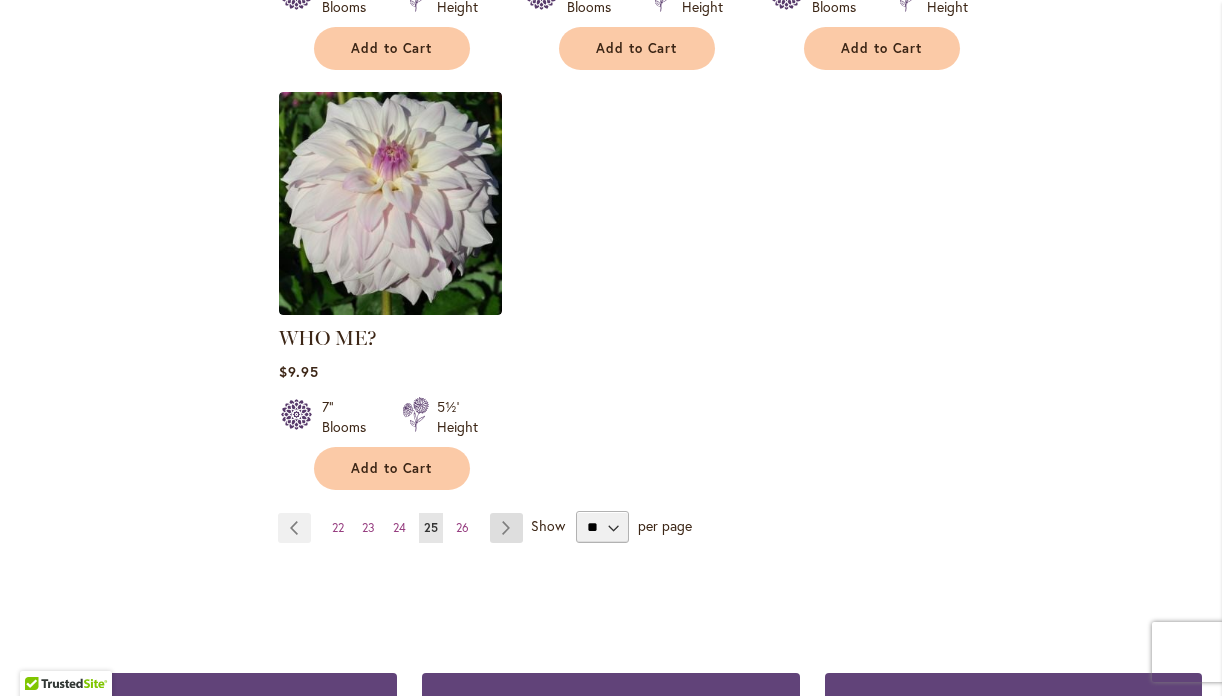 click on "Page
Next" at bounding box center [506, 528] 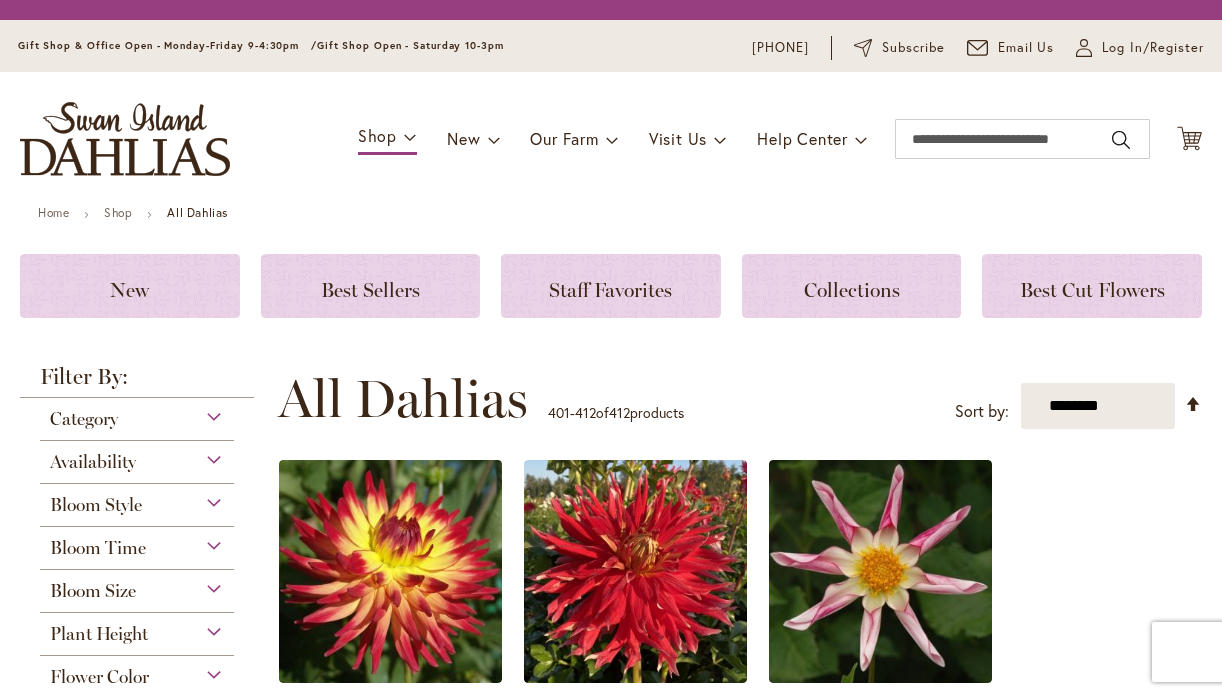 scroll, scrollTop: 0, scrollLeft: 0, axis: both 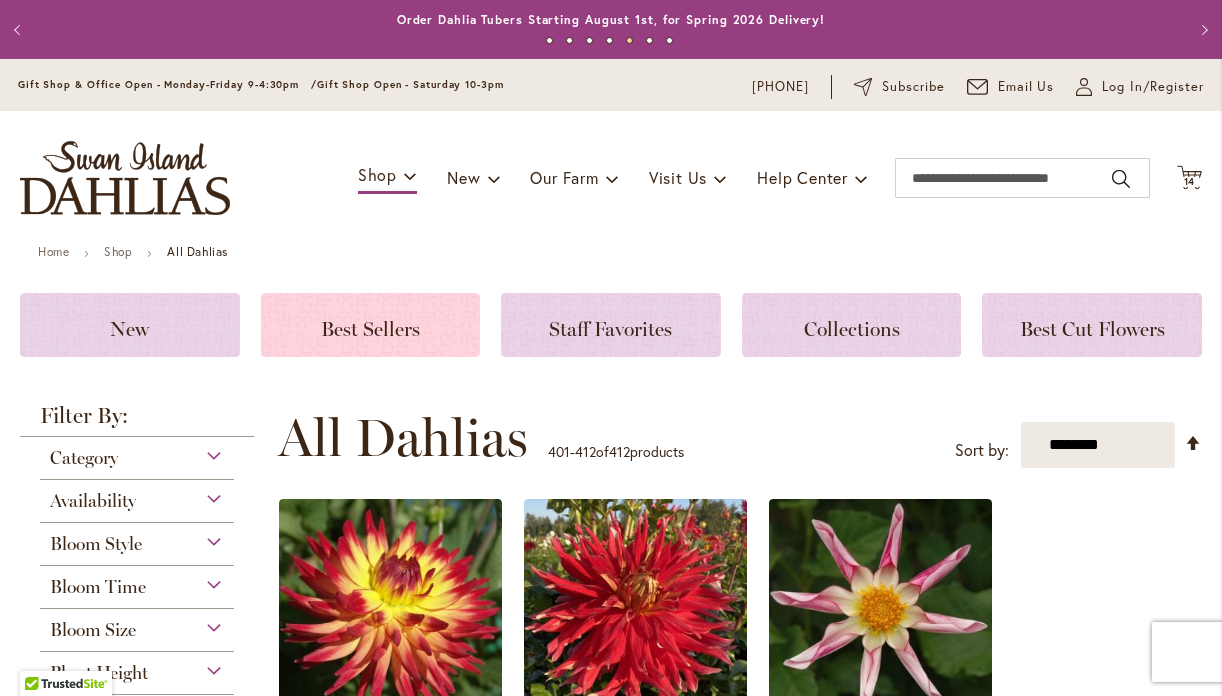 click on "Best Sellers" 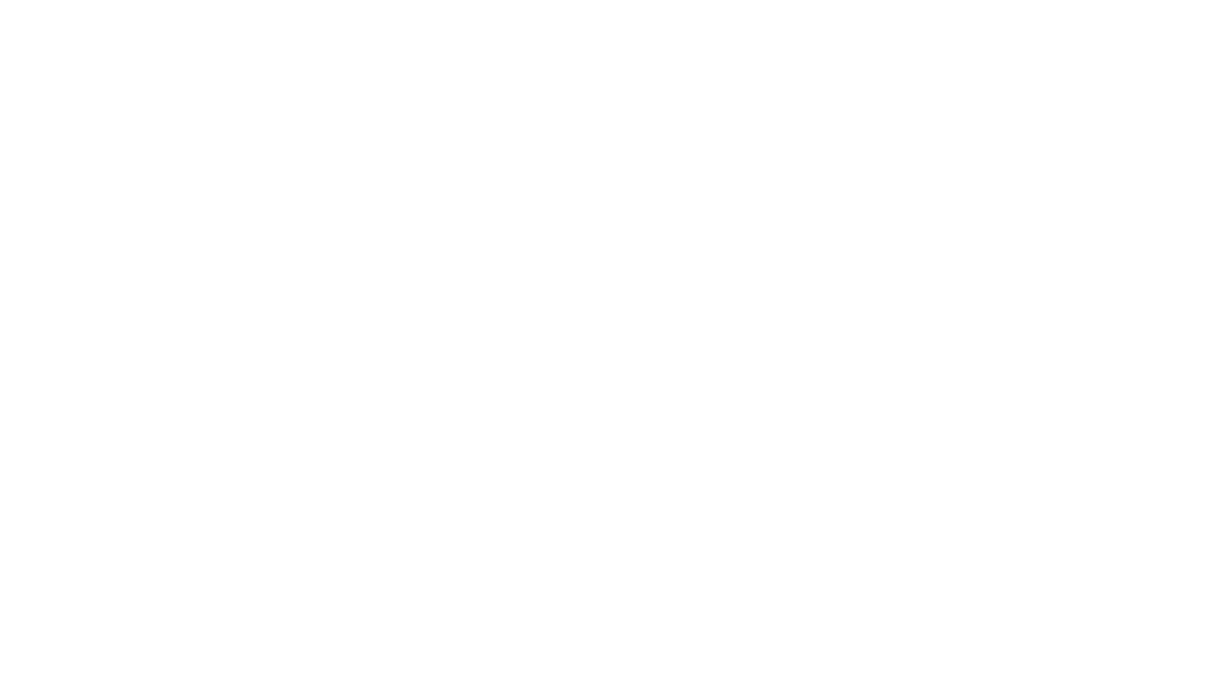 scroll, scrollTop: 0, scrollLeft: 0, axis: both 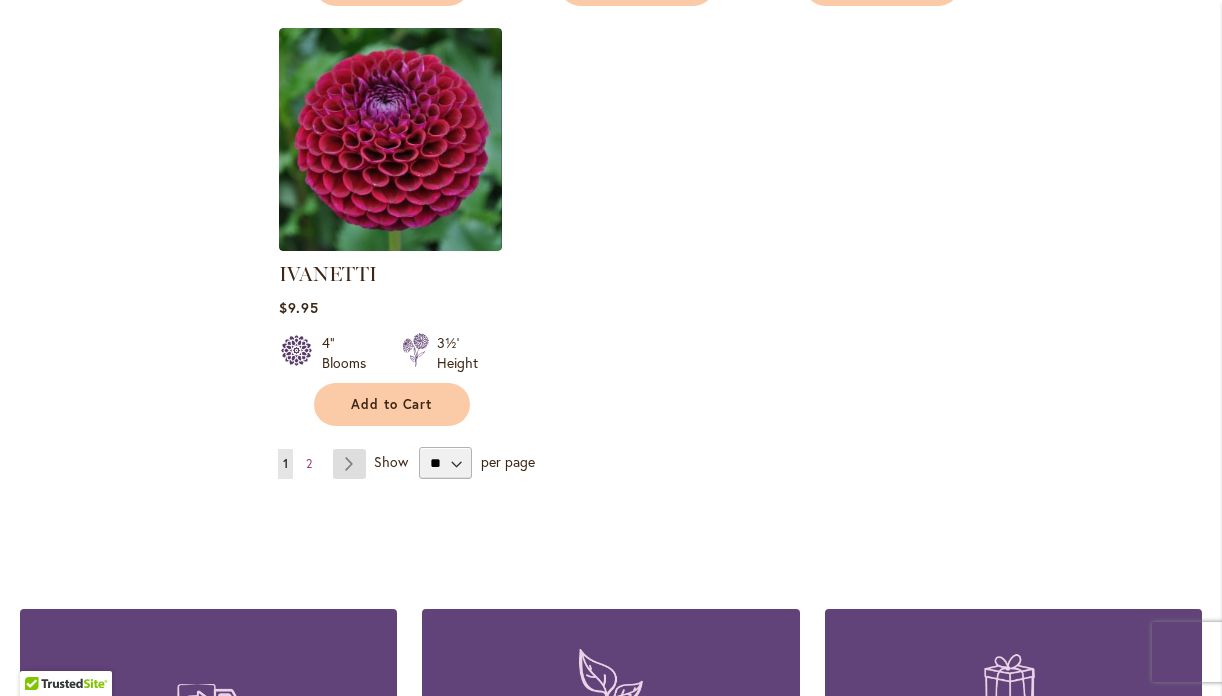 click on "Page
Next" at bounding box center (349, 464) 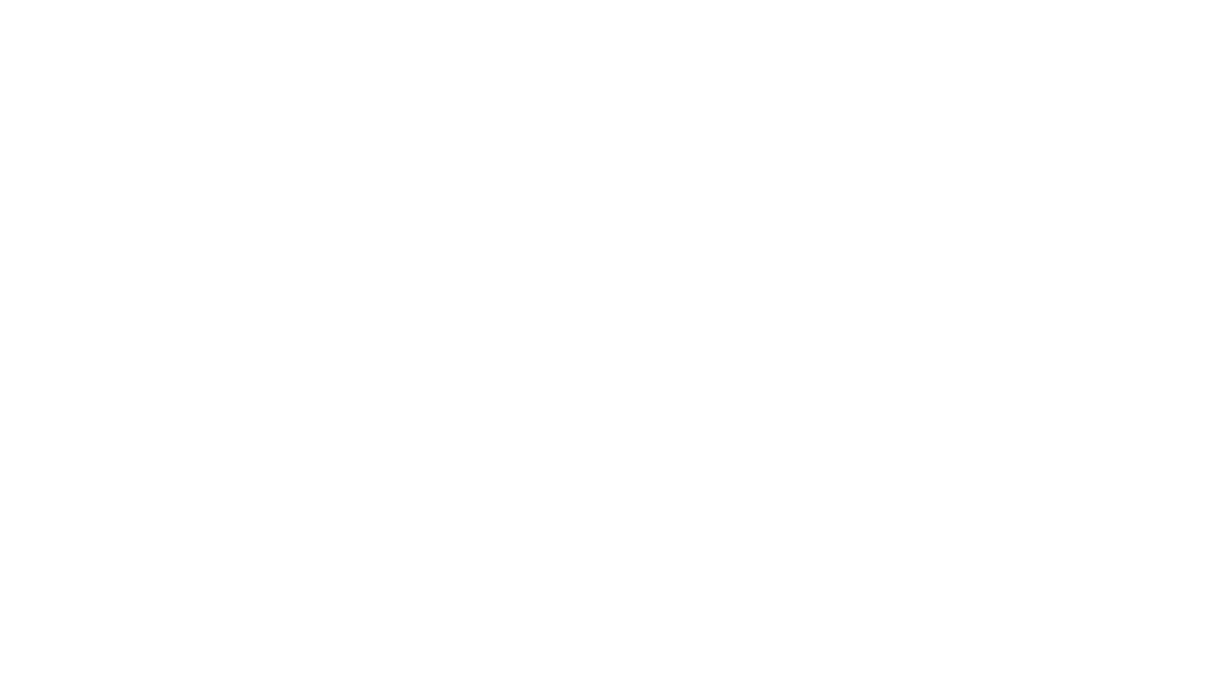 scroll, scrollTop: 0, scrollLeft: 0, axis: both 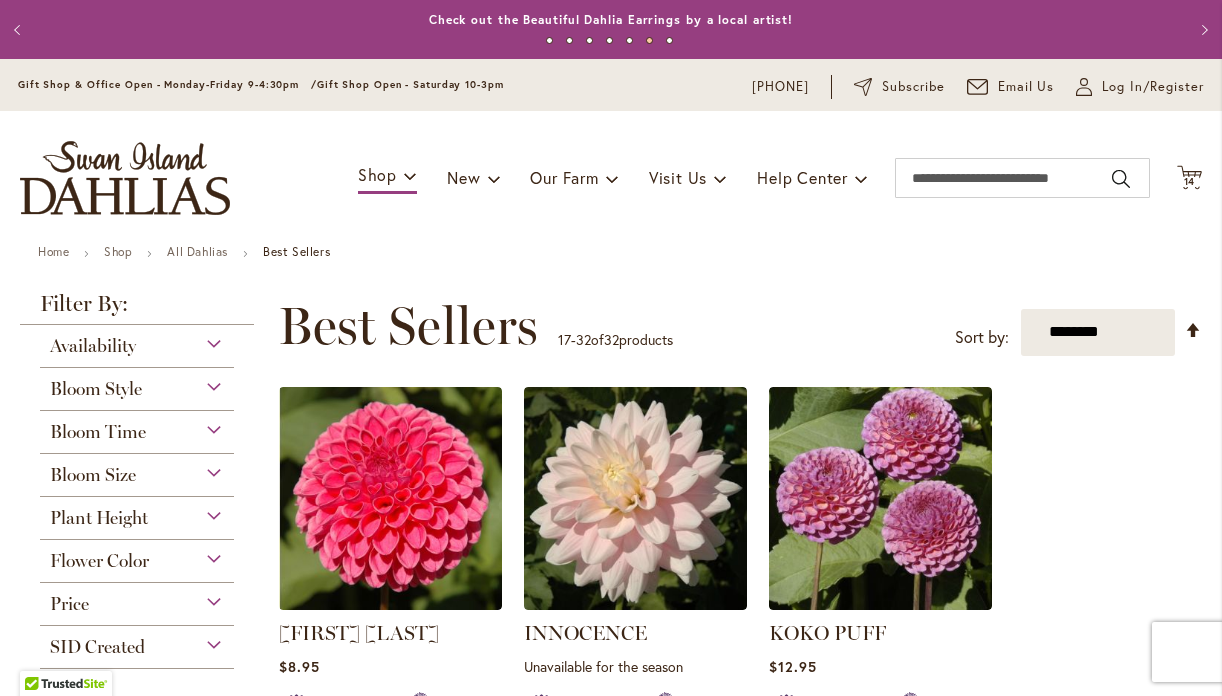 click on "**********" at bounding box center (740, 326) 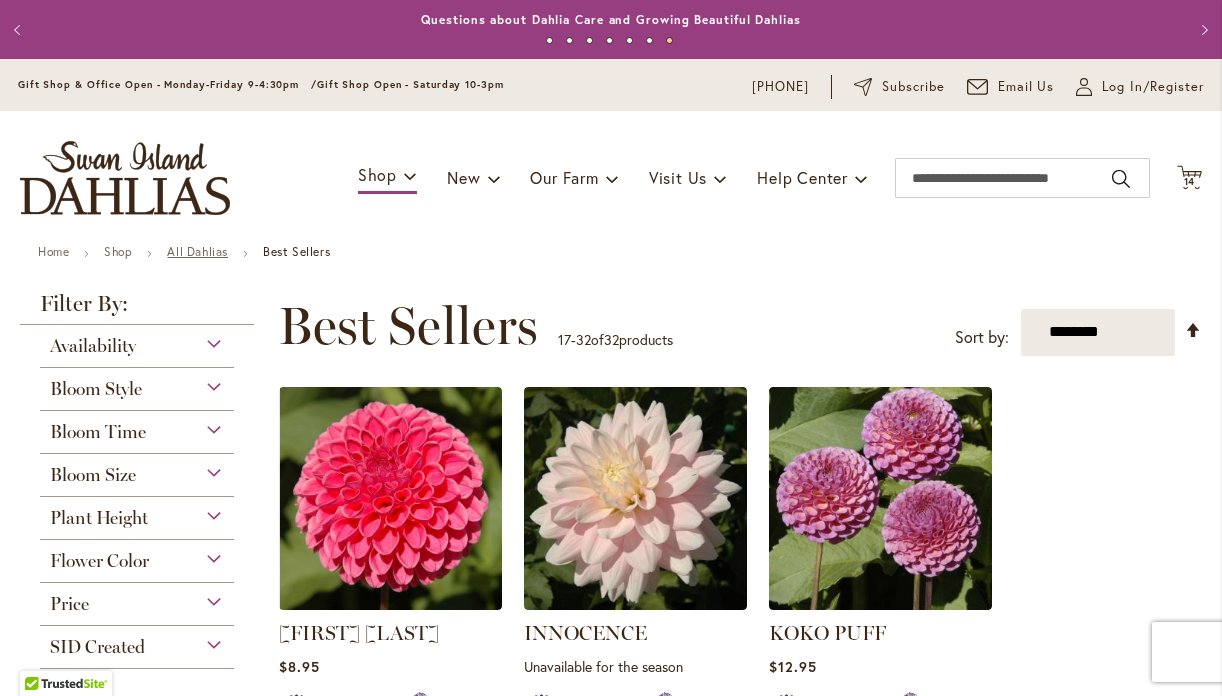 click on "All Dahlias" at bounding box center (197, 251) 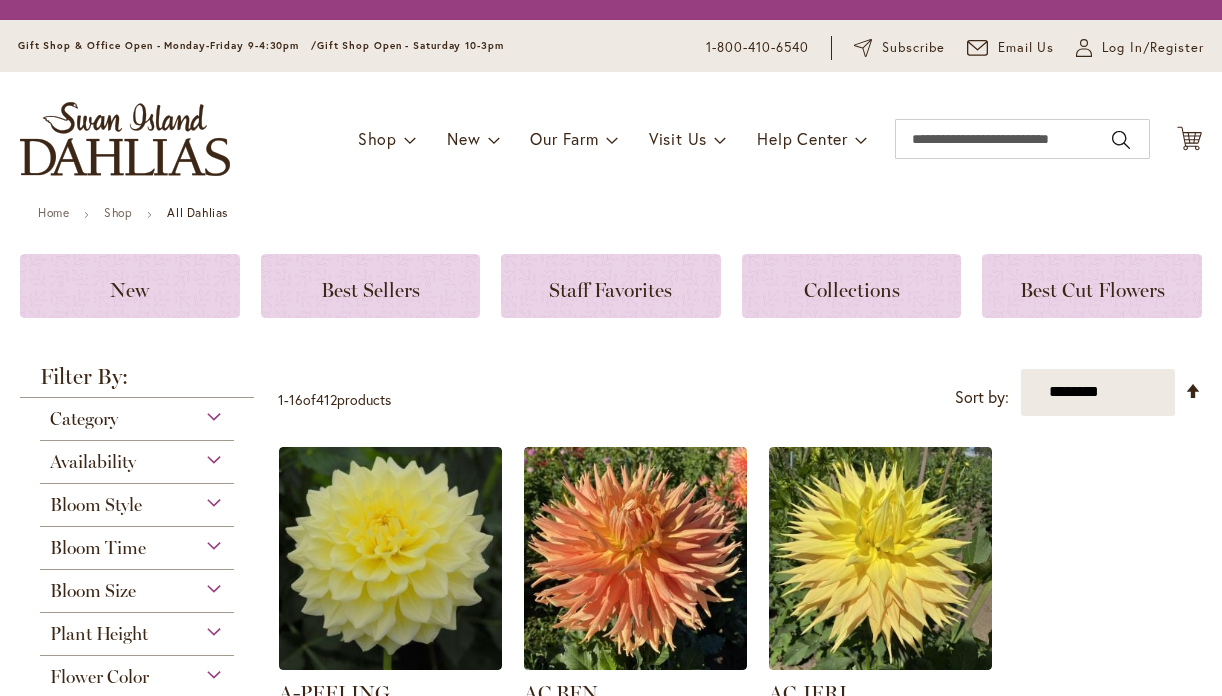 scroll, scrollTop: 0, scrollLeft: 0, axis: both 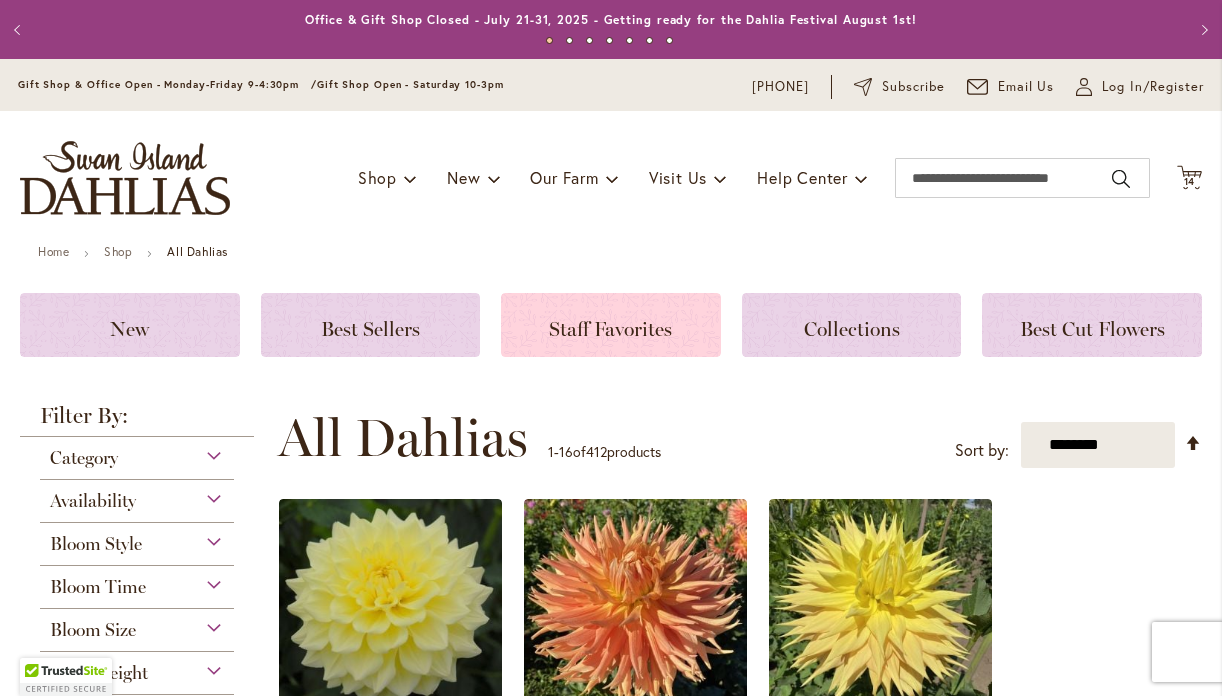 click on "Staff Favorites" 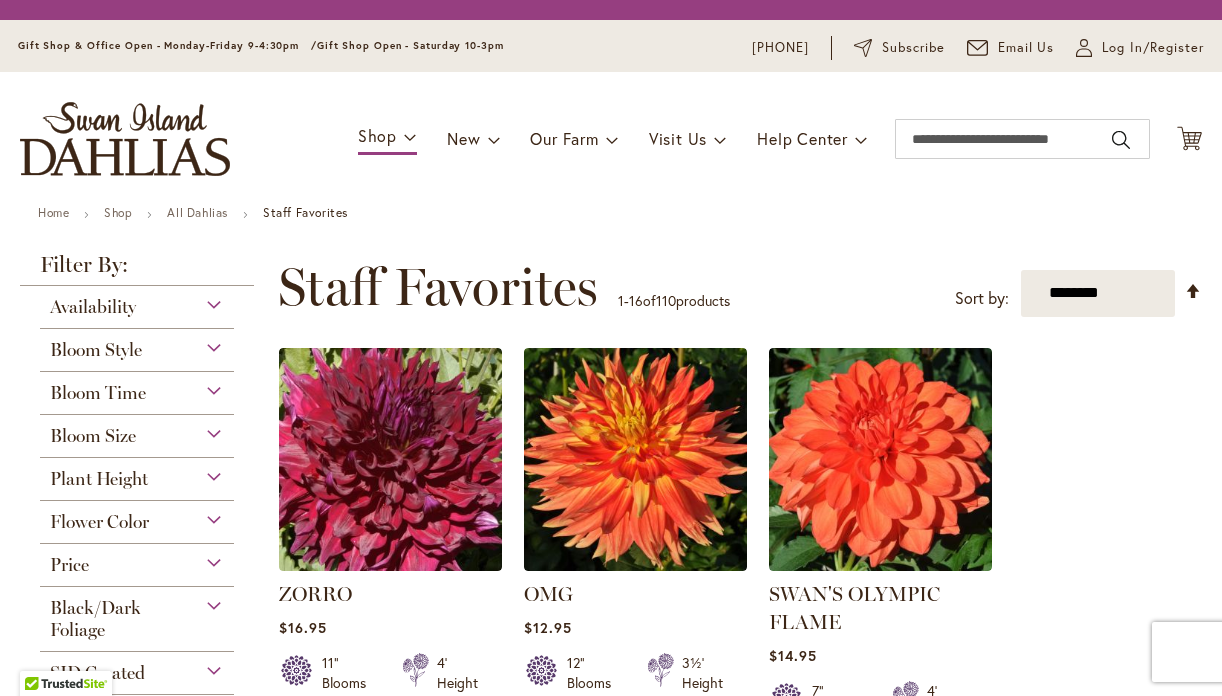 scroll, scrollTop: 0, scrollLeft: 0, axis: both 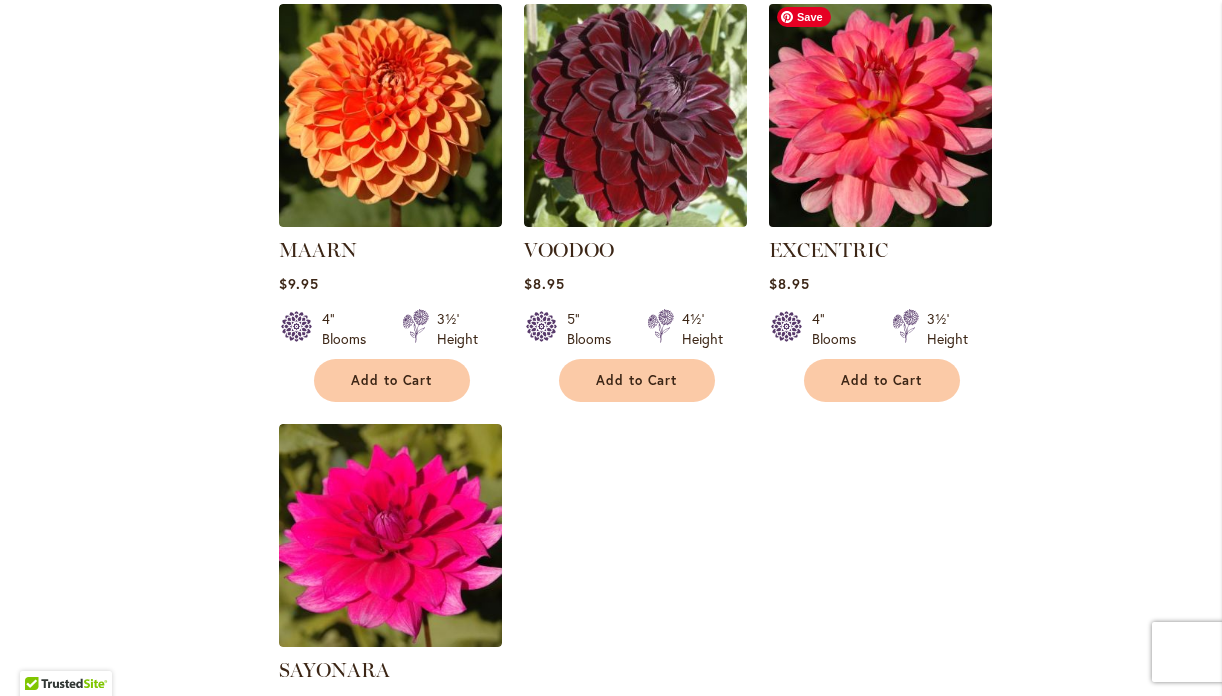 click at bounding box center [880, 115] 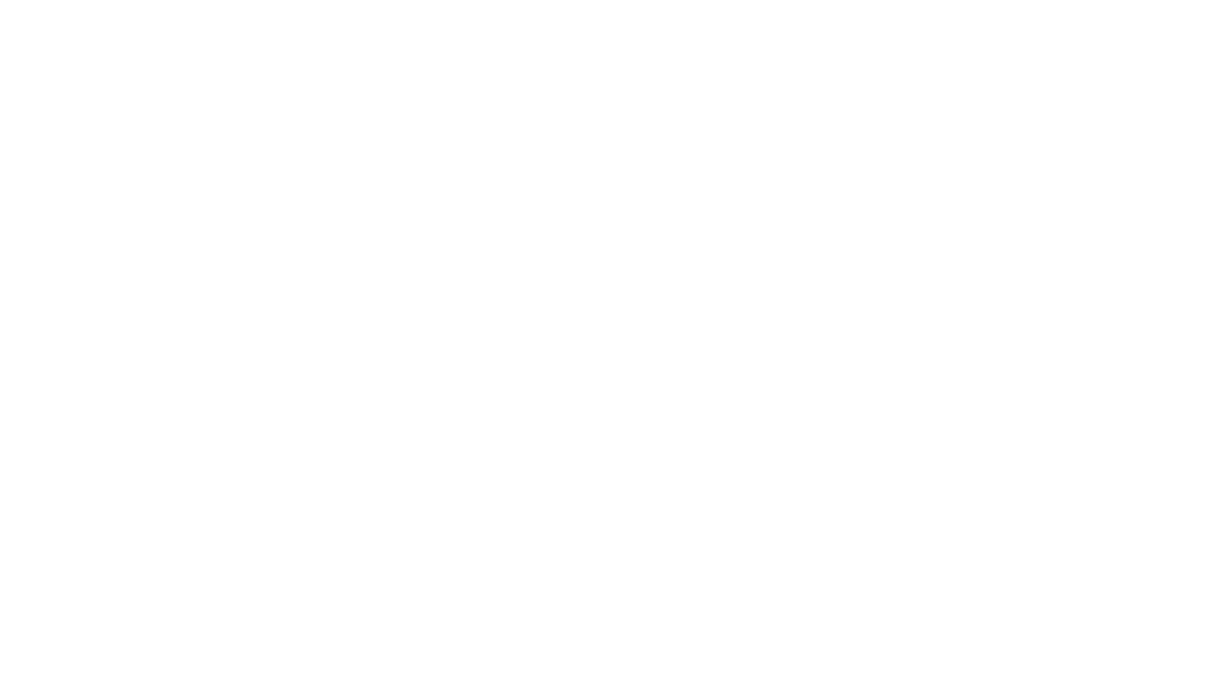 scroll, scrollTop: 0, scrollLeft: 0, axis: both 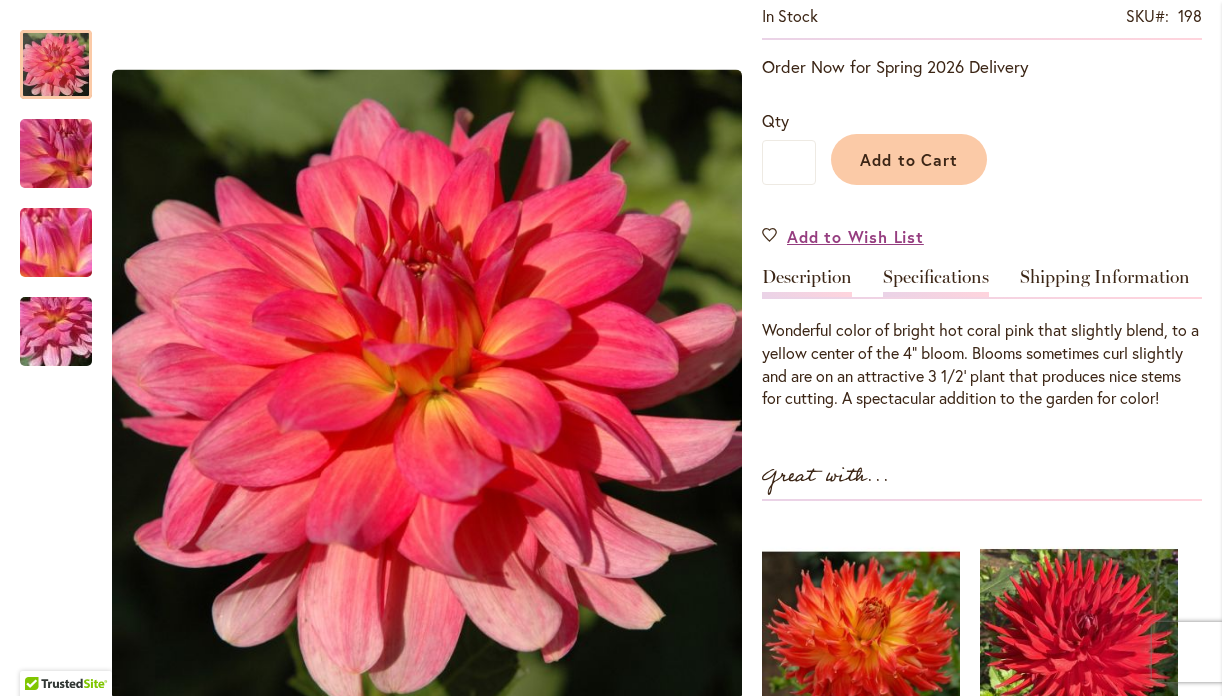 click on "Specifications" at bounding box center [936, 282] 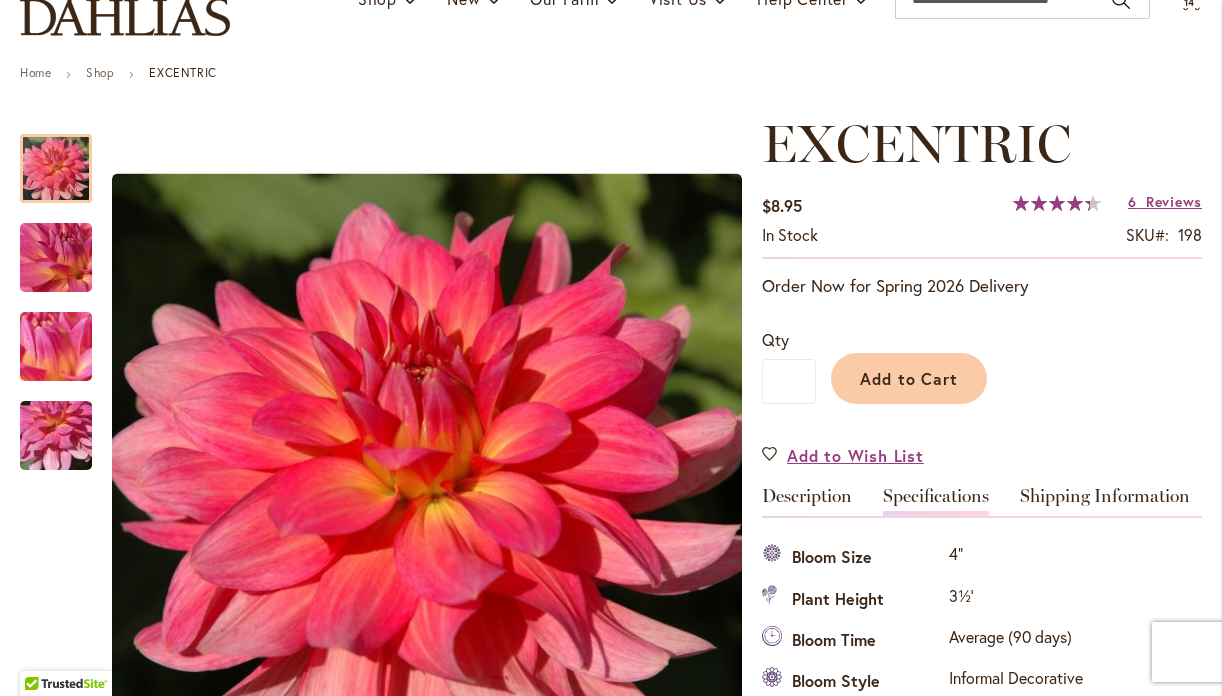 scroll, scrollTop: 168, scrollLeft: 0, axis: vertical 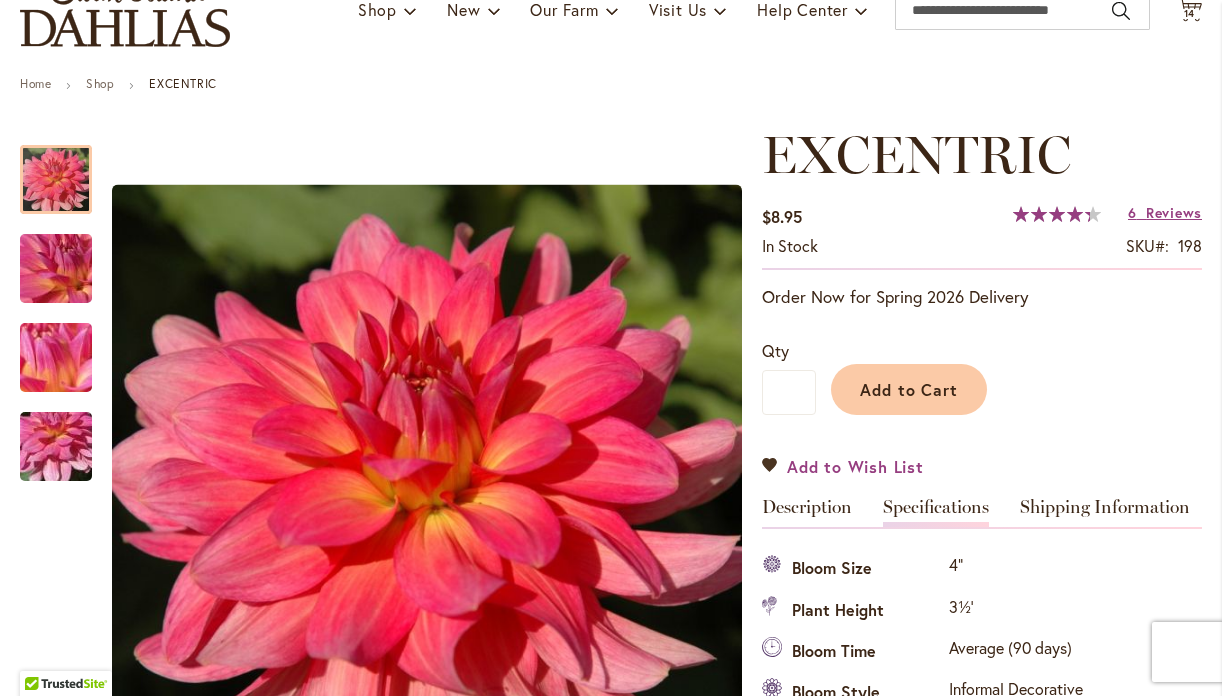 click on "Add to Wish List" at bounding box center (855, 466) 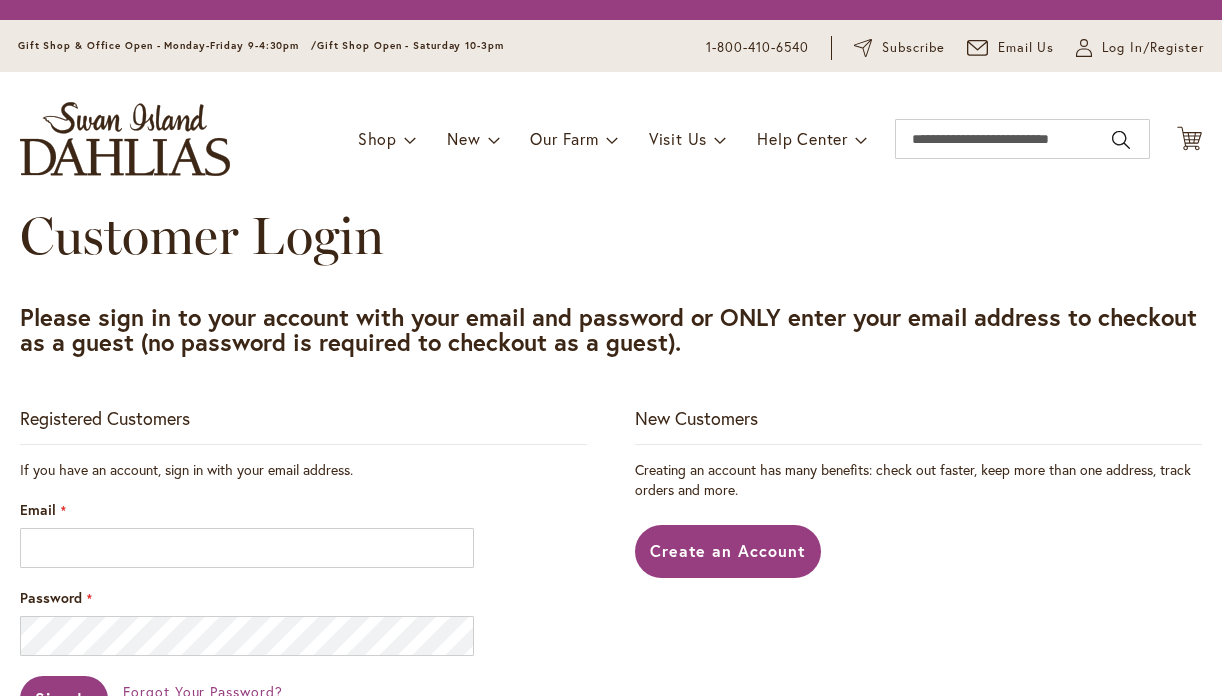 scroll, scrollTop: 0, scrollLeft: 0, axis: both 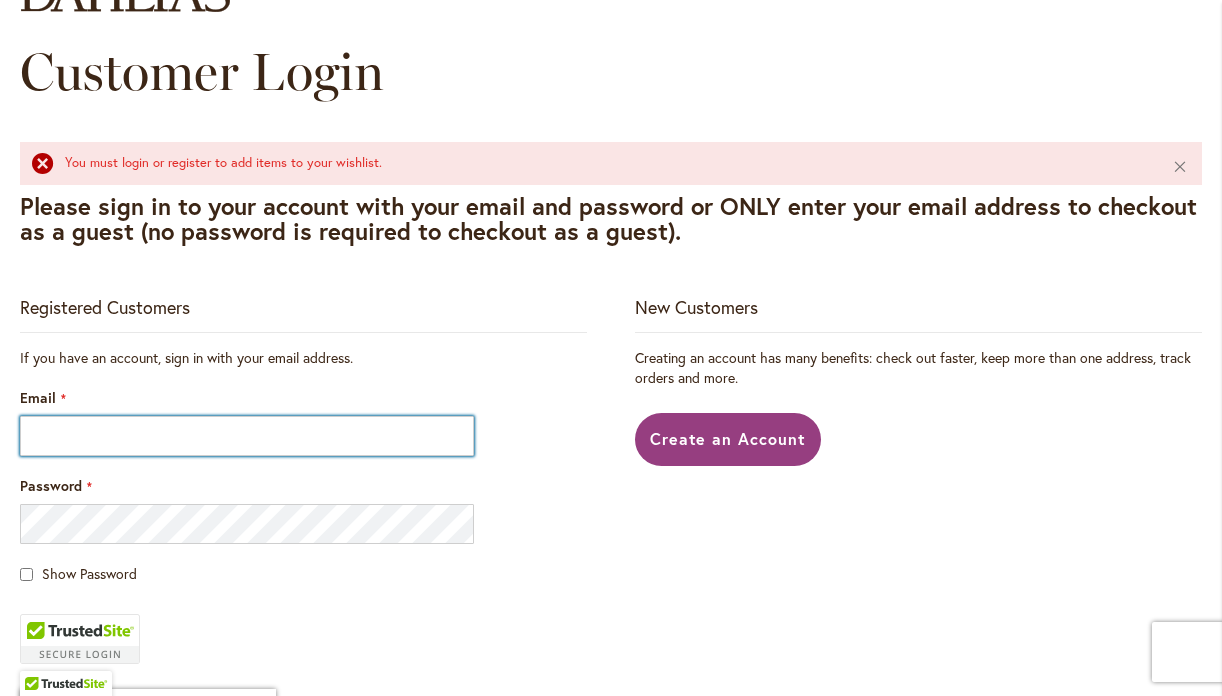 click on "Email" at bounding box center [247, 436] 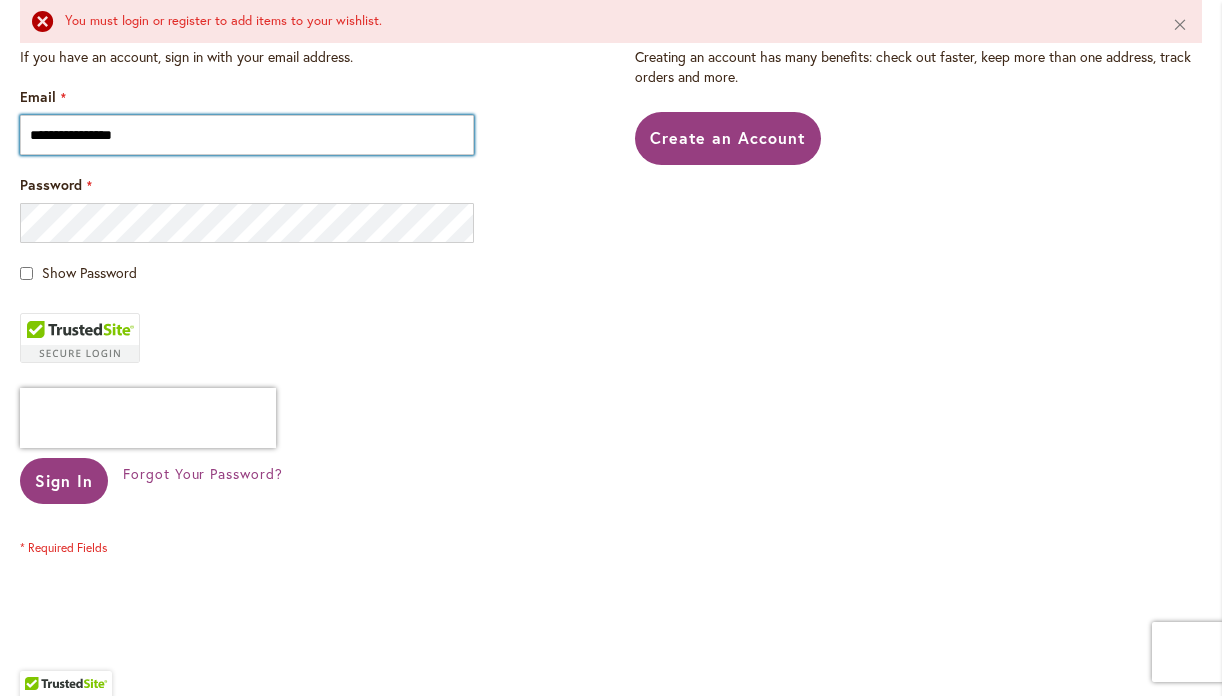scroll, scrollTop: 509, scrollLeft: 0, axis: vertical 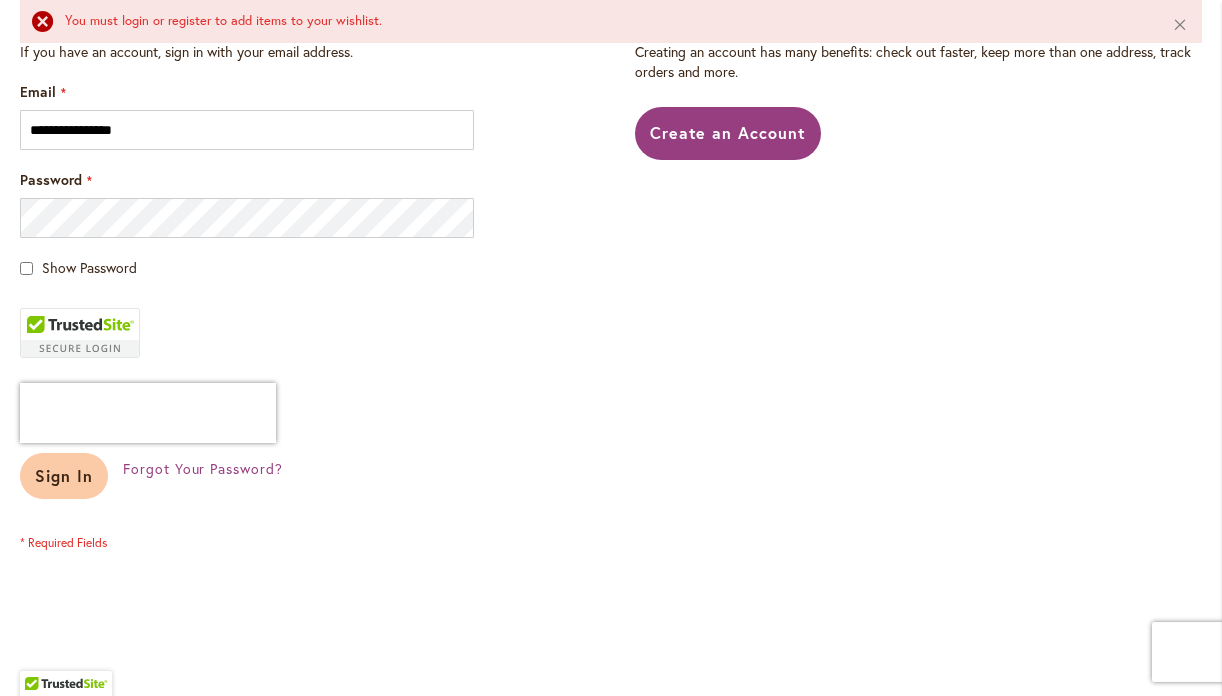 click on "Sign In" at bounding box center (64, 476) 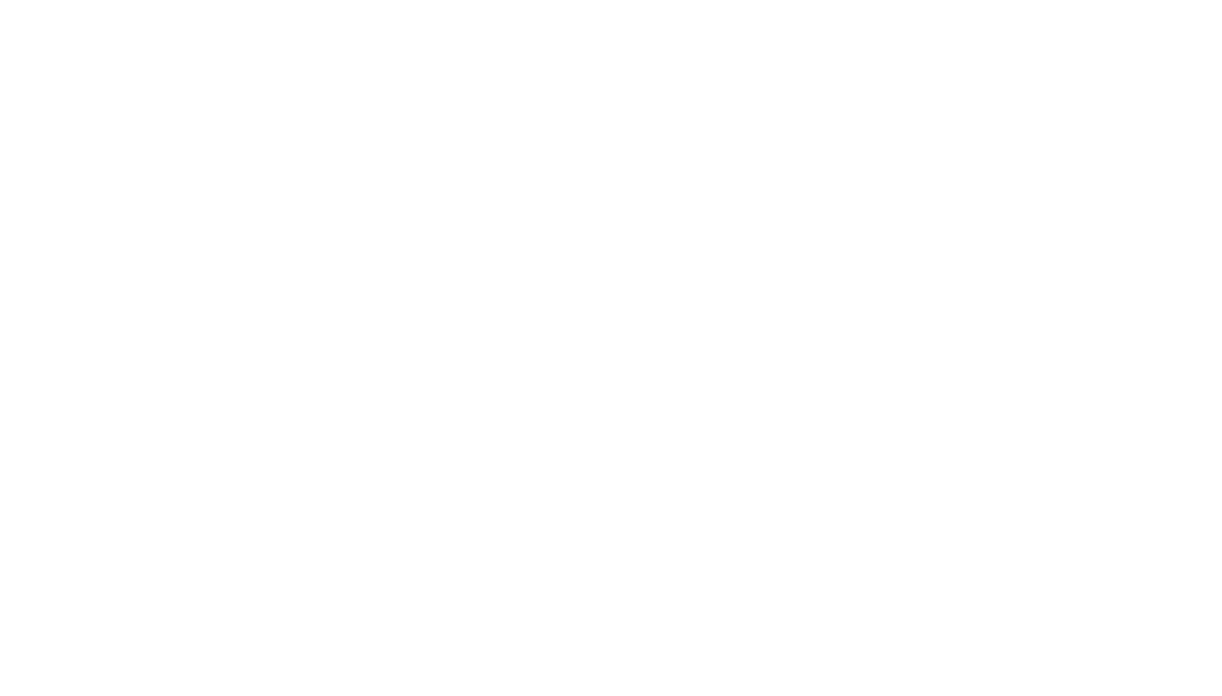 scroll, scrollTop: 0, scrollLeft: 0, axis: both 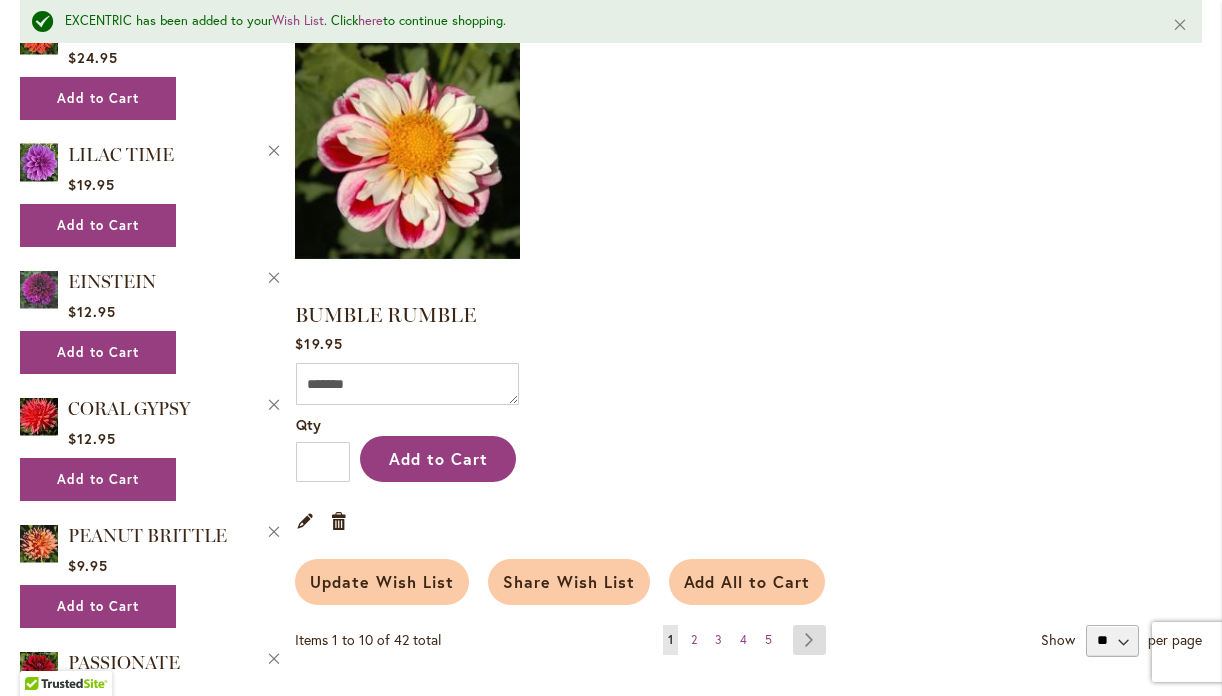 click on "Page
Next" at bounding box center (809, 640) 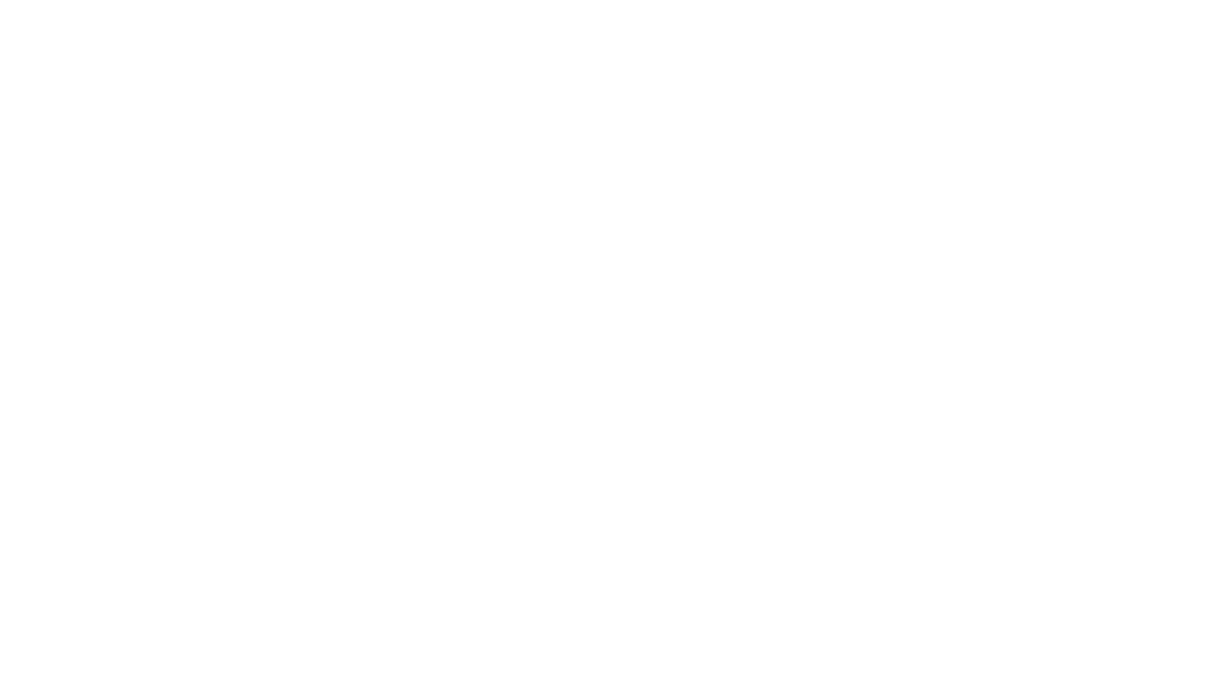 scroll, scrollTop: 0, scrollLeft: 0, axis: both 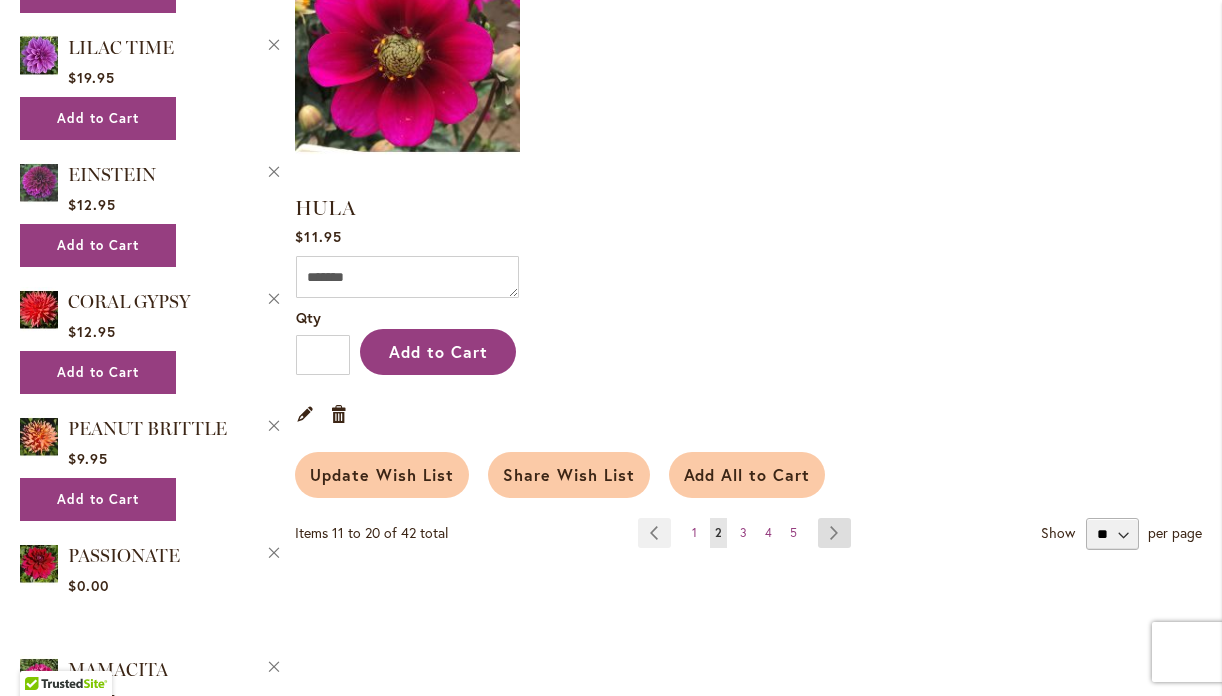 click on "Page
Next" at bounding box center (834, 533) 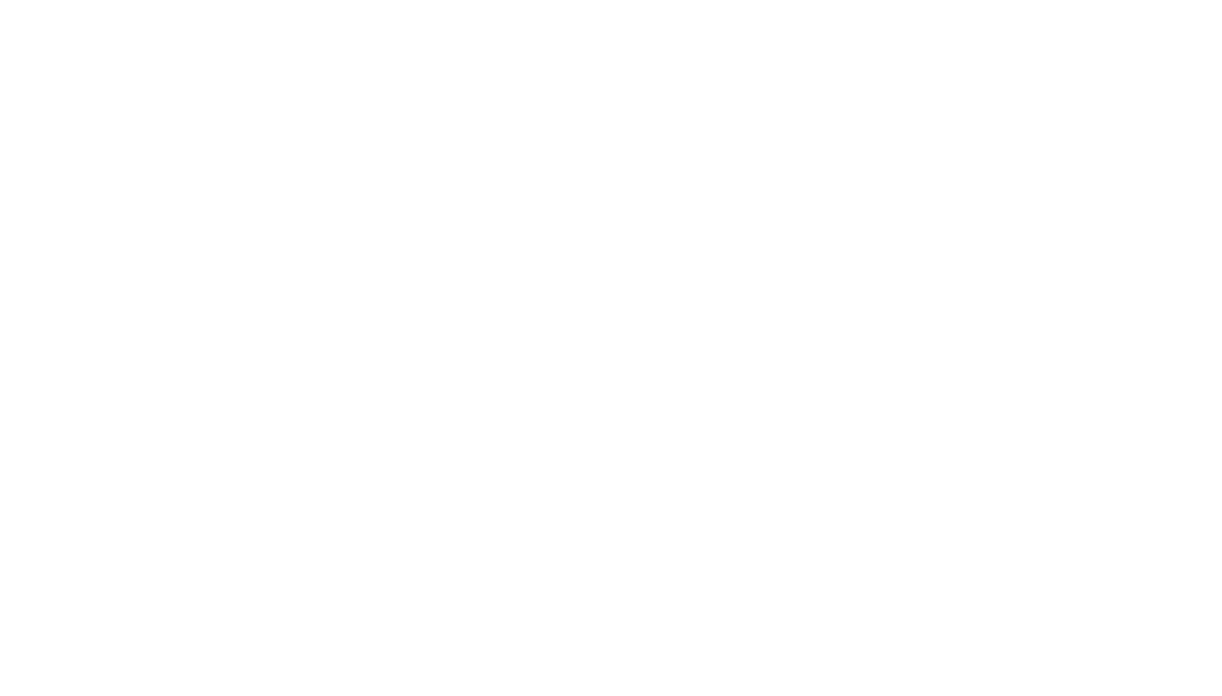 scroll, scrollTop: 0, scrollLeft: 0, axis: both 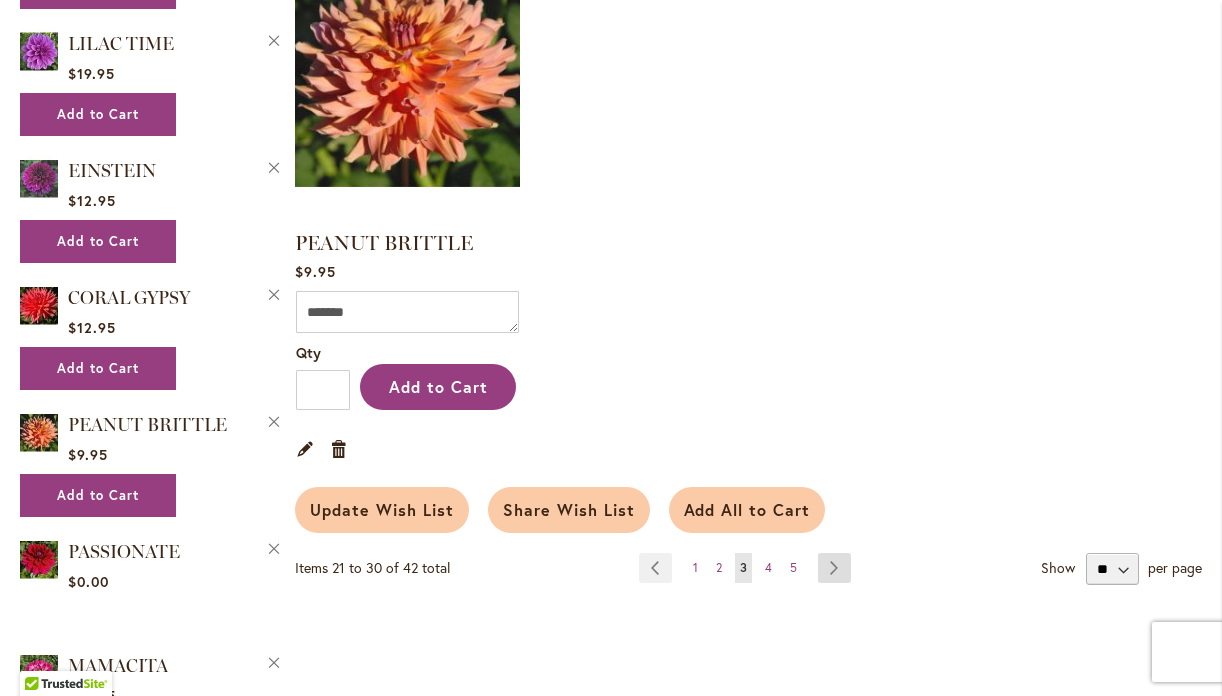 click on "Page
Next" at bounding box center (834, 568) 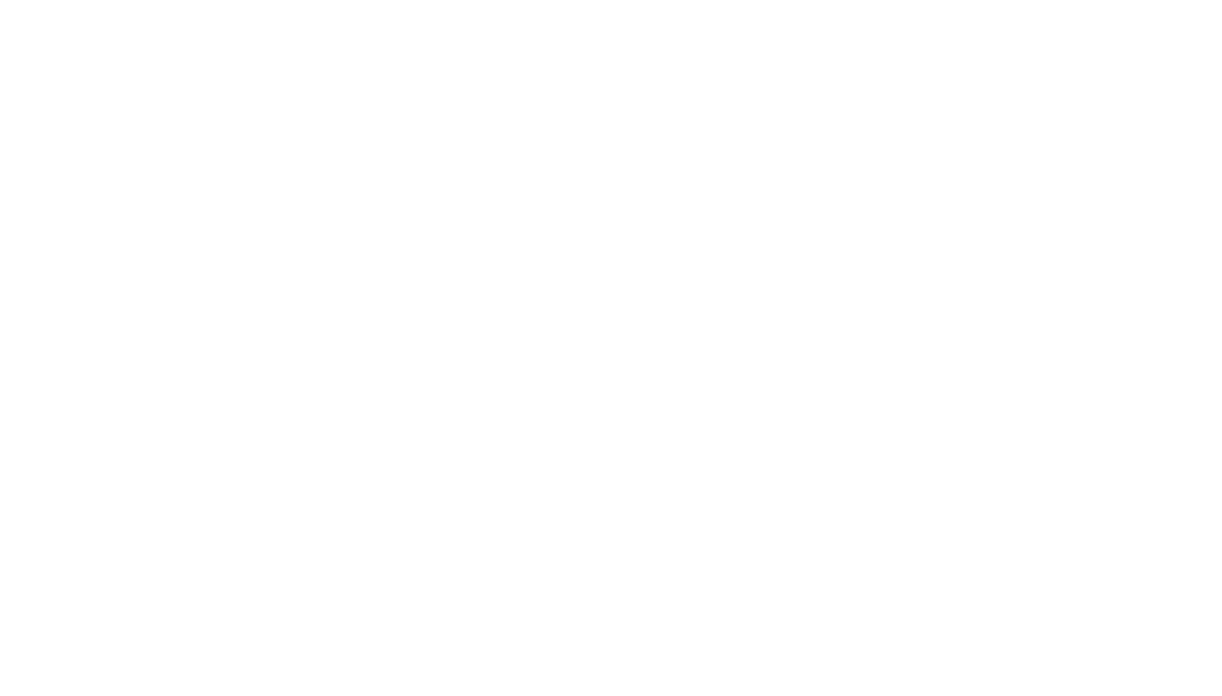 scroll, scrollTop: 0, scrollLeft: 0, axis: both 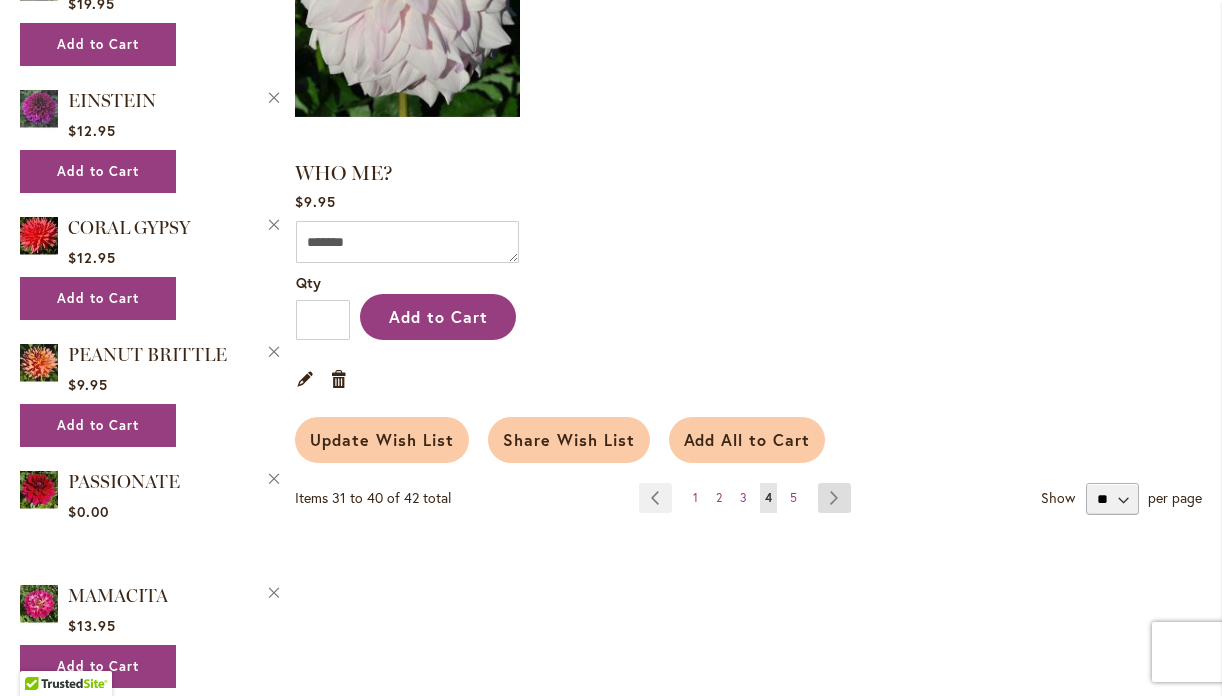 click on "Page
Next" at bounding box center (834, 498) 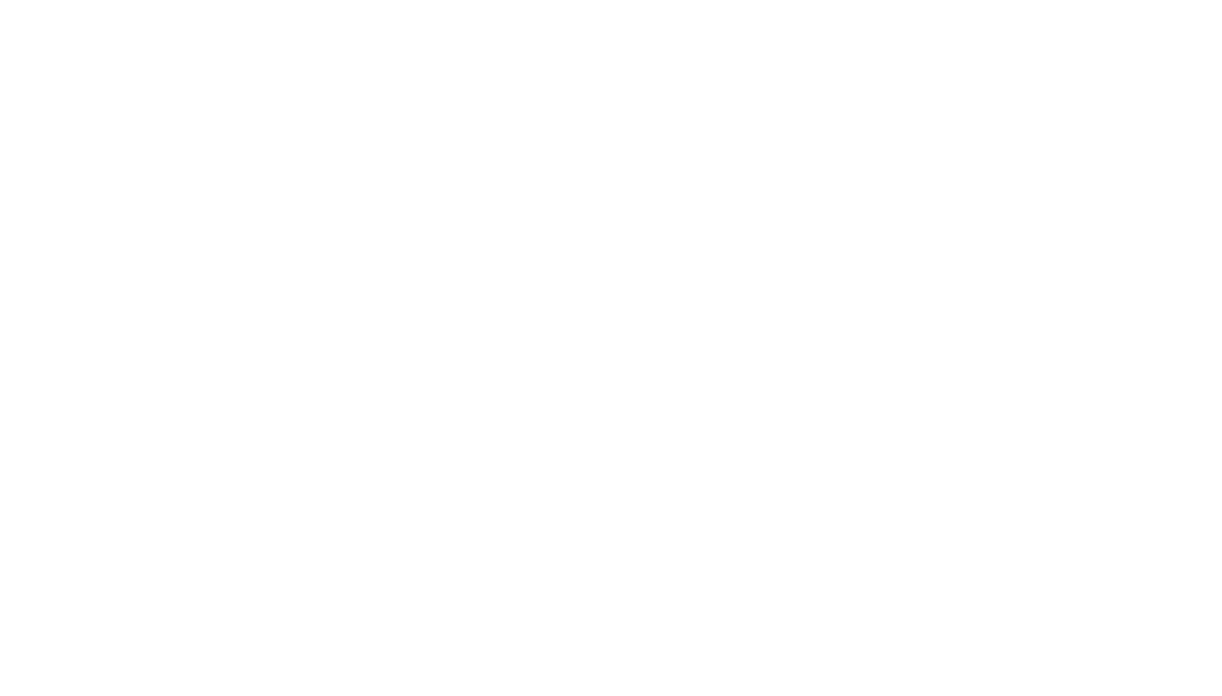 scroll, scrollTop: 0, scrollLeft: 0, axis: both 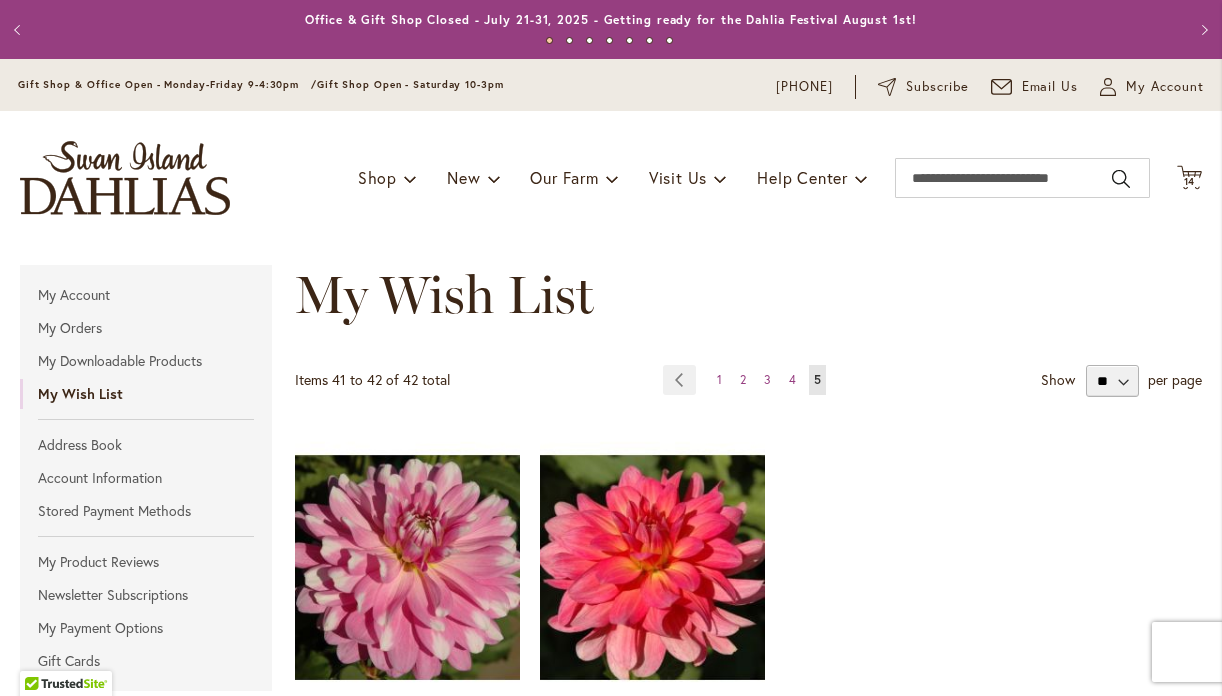 click on "My Wish List" at bounding box center [748, 315] 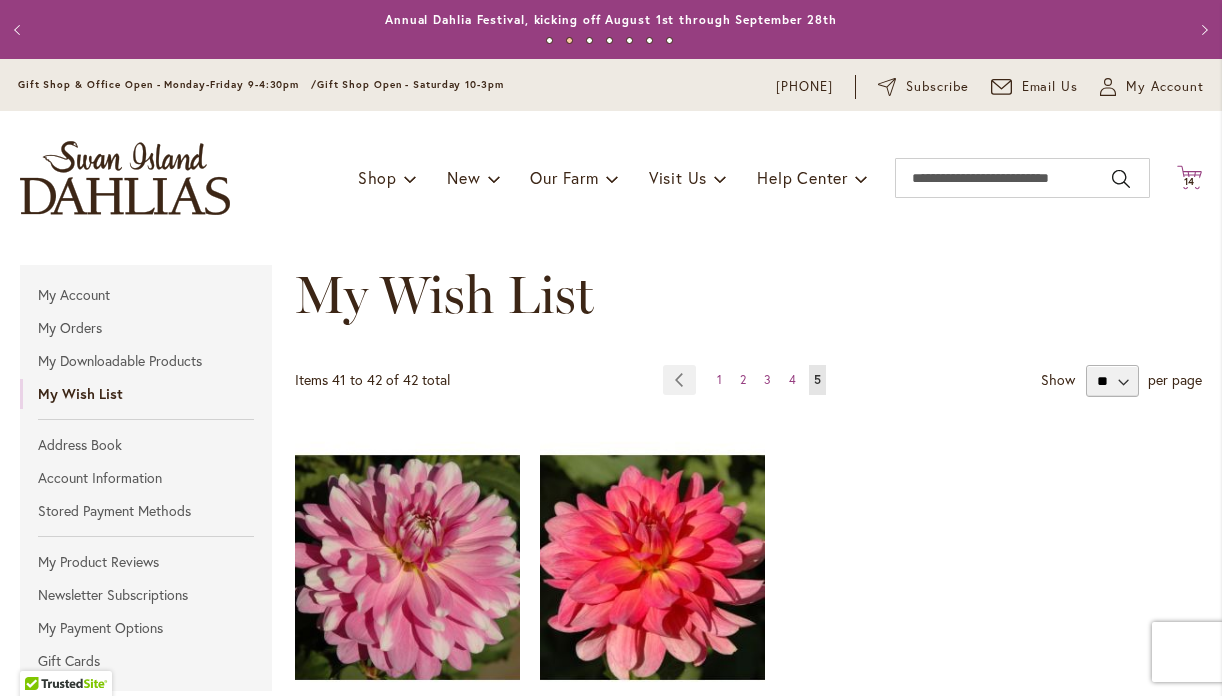 click on "14" at bounding box center [1190, 181] 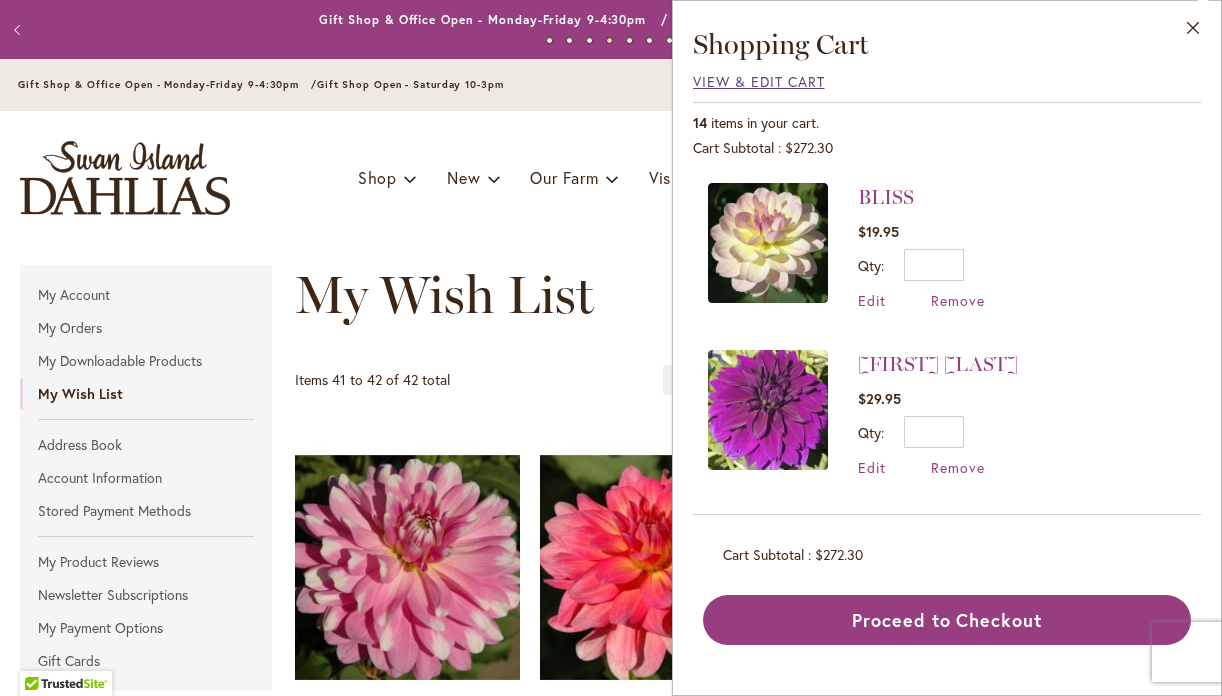 click on "View & Edit Cart" at bounding box center (759, 81) 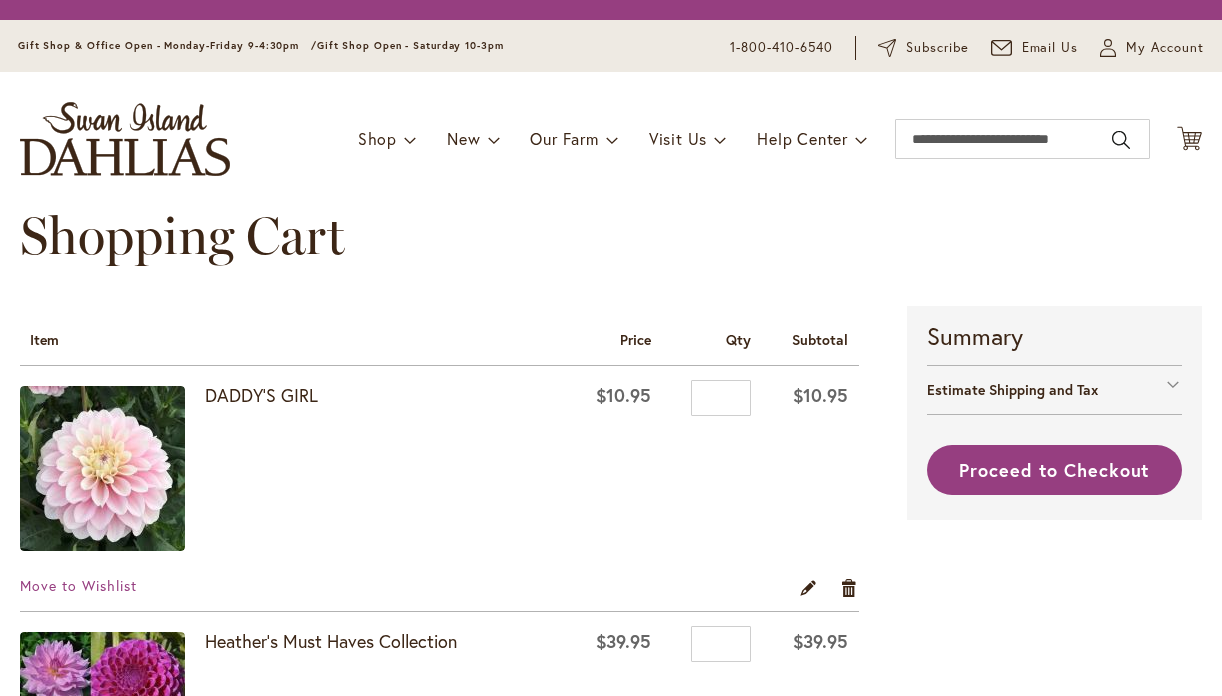 scroll, scrollTop: 0, scrollLeft: 0, axis: both 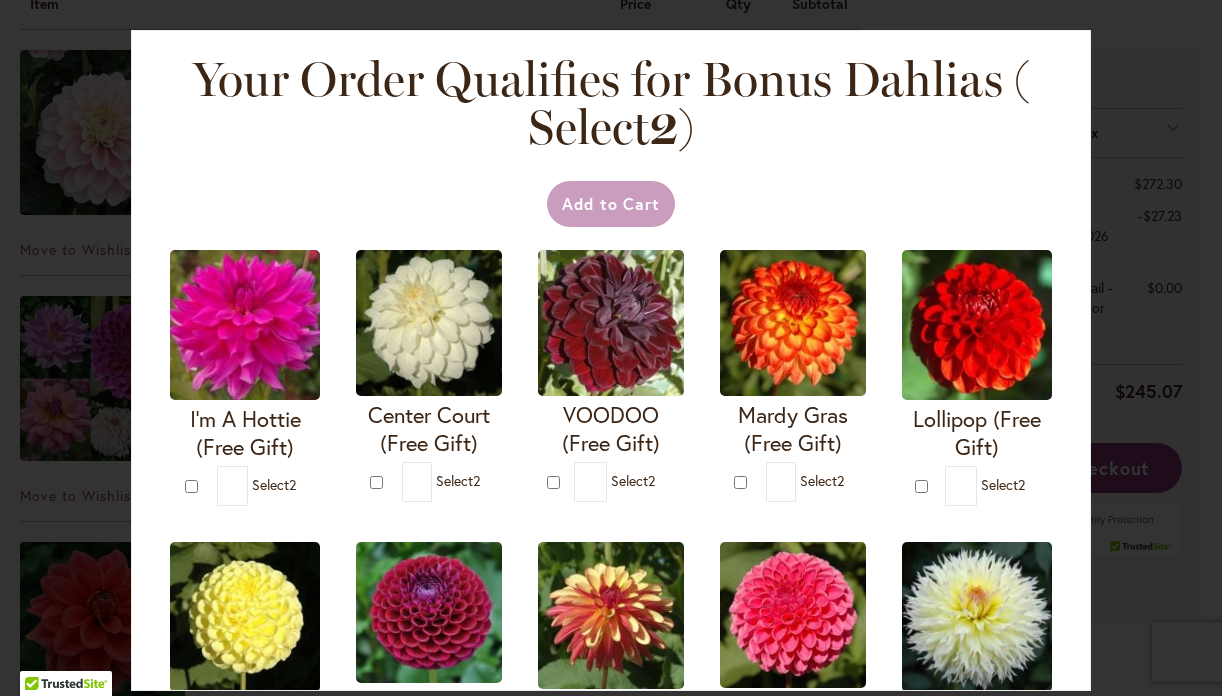 click at bounding box center [0, 696] 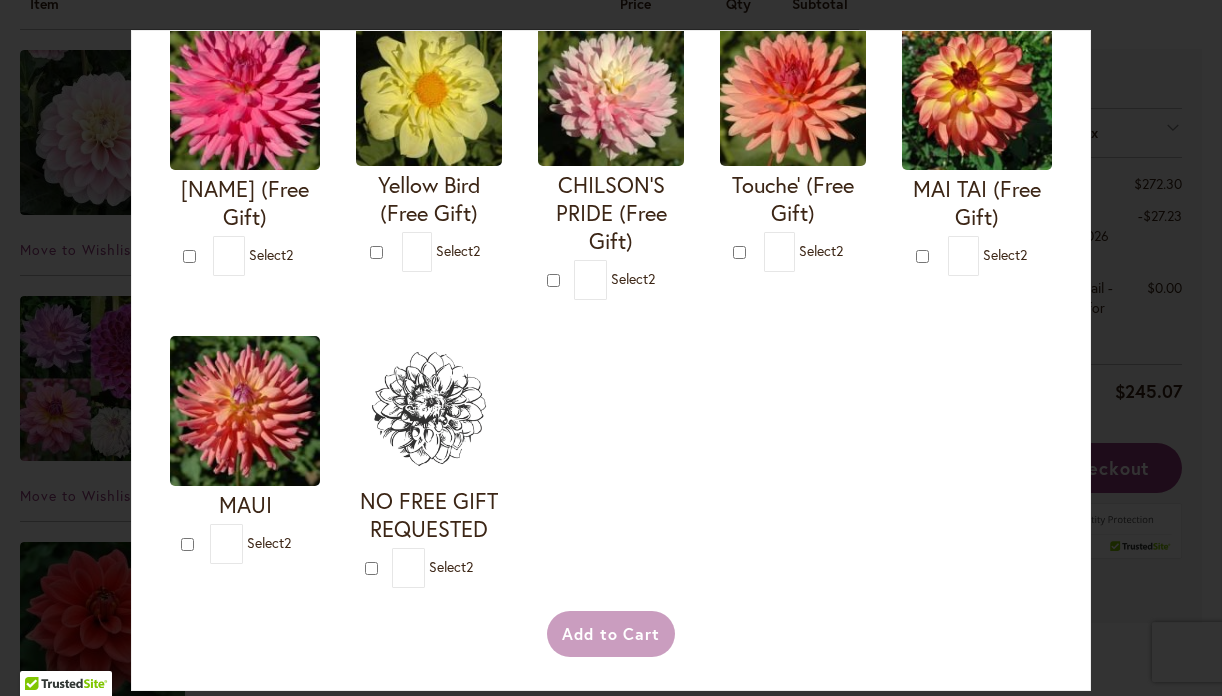 scroll, scrollTop: 819, scrollLeft: 0, axis: vertical 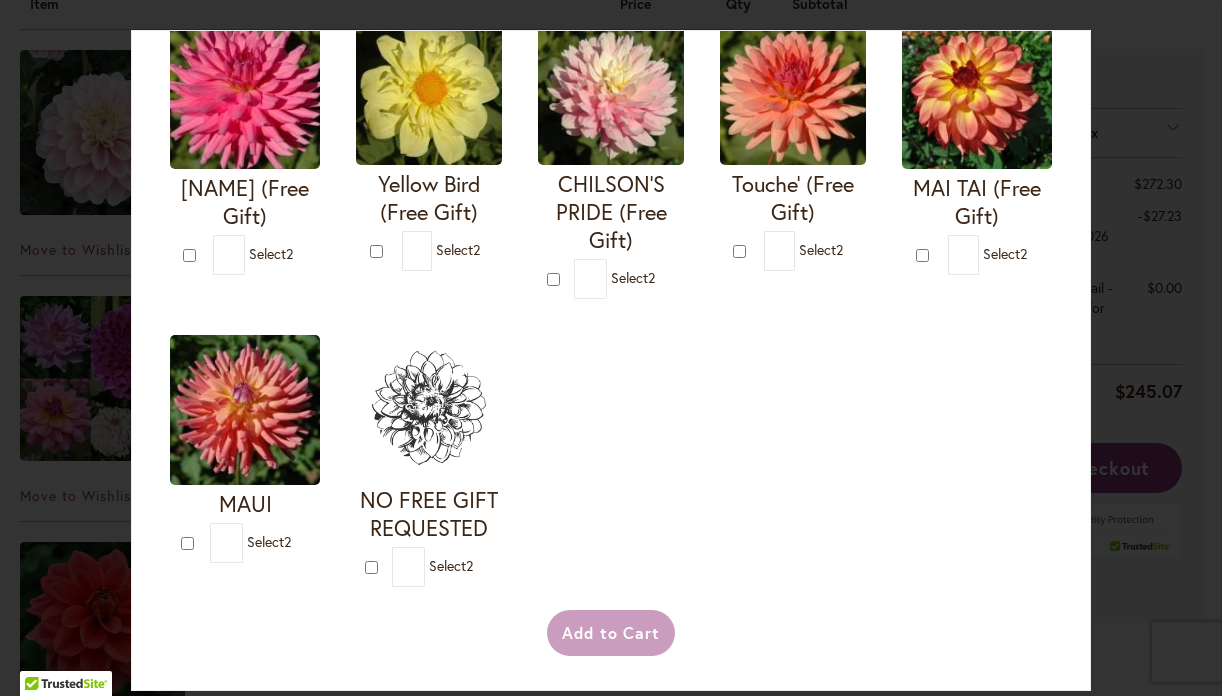 click on "Your Order Qualifies for Bonus Dahlias ( Select                     2
)
Add to Cart
I'm A Hottie (Free Gift)" at bounding box center (611, 348) 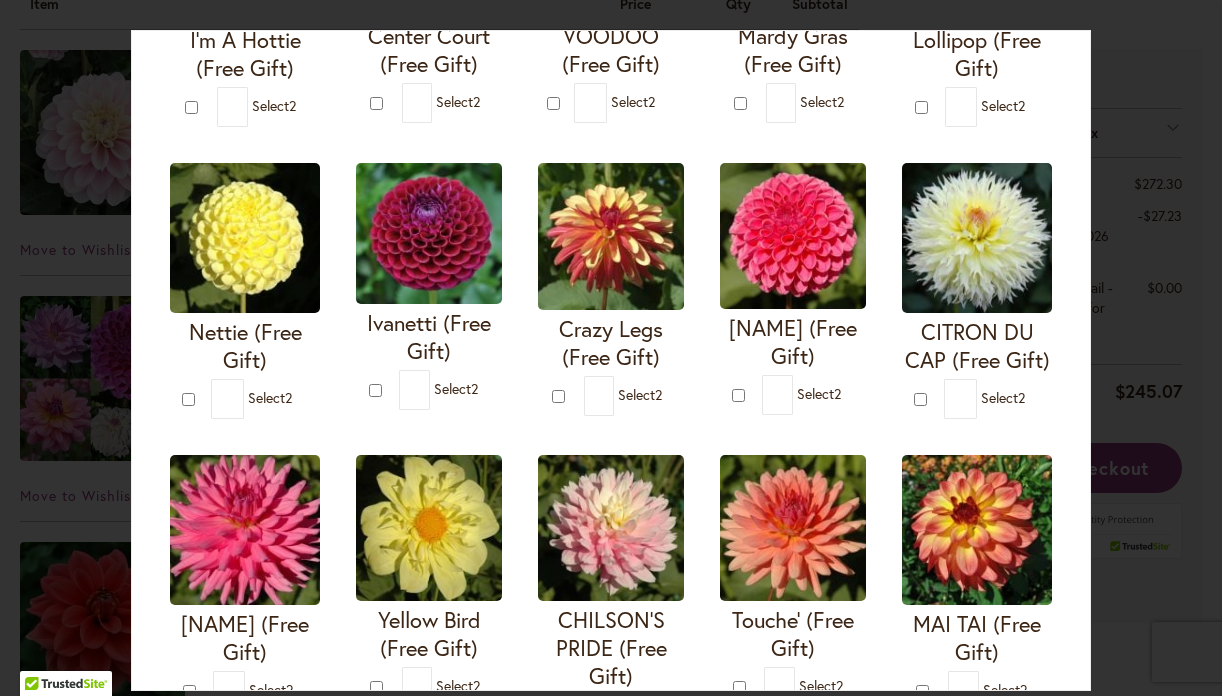 scroll, scrollTop: 0, scrollLeft: 0, axis: both 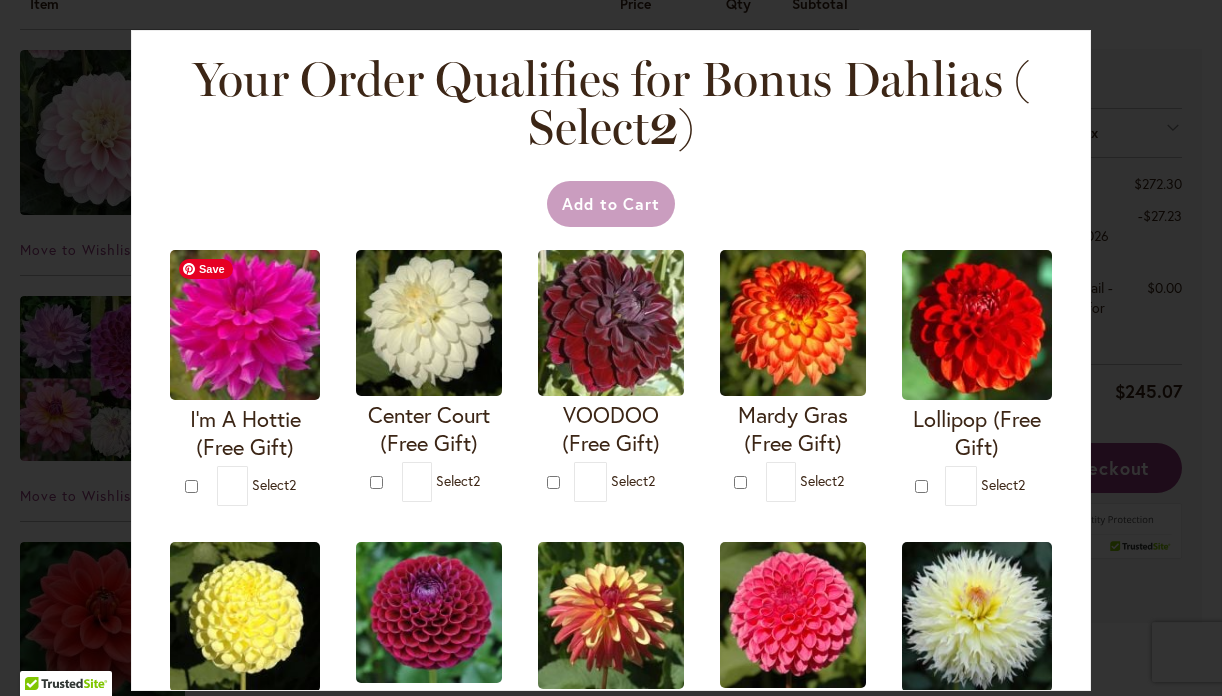 click at bounding box center [245, 325] 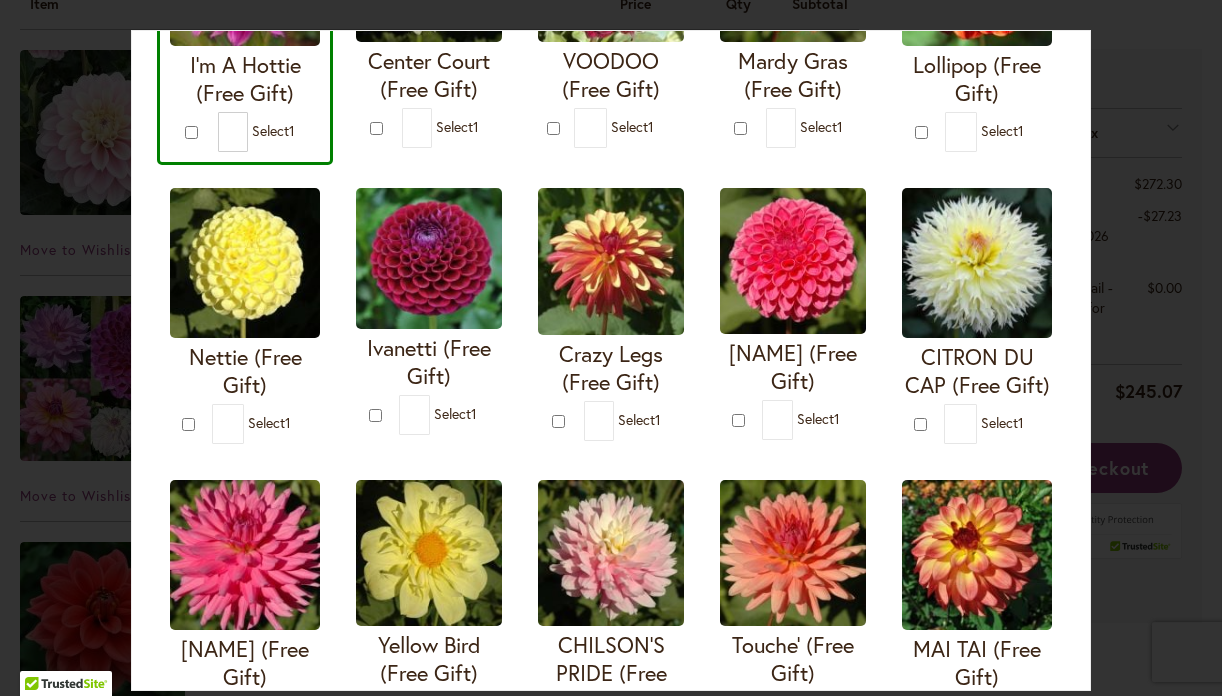 scroll, scrollTop: 413, scrollLeft: 0, axis: vertical 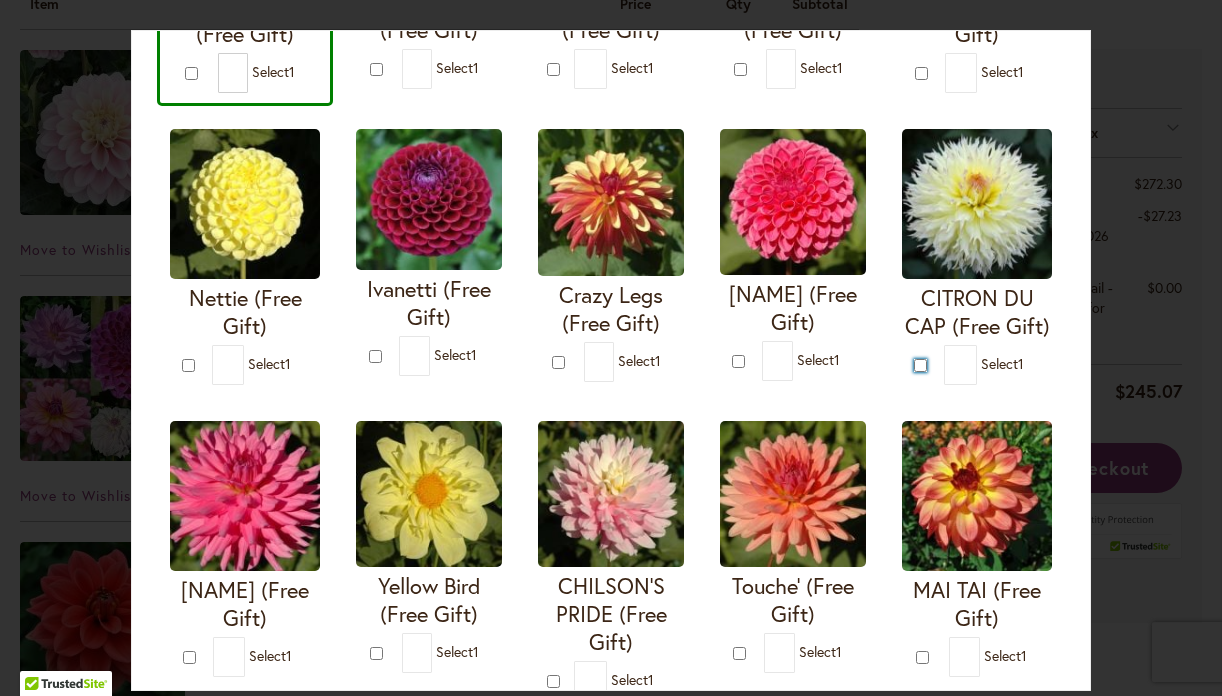 type on "*" 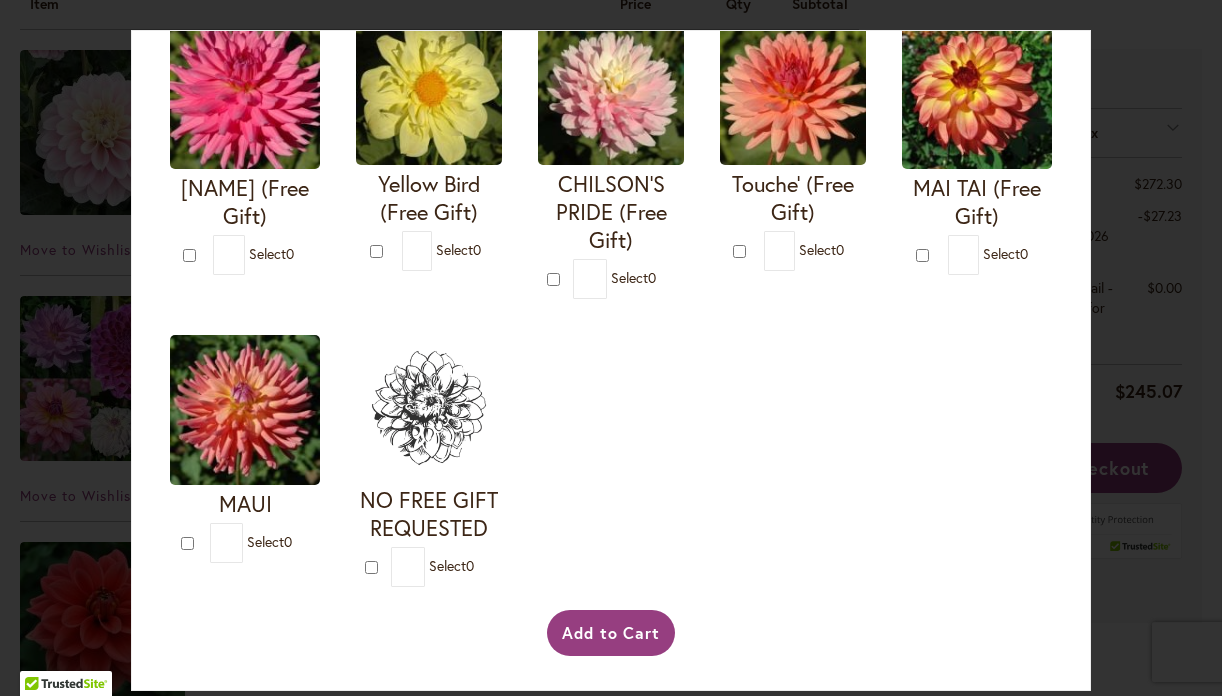 scroll, scrollTop: 813, scrollLeft: 0, axis: vertical 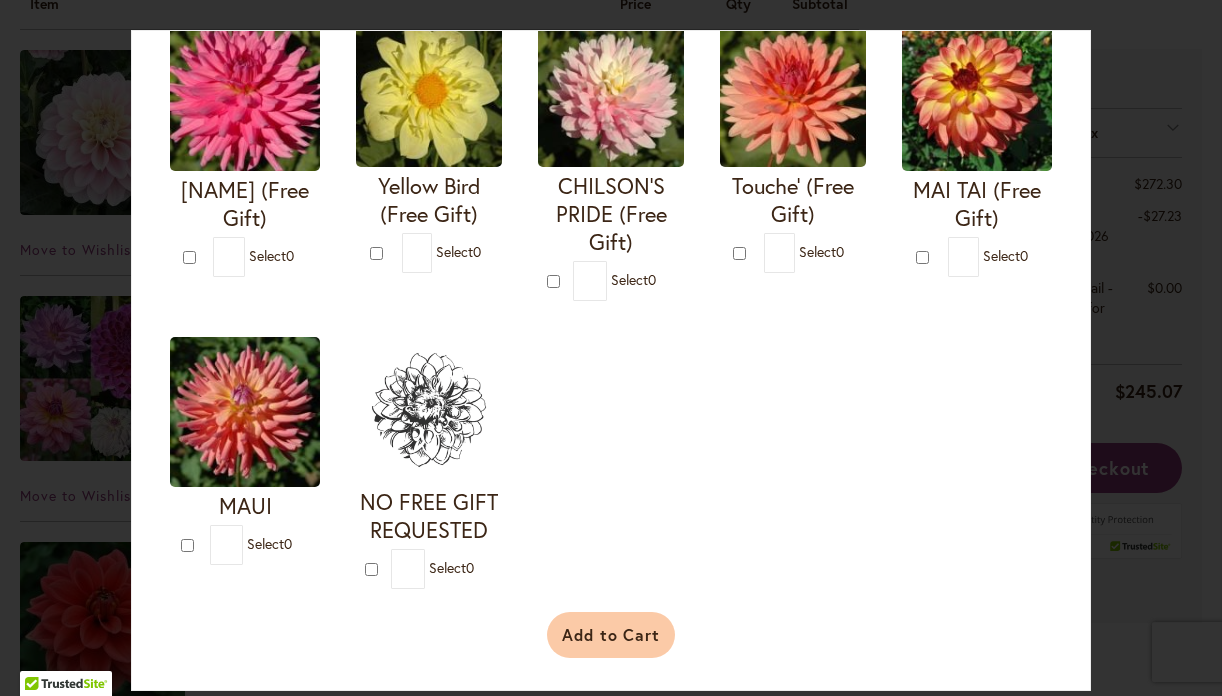 click on "Add to Cart" at bounding box center [611, 635] 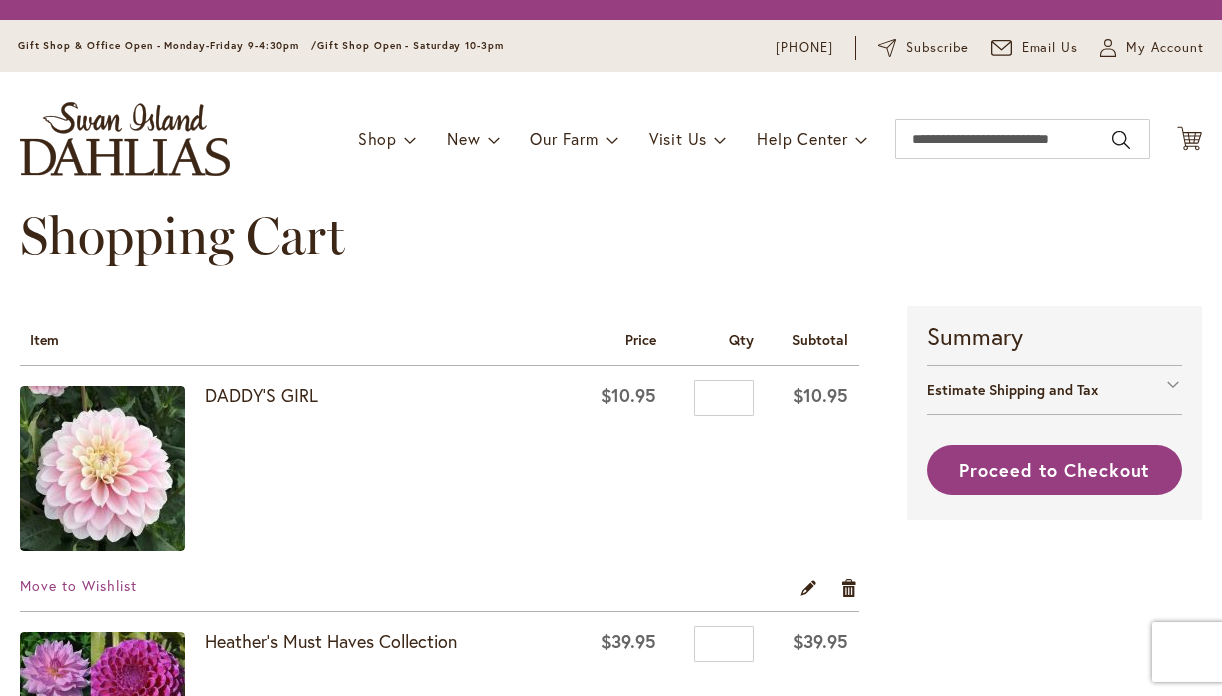 scroll, scrollTop: 0, scrollLeft: 0, axis: both 